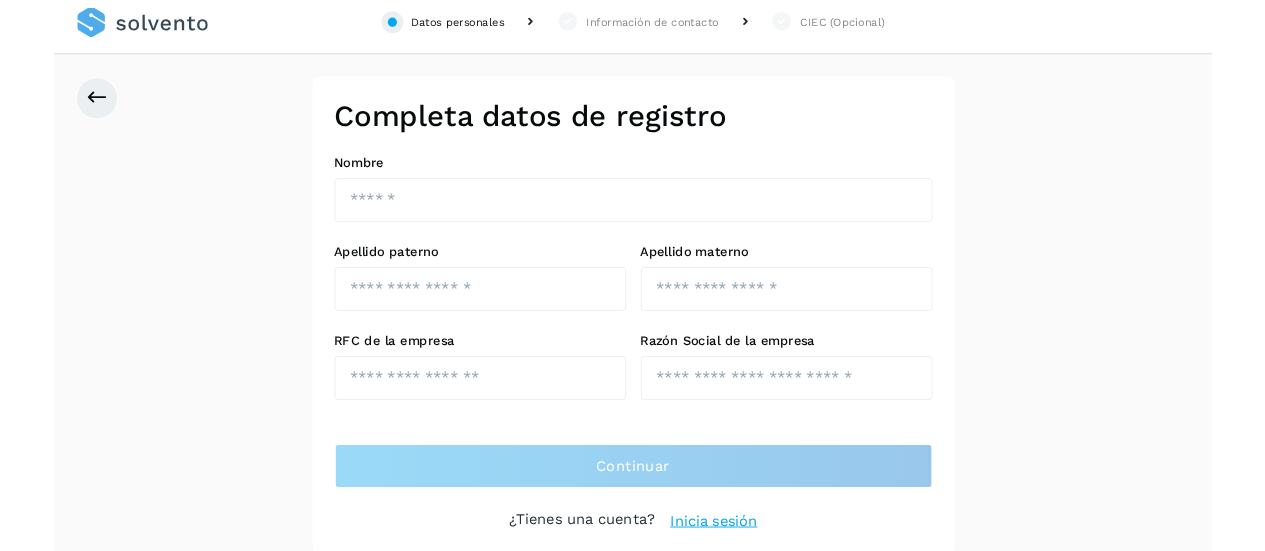 scroll, scrollTop: 0, scrollLeft: 0, axis: both 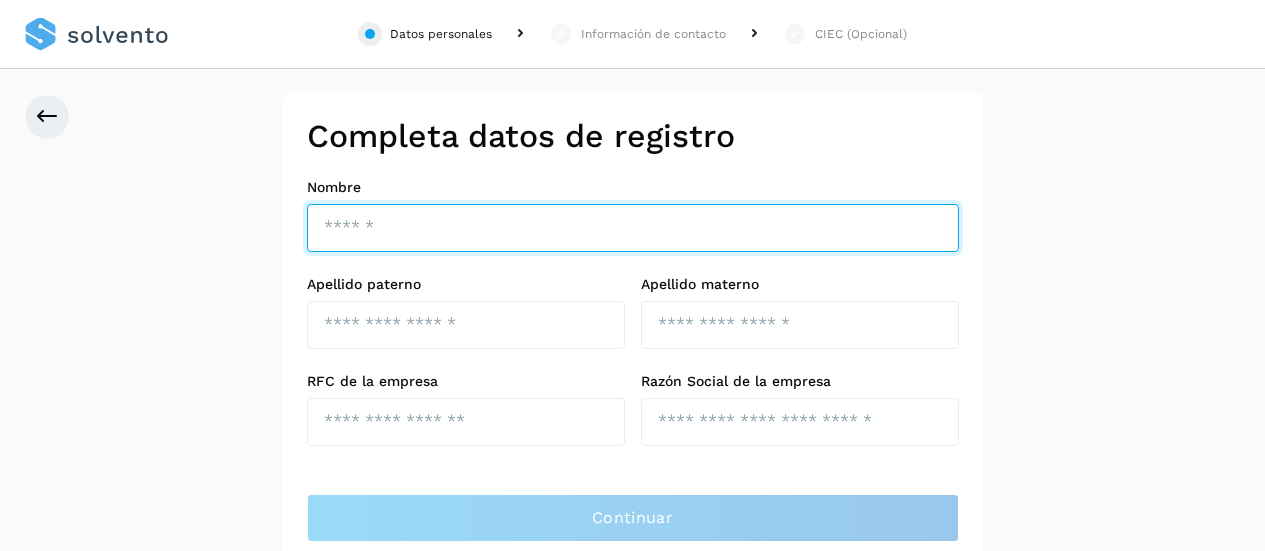 click at bounding box center (633, 228) 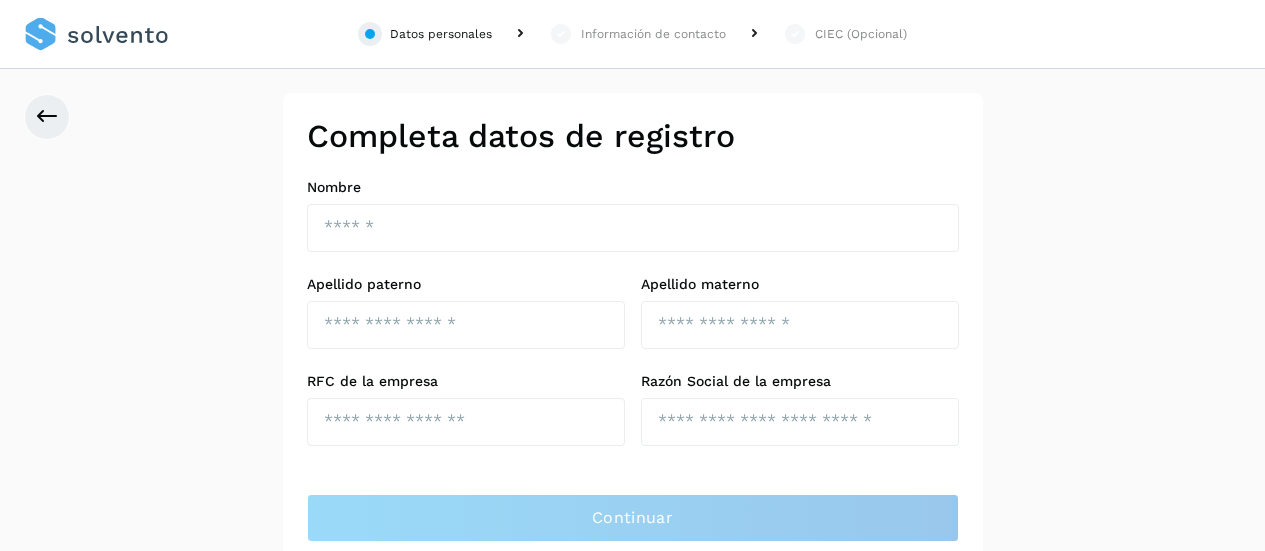 click on "Completa datos de registro Nombre  Apellido paterno  Apellido materno  RFC de la empresa  Razón Social de la empresa  Continuar ¿Tienes una cuenta? Inicia sesión Verifica datos de contacto Ingresa y verifica tu correo electrónico, celular y crea la contraseña con la que gestionarás tu cuenta Solvento. Código  +52 Número de celular  Enviar código Código recibido en tu celular  Validar Registrarse Autorización de consulta de historial crediticio  Por este conducto autorizo expresamente a BOCAV, S.A.P.I DE CV SOFOM E.N.R, para que por conducto de sus funcionarios facultados lleve a cabo Investigaciones, sobre mi comportamiento Crediticio en las Sociedades de Información Crediticia que estime conveniente." at bounding box center [632, 353] 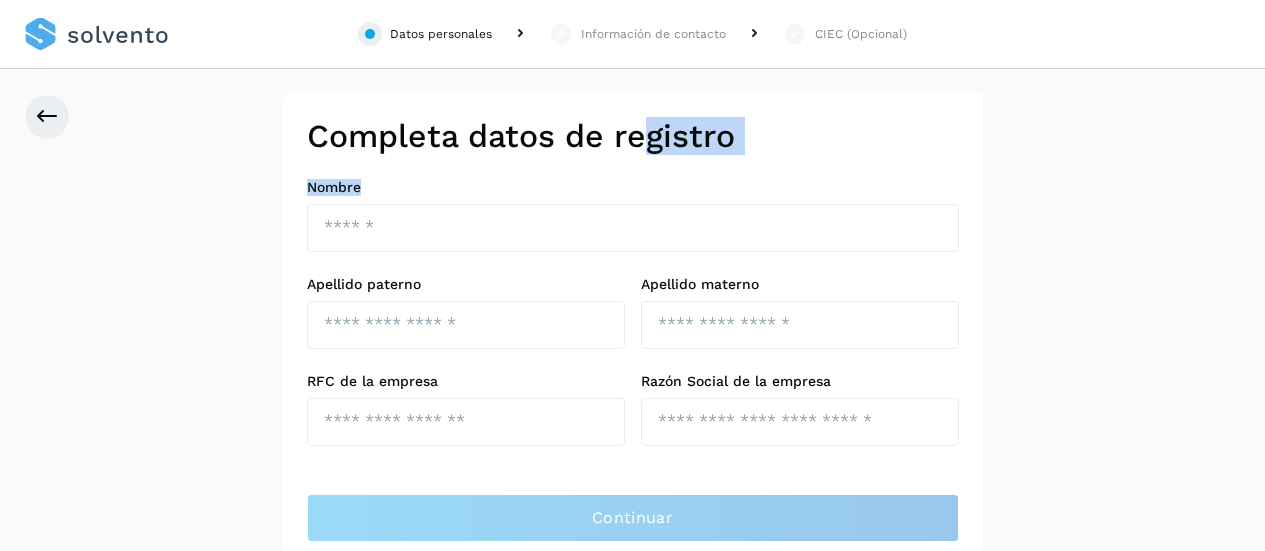 drag, startPoint x: 647, startPoint y: 161, endPoint x: 515, endPoint y: 211, distance: 141.1524 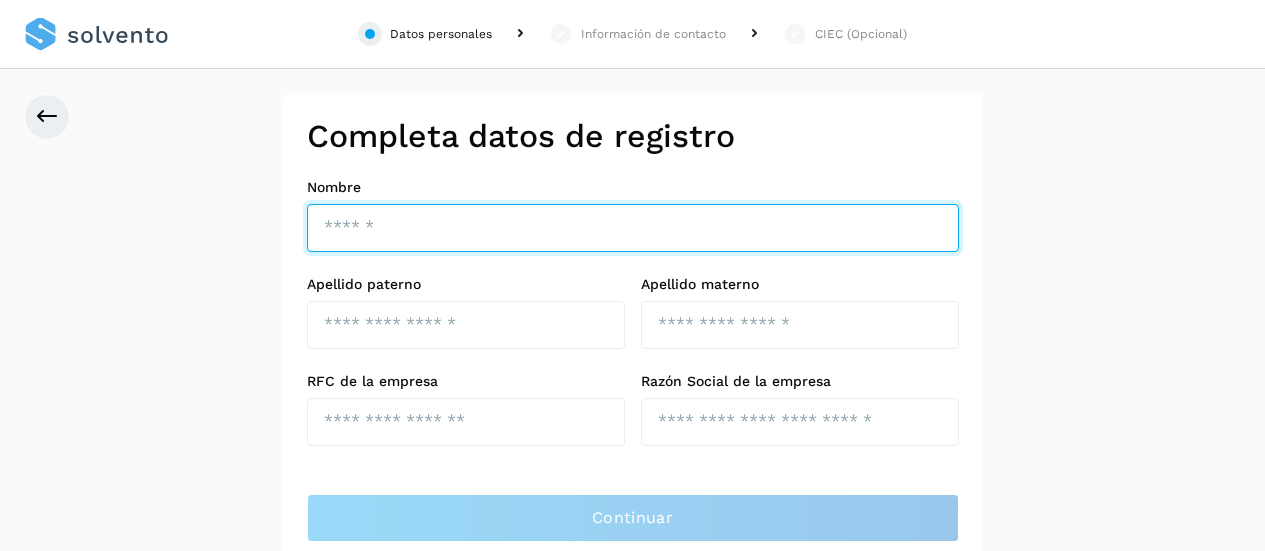 click at bounding box center [633, 228] 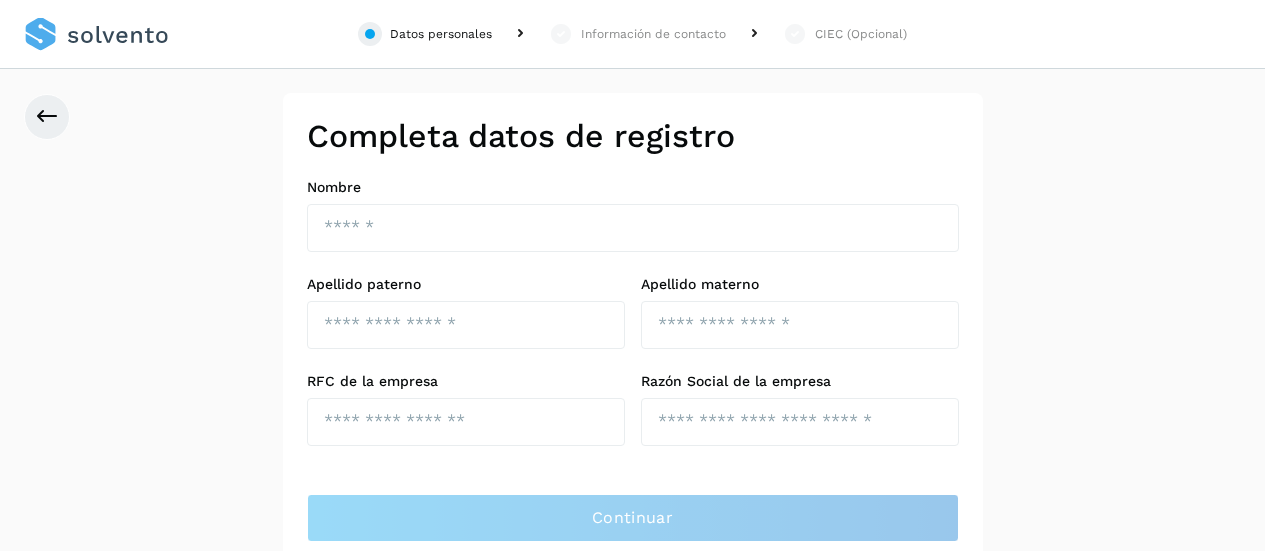click on "Completa datos de registro Nombre  Apellido paterno  Apellido materno  RFC de la empresa  Razón Social de la empresa  Continuar ¿Tienes una cuenta? Inicia sesión Verifica datos de contacto Ingresa y verifica tu correo electrónico, celular y crea la contraseña con la que gestionarás tu cuenta Solvento. Código  +52 Número de celular  Enviar código Código recibido en tu celular  Validar Registrarse Autorización de consulta de historial crediticio  Por este conducto autorizo expresamente a BOCAV, S.A.P.I DE CV SOFOM E.N.R, para que por conducto de sus funcionarios facultados lleve a cabo Investigaciones, sobre mi comportamiento Crediticio en las Sociedades de Información Crediticia que estime conveniente." at bounding box center [632, 353] 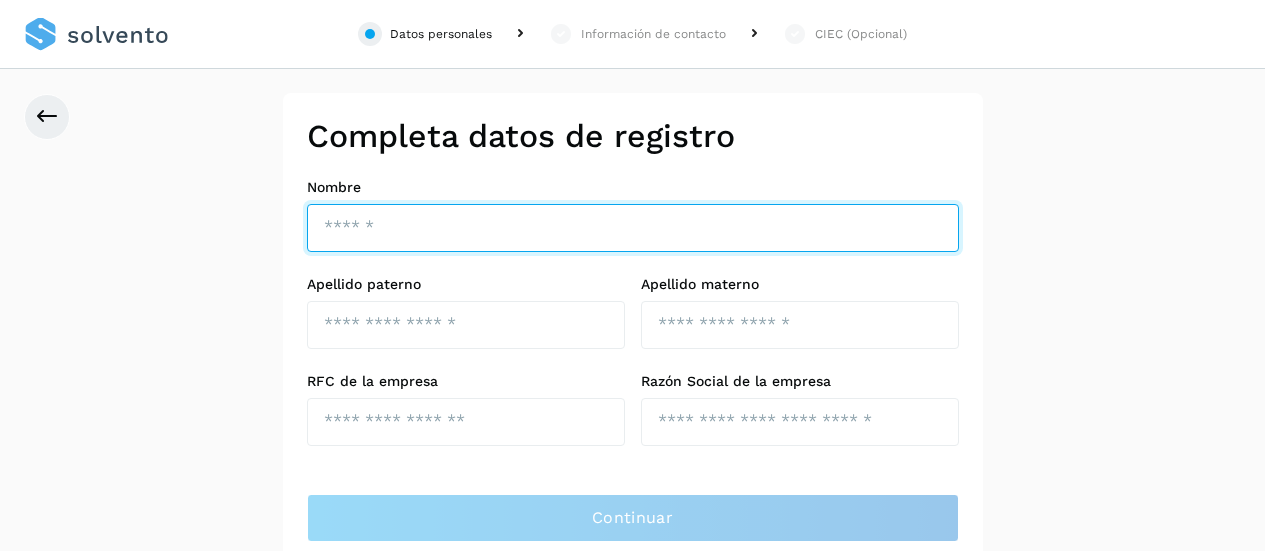 click at bounding box center [633, 228] 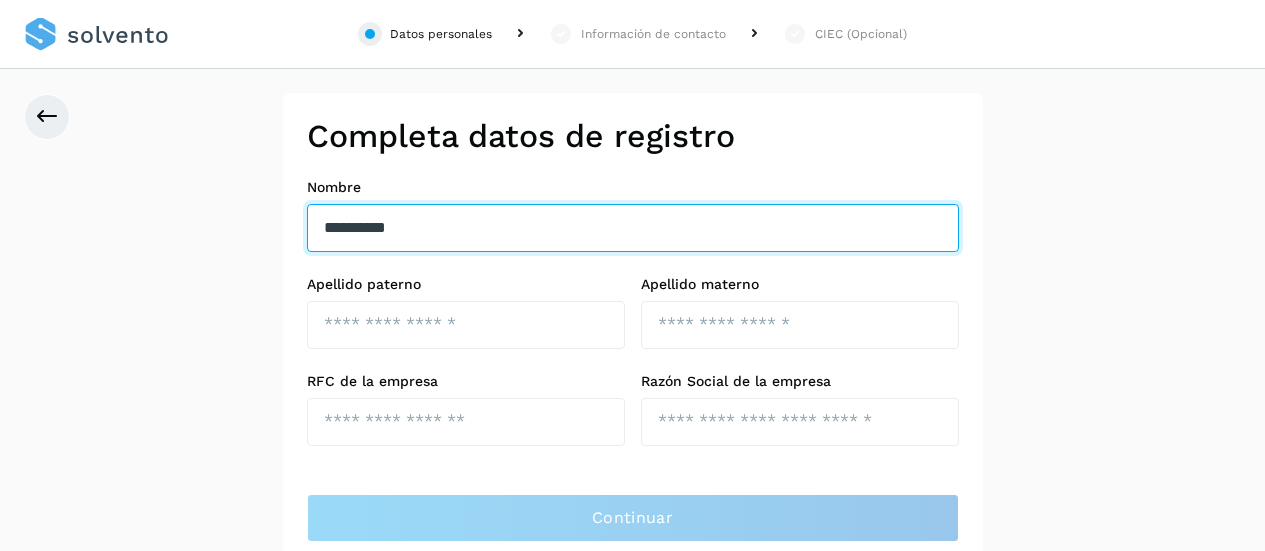 type on "*********" 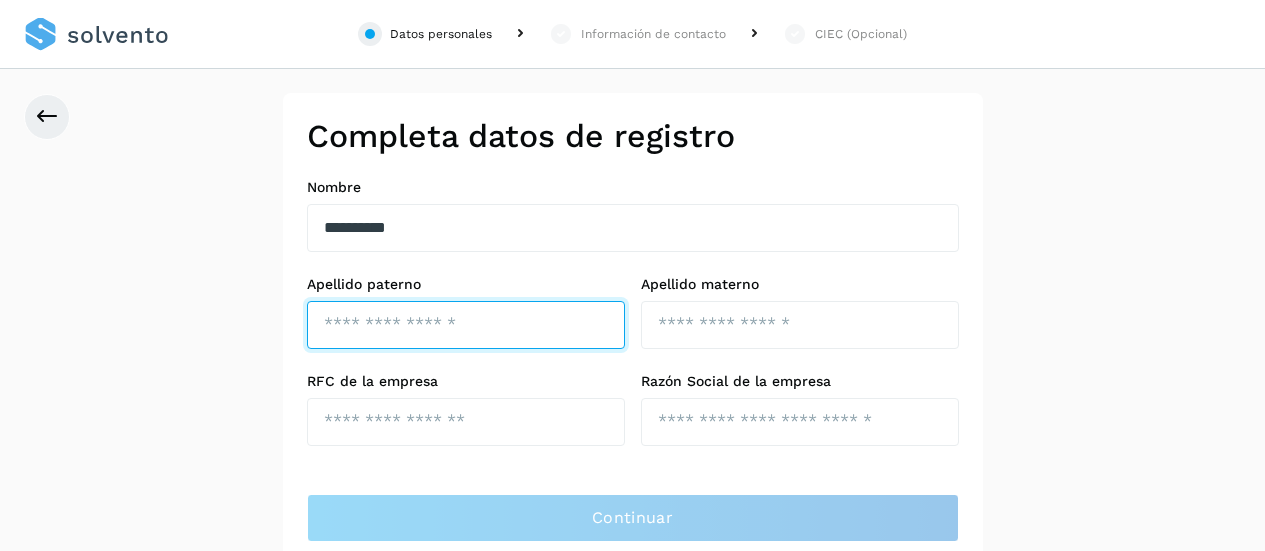 click at bounding box center (466, 325) 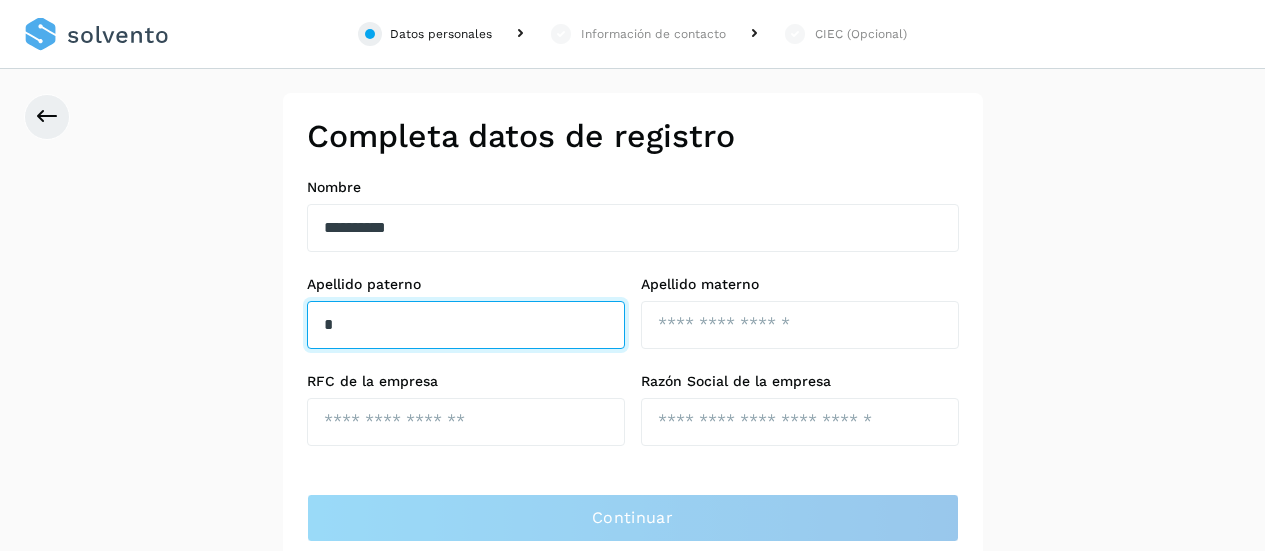 type on "*" 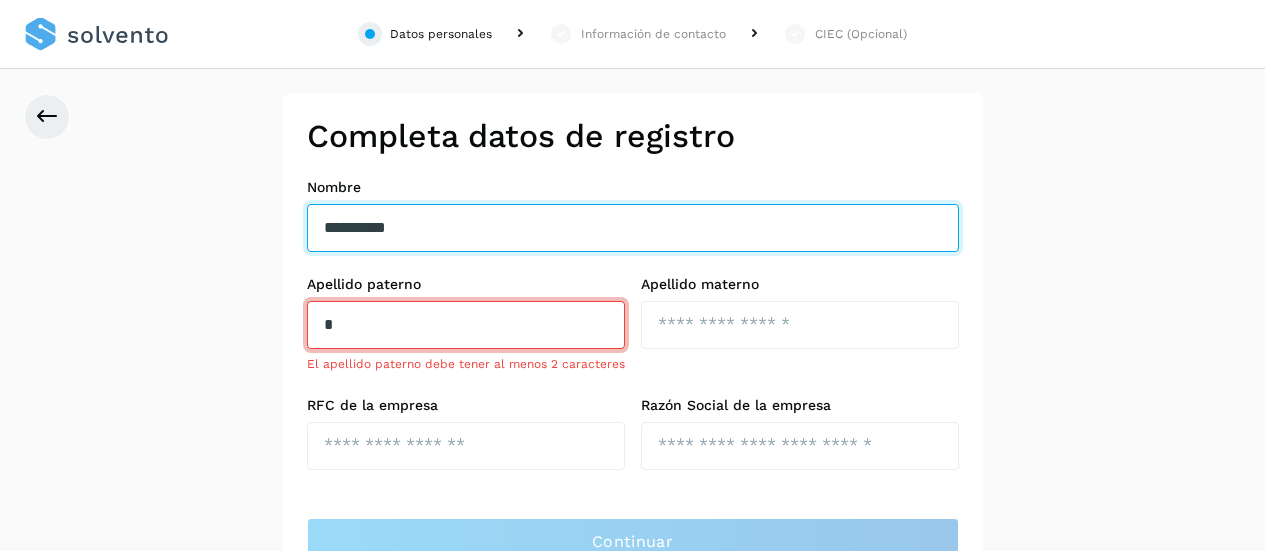 click on "*********" at bounding box center [633, 228] 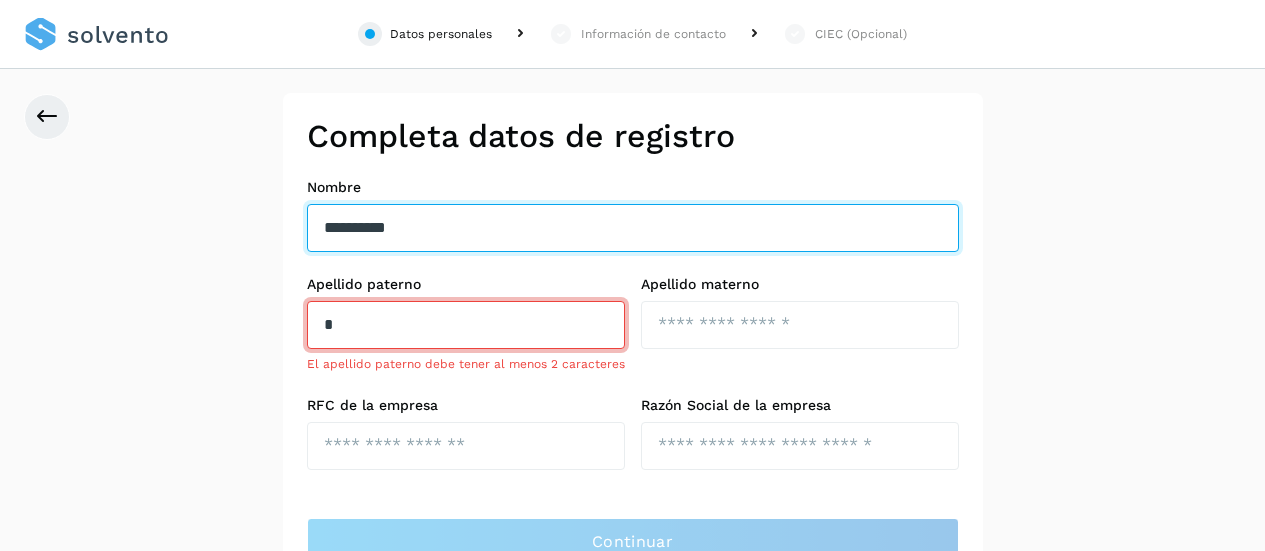 click on "*********" at bounding box center (633, 228) 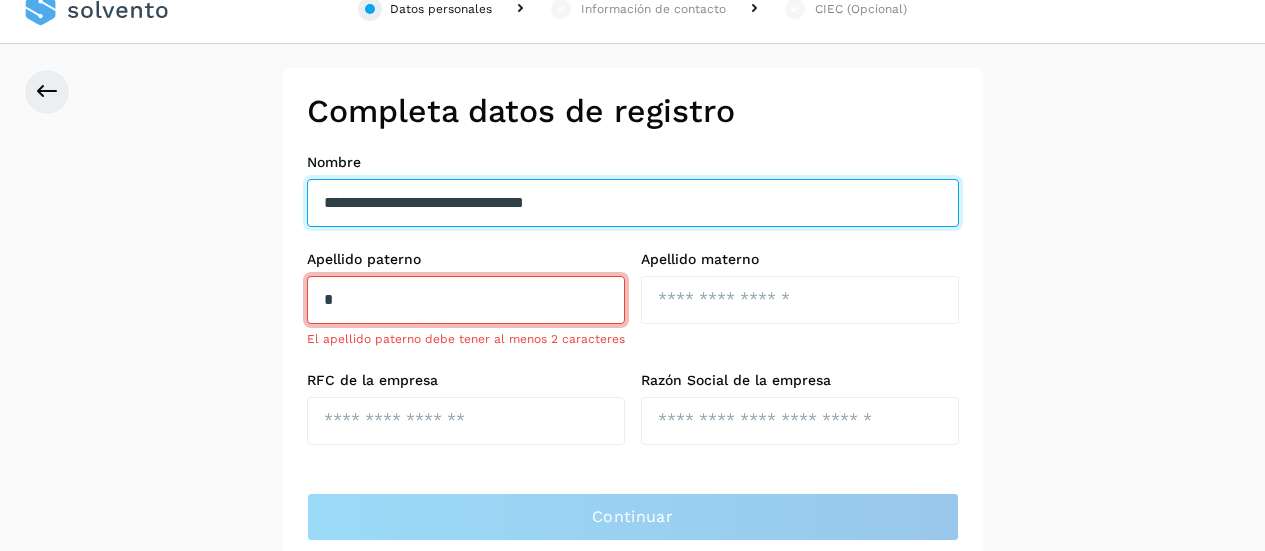 scroll, scrollTop: 26, scrollLeft: 0, axis: vertical 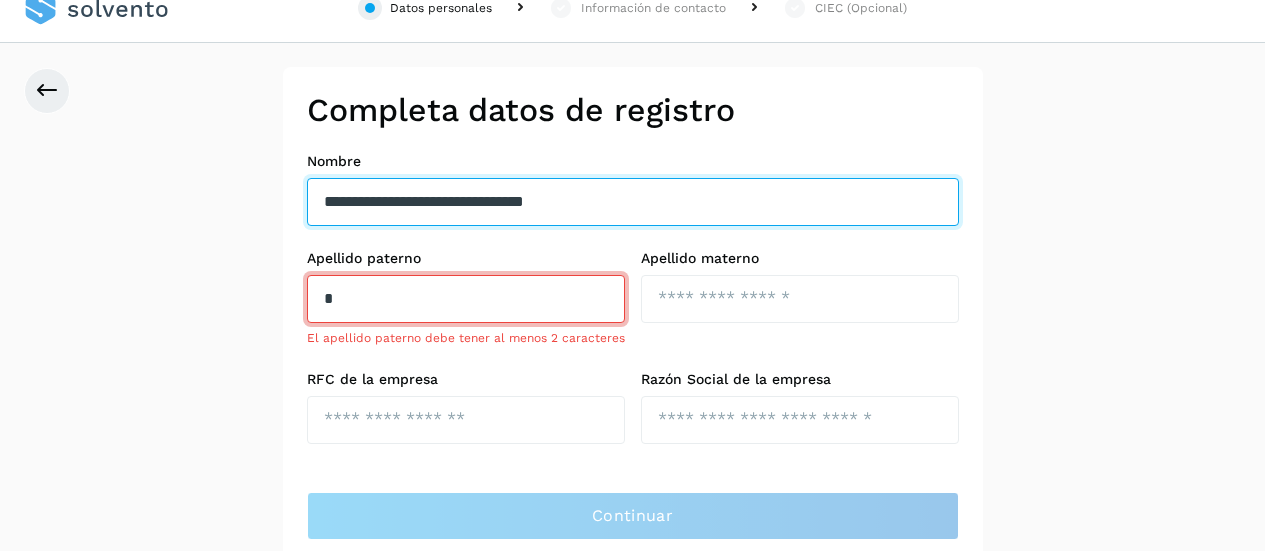 type on "**********" 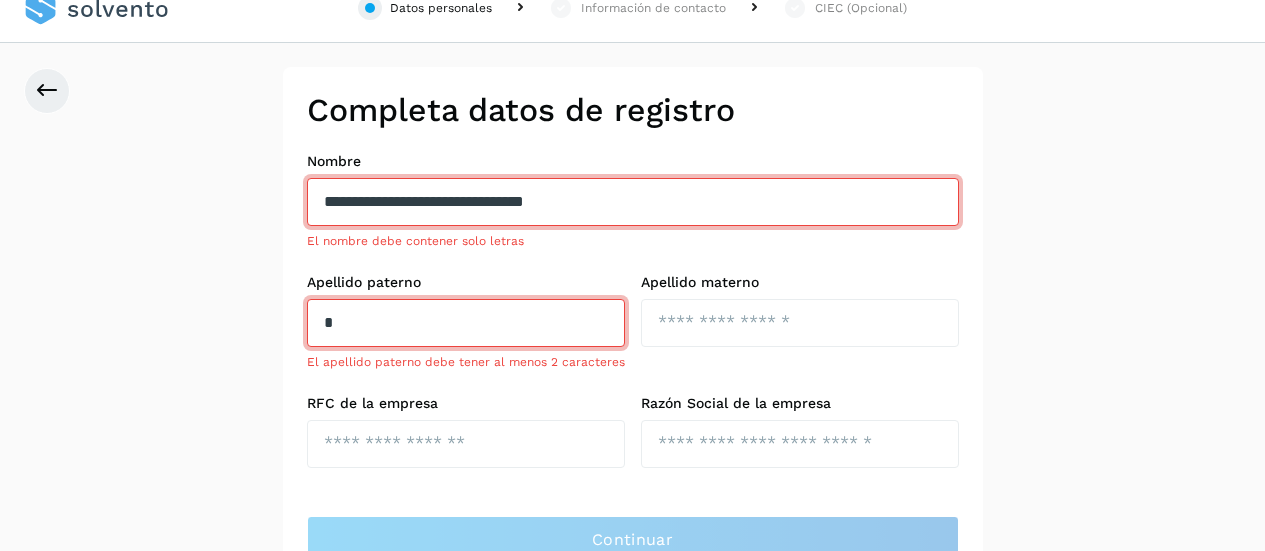 click on "**********" at bounding box center (633, 322) 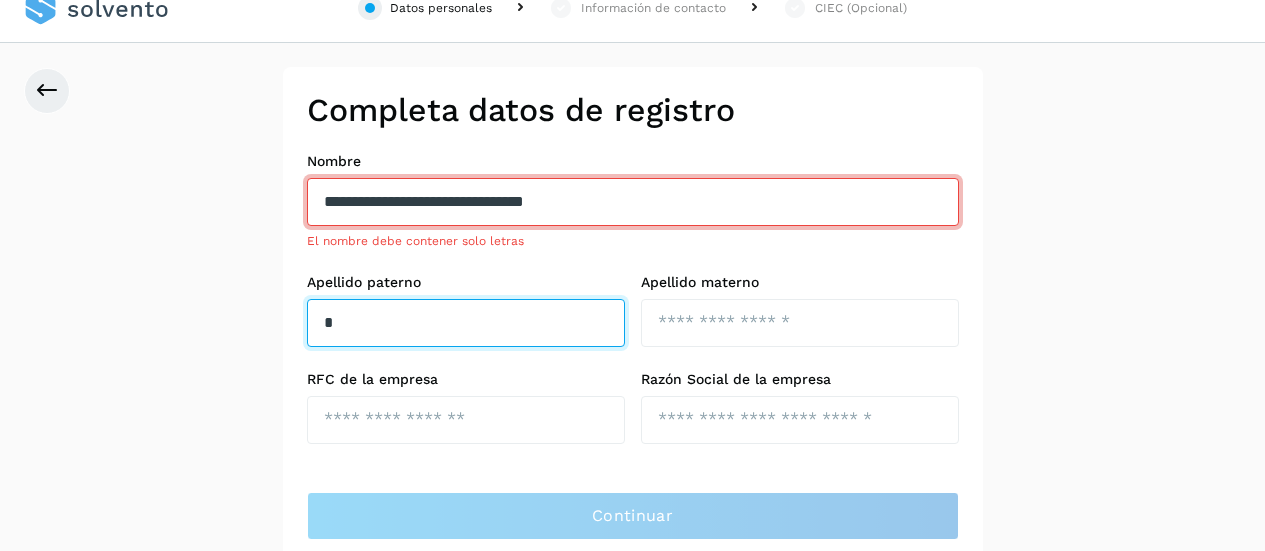 click on "*" at bounding box center (466, 323) 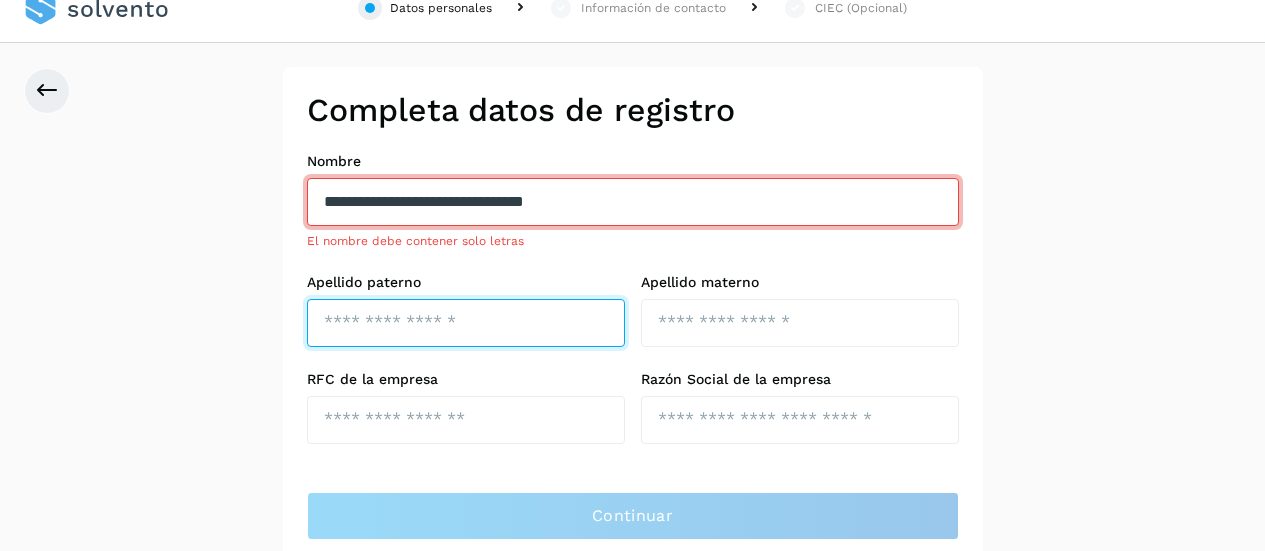 type 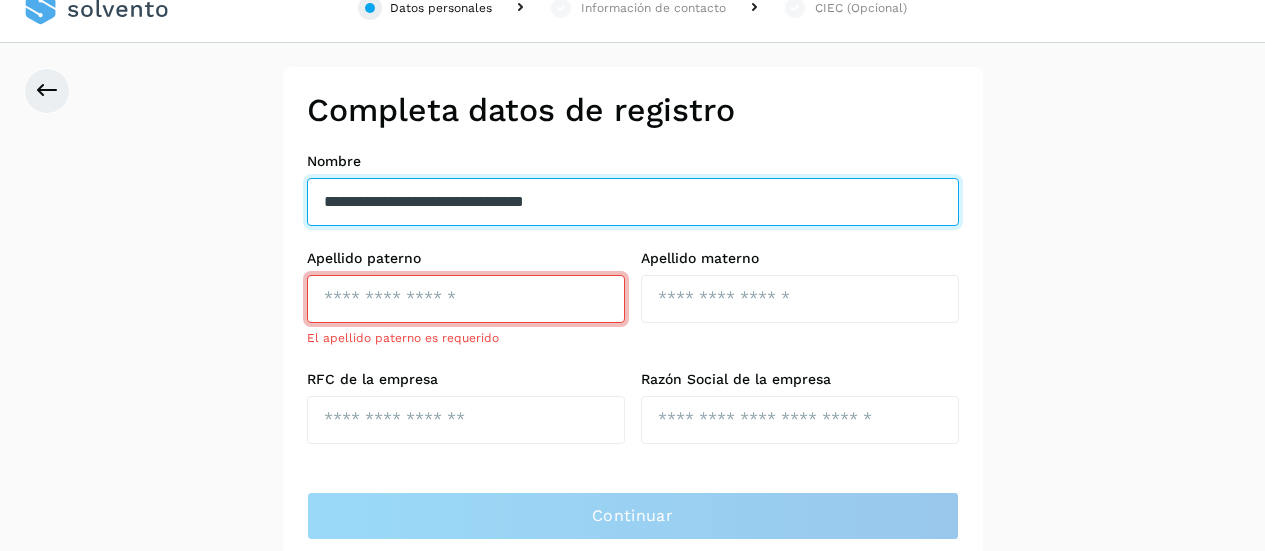 click on "**********" at bounding box center (633, 202) 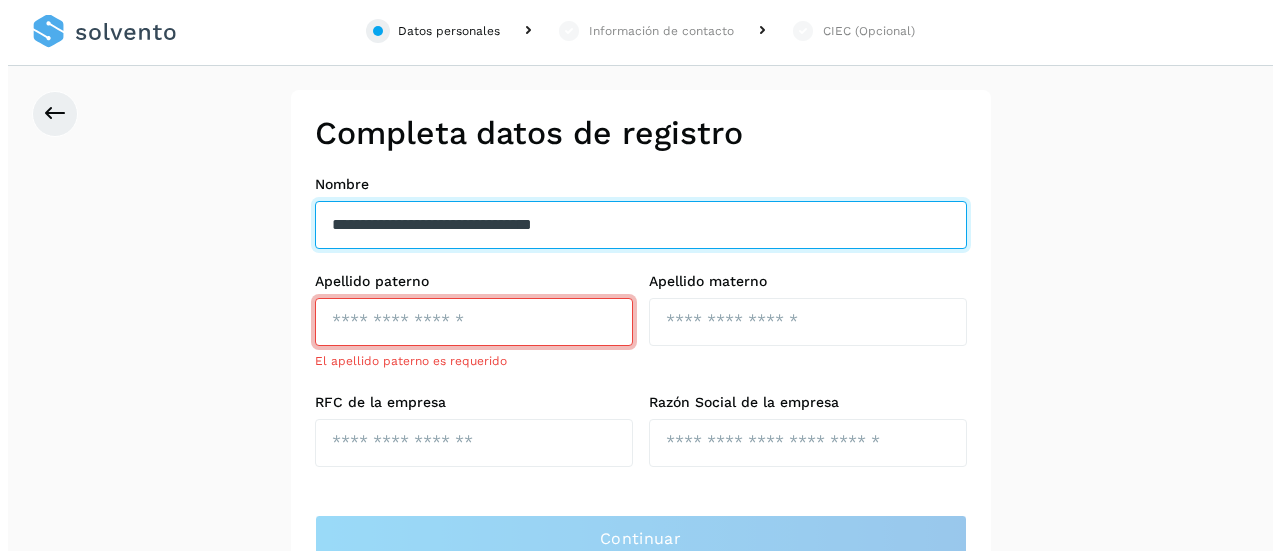scroll, scrollTop: 0, scrollLeft: 0, axis: both 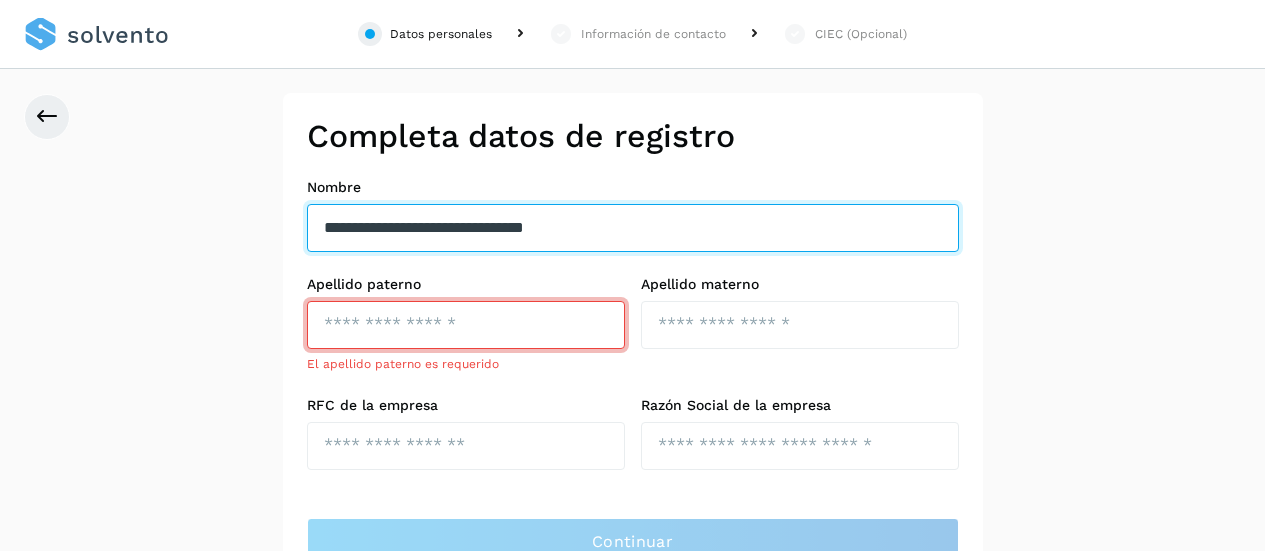 click on "**********" at bounding box center (633, 228) 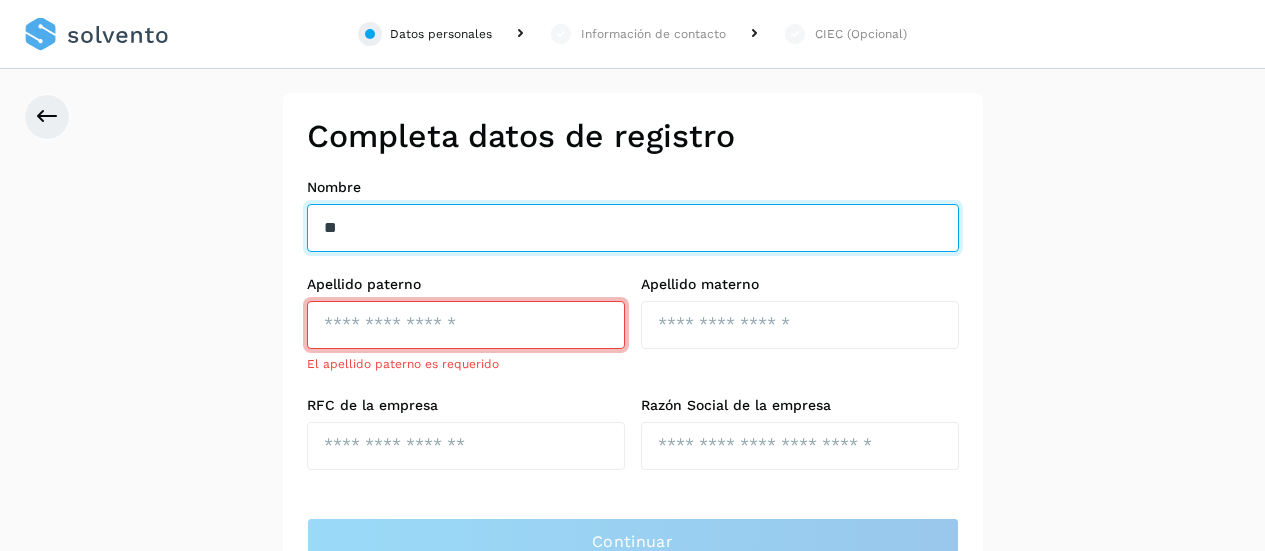 type on "*" 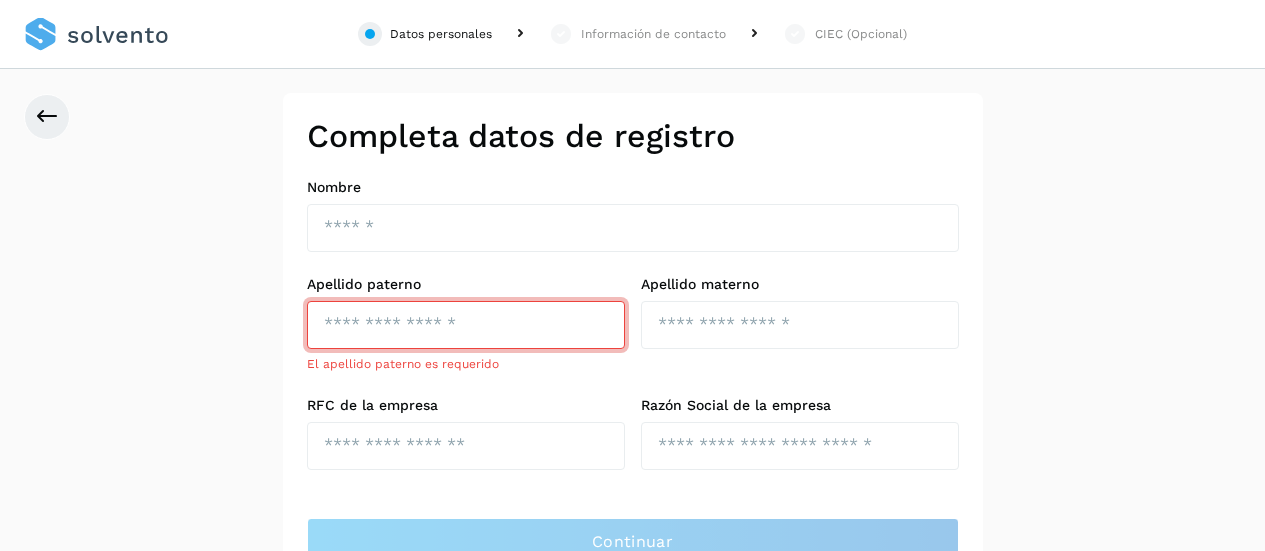 click on "Completa datos de registro Nombre  Apellido paterno  El apellido paterno es requerido Apellido materno  RFC de la empresa  Razón Social de la empresa  Continuar ¿Tienes una cuenta? Inicia sesión Verifica datos de contacto Ingresa y verifica tu correo electrónico, celular y crea la contraseña con la que gestionarás tu cuenta Solvento. Código  +52 Número de celular  Enviar código Código recibido en tu celular  Validar Registrarse Autorización de consulta de historial crediticio  Por este conducto autorizo expresamente a BOCAV, S.A.P.I DE CV SOFOM E.N.R, para que por conducto de sus funcionarios facultados lleve a cabo Investigaciones, sobre mi comportamiento Crediticio en las Sociedades de Información Crediticia que estime conveniente." at bounding box center (632, 365) 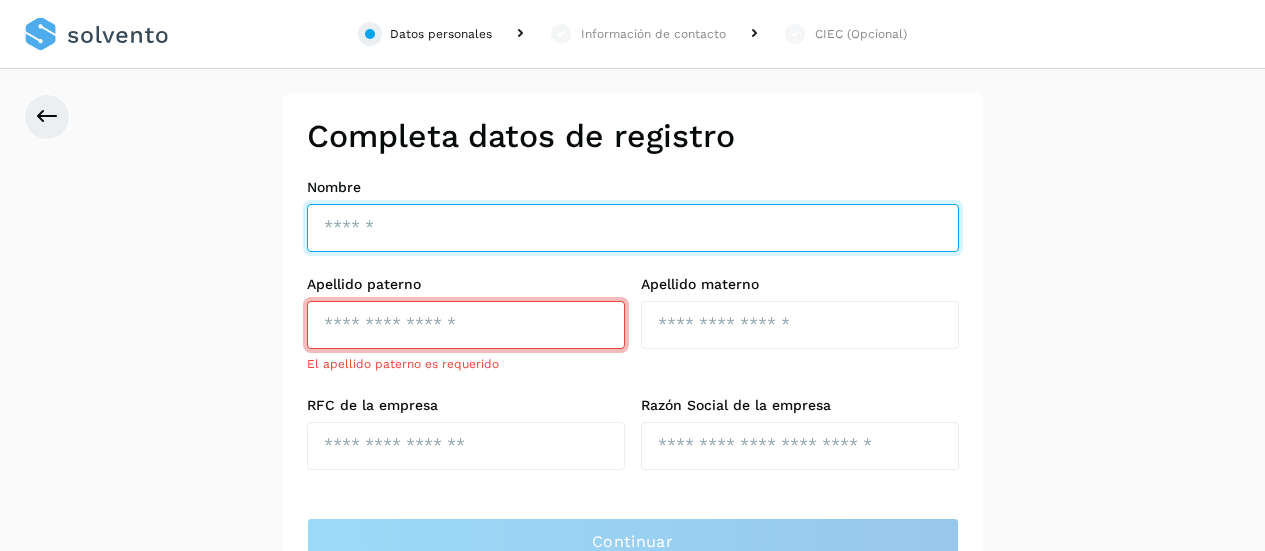 click at bounding box center (633, 228) 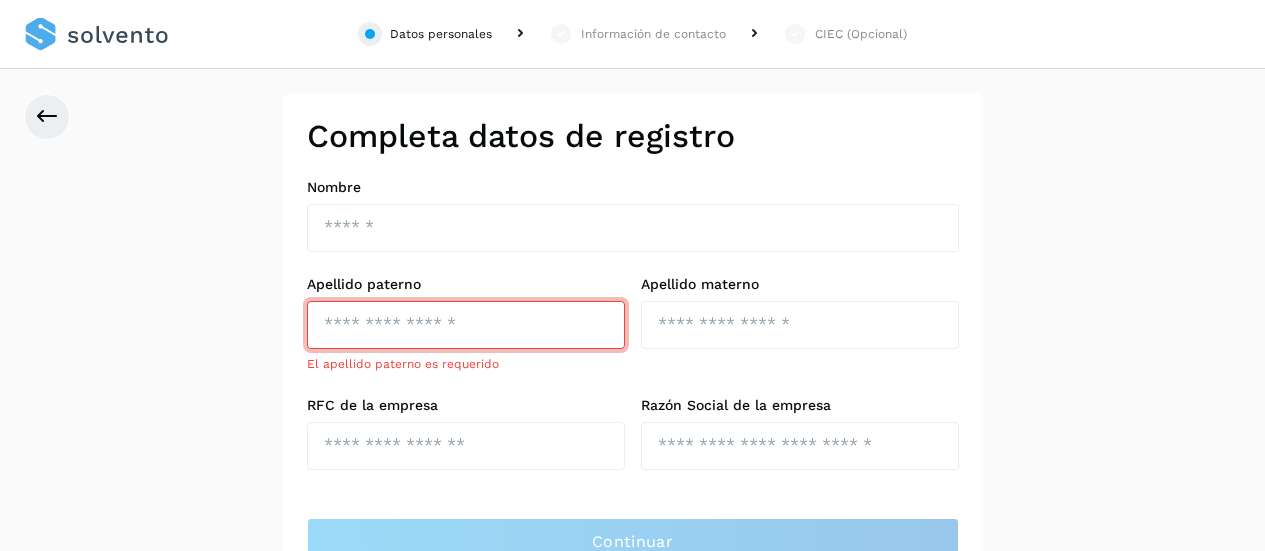 click on "Completa datos de registro Nombre  Apellido paterno  El apellido paterno es requerido Apellido materno  RFC de la empresa  Razón Social de la empresa  Continuar ¿Tienes una cuenta? Inicia sesión Verifica datos de contacto Ingresa y verifica tu correo electrónico, celular y crea la contraseña con la que gestionarás tu cuenta Solvento. Código  +52 Número de celular  Enviar código Código recibido en tu celular  Validar Registrarse Autorización de consulta de historial crediticio  Por este conducto autorizo expresamente a BOCAV, S.A.P.I DE CV SOFOM E.N.R, para que por conducto de sus funcionarios facultados lleve a cabo Investigaciones, sobre mi comportamiento Crediticio en las Sociedades de Información Crediticia que estime conveniente." at bounding box center (632, 365) 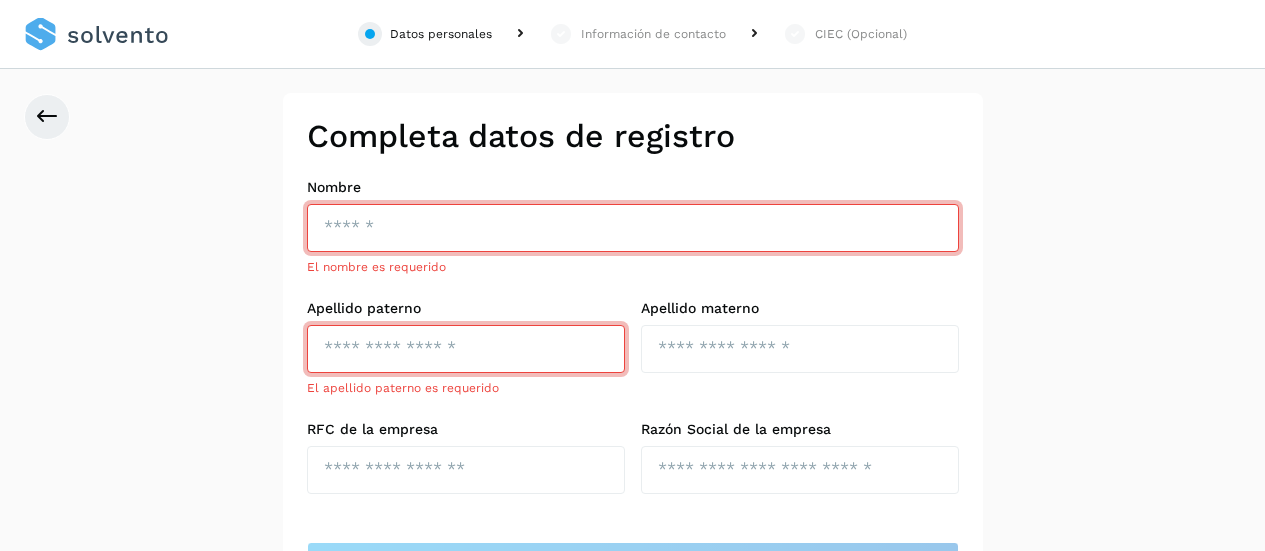 click at bounding box center (633, 228) 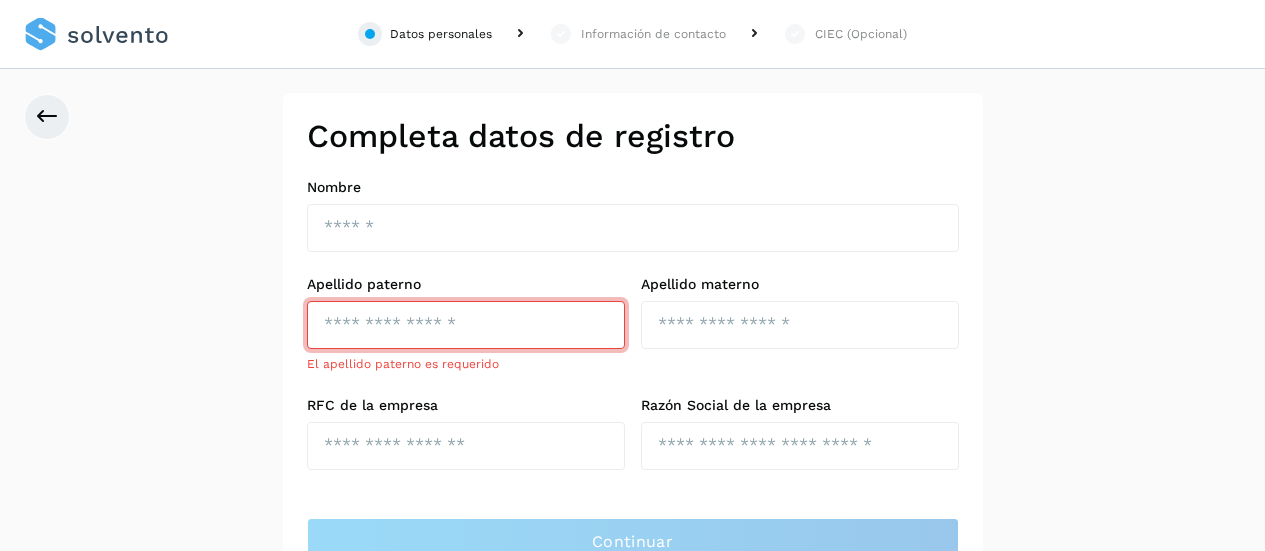 click on "Completa datos de registro Nombre  Apellido paterno  El apellido paterno es requerido Apellido materno  RFC de la empresa  Razón Social de la empresa  Continuar ¿Tienes una cuenta? Inicia sesión Verifica datos de contacto Ingresa y verifica tu correo electrónico, celular y crea la contraseña con la que gestionarás tu cuenta Solvento. Código  +52 Número de celular  Enviar código Código recibido en tu celular  Validar Registrarse Autorización de consulta de historial crediticio  Por este conducto autorizo expresamente a BOCAV, S.A.P.I DE CV SOFOM E.N.R, para que por conducto de sus funcionarios facultados lleve a cabo Investigaciones, sobre mi comportamiento Crediticio en las Sociedades de Información Crediticia que estime conveniente." at bounding box center (632, 365) 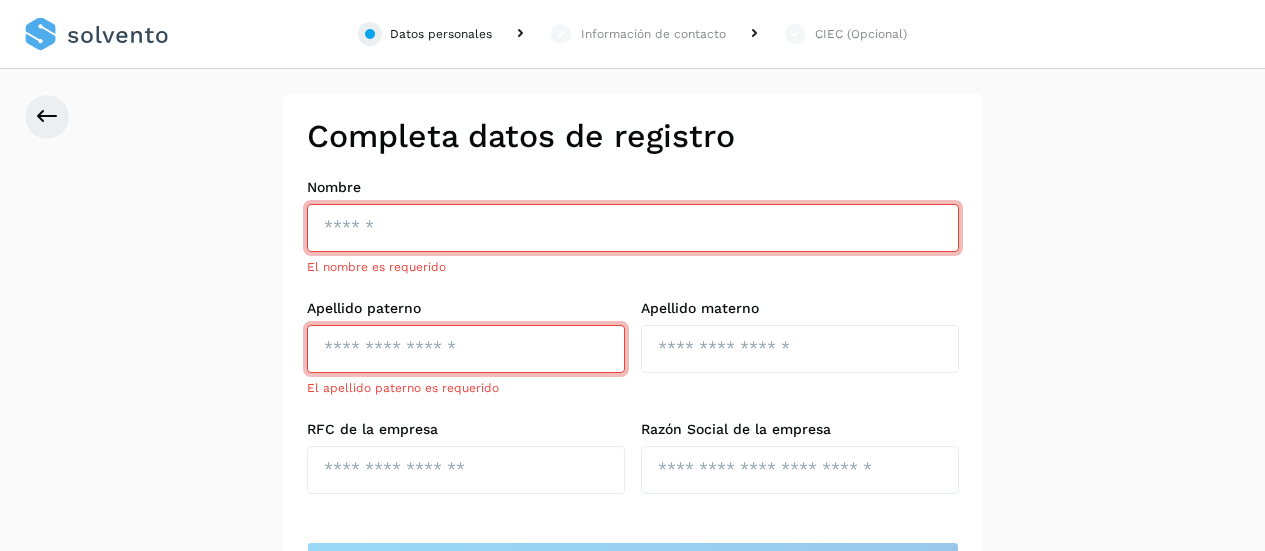 click on "Completa datos de registro Nombre  El nombre es requerido Apellido paterno  El apellido paterno es requerido Apellido materno  RFC de la empresa  Razón Social de la empresa  Continuar ¿Tienes una cuenta? Inicia sesión" 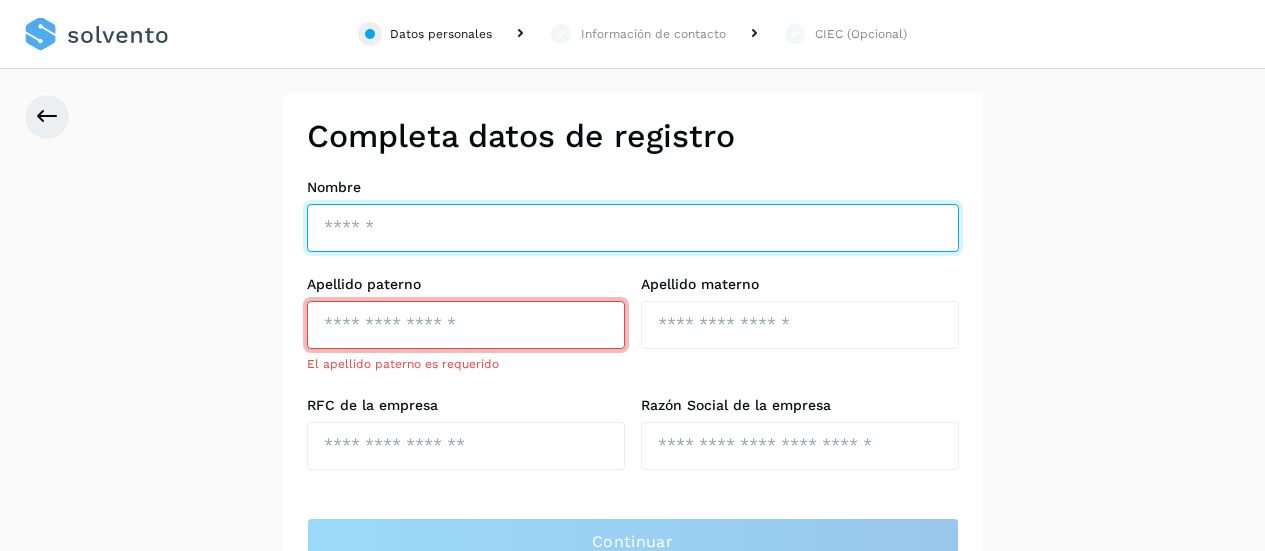 click at bounding box center (633, 228) 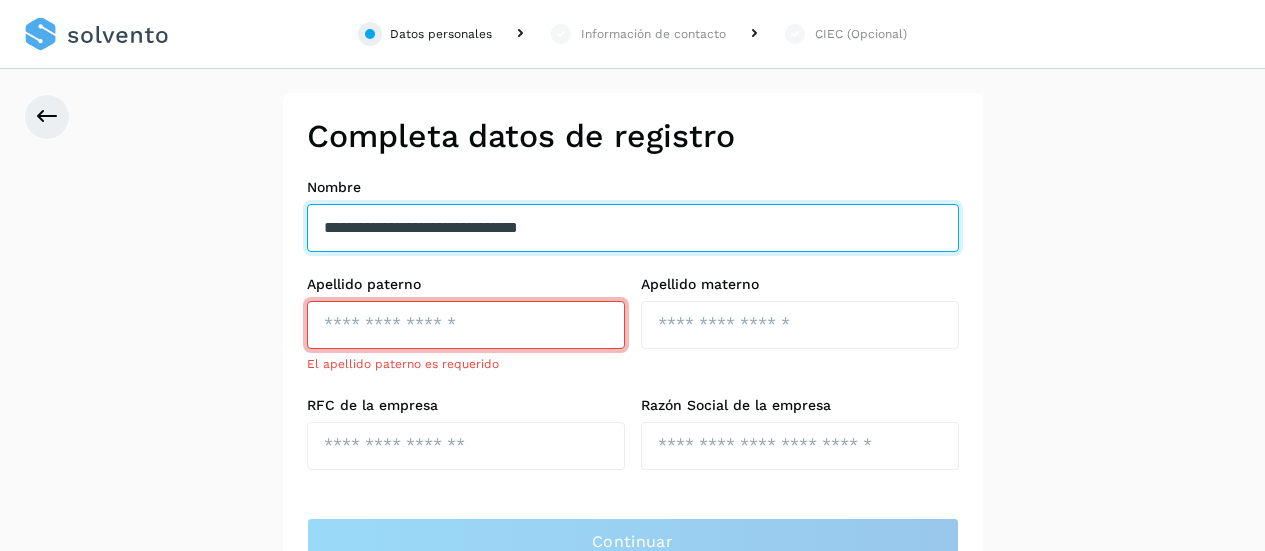 type on "**********" 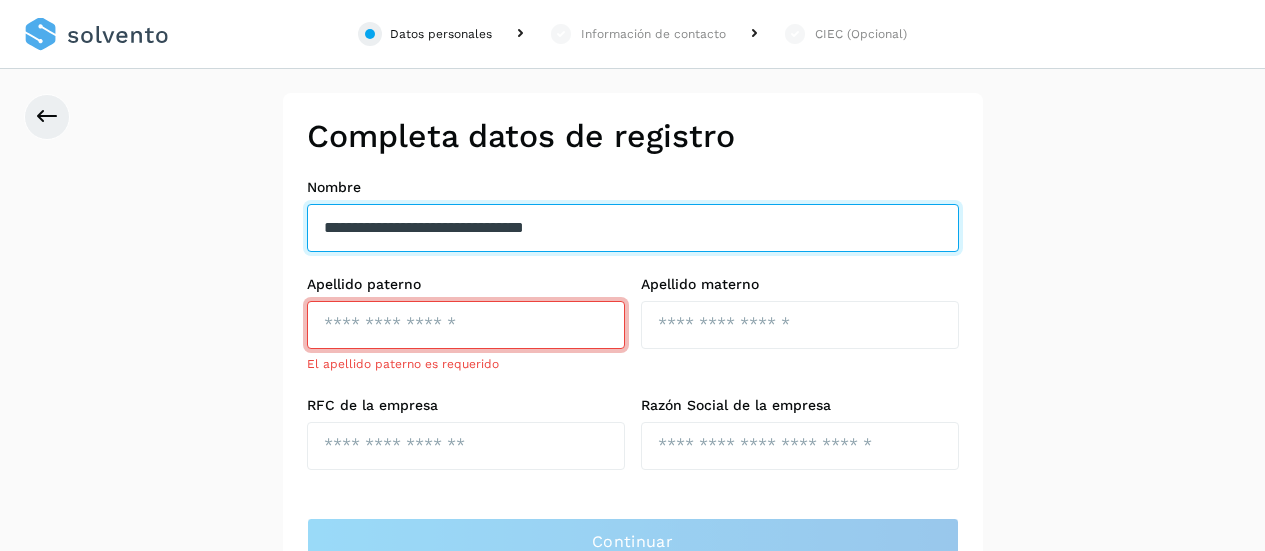 click on "**********" at bounding box center [633, 228] 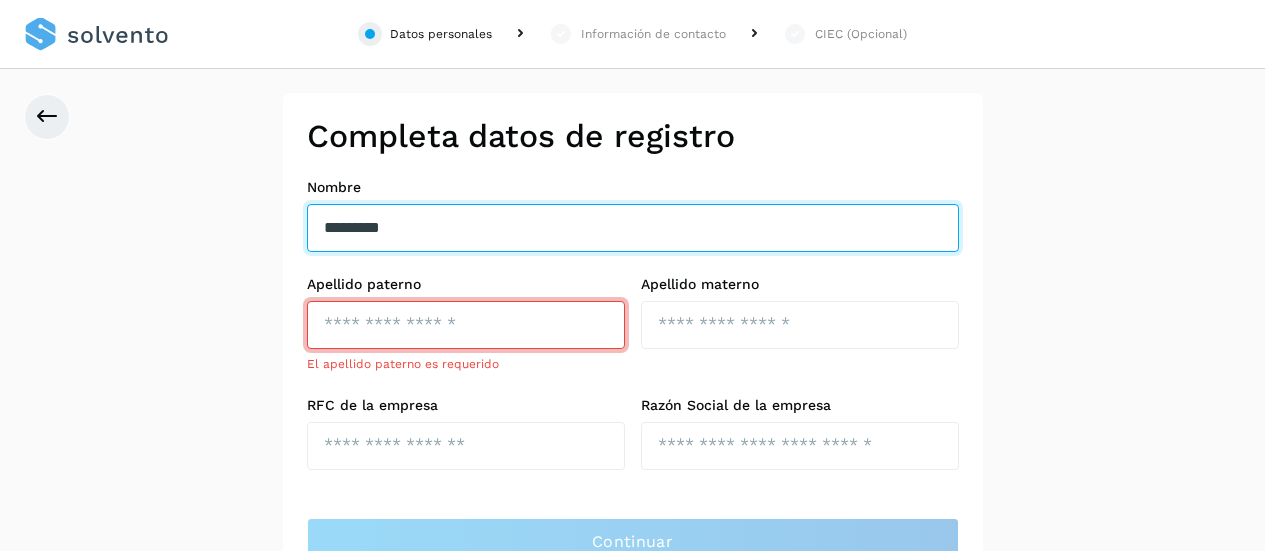 type on "*********" 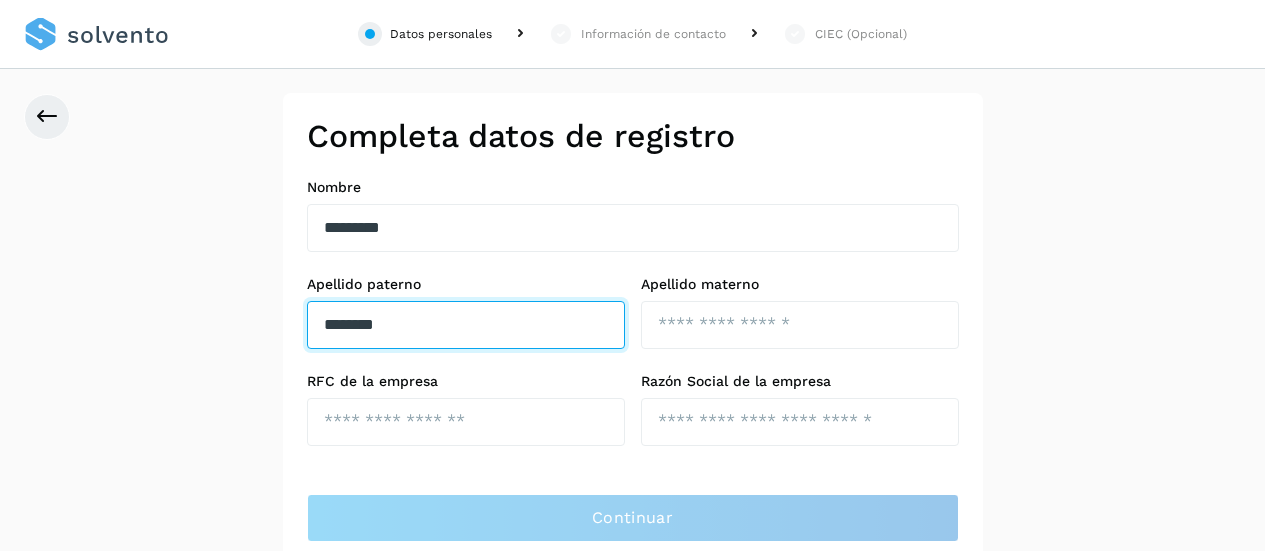 type on "*******" 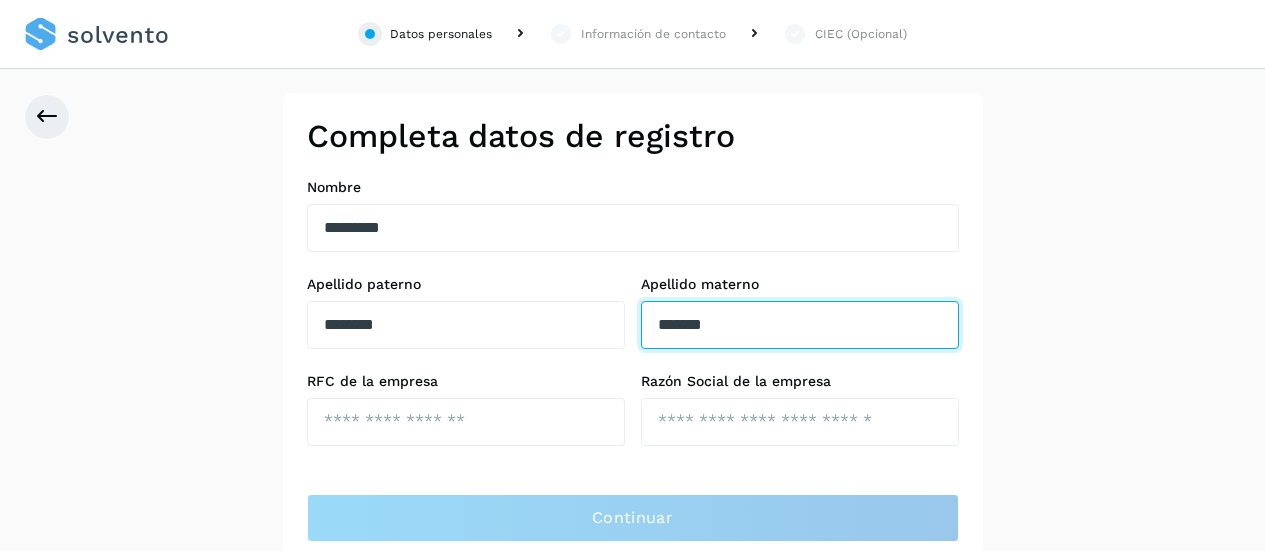 type on "*******" 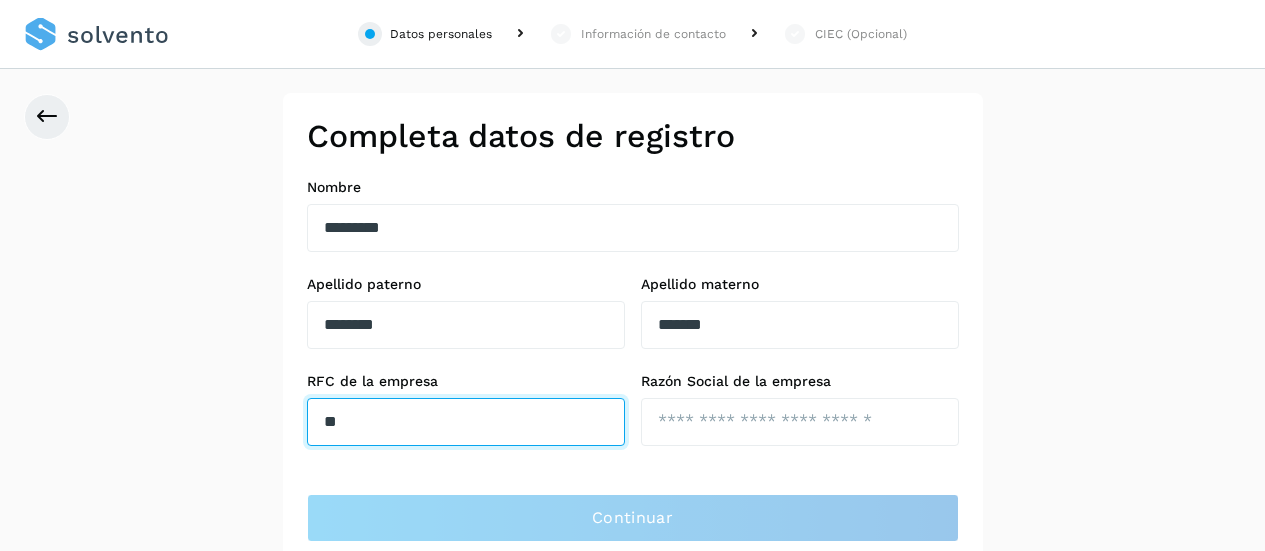 type on "*" 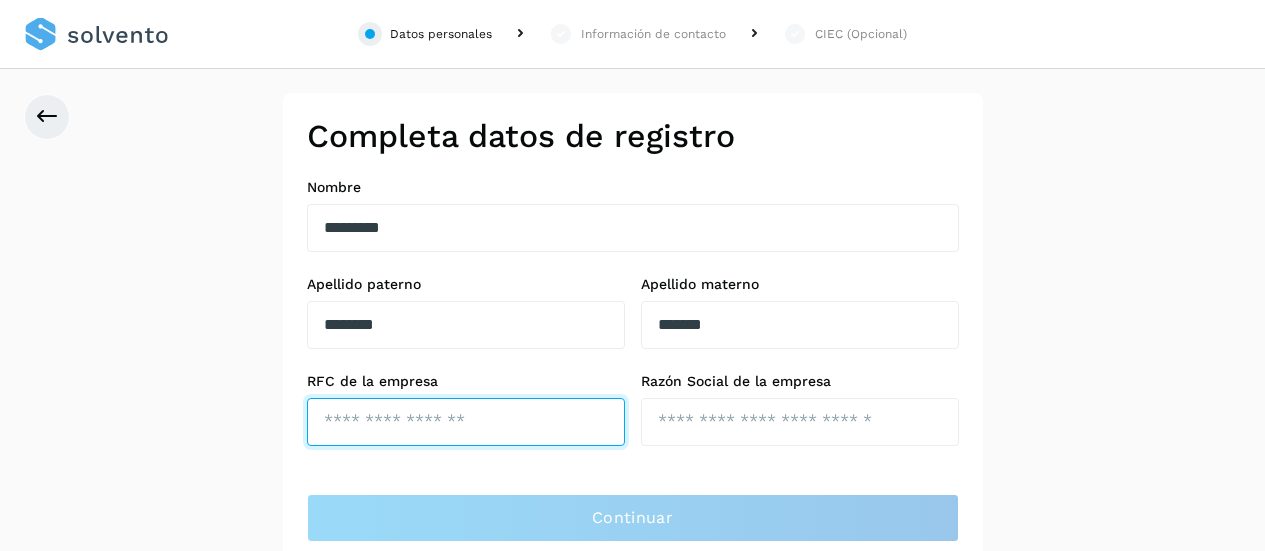 click at bounding box center (466, 422) 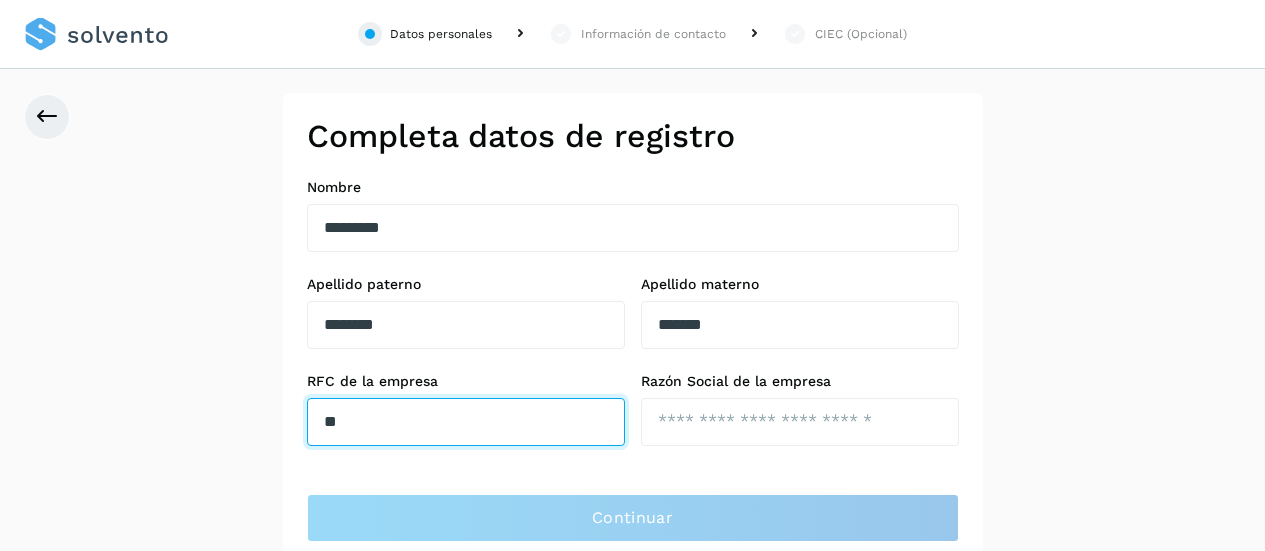 type on "*" 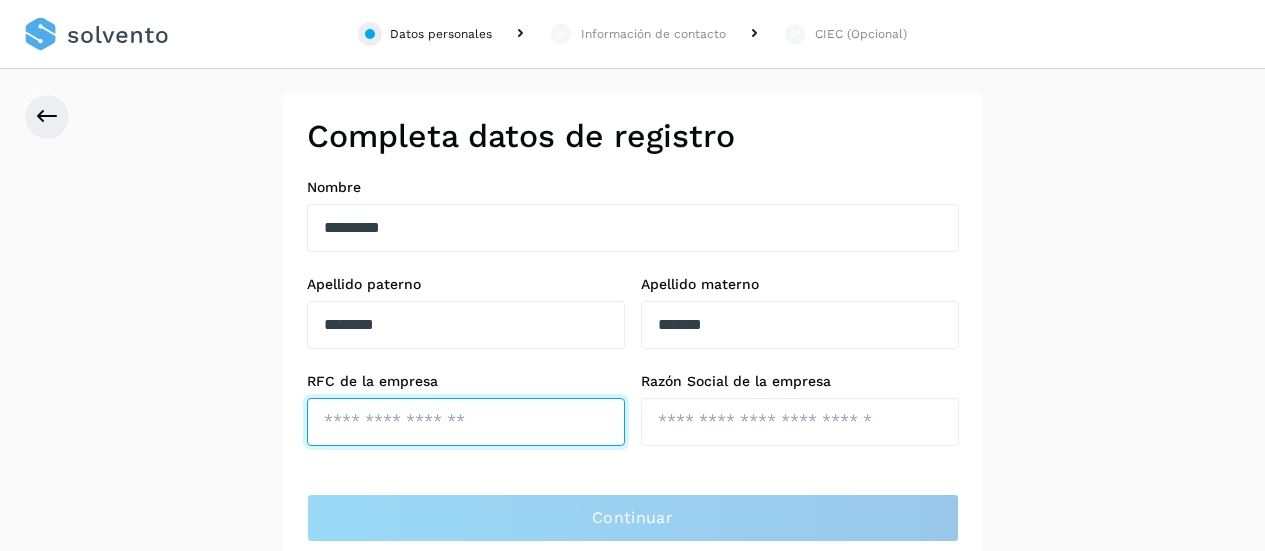 click at bounding box center (466, 422) 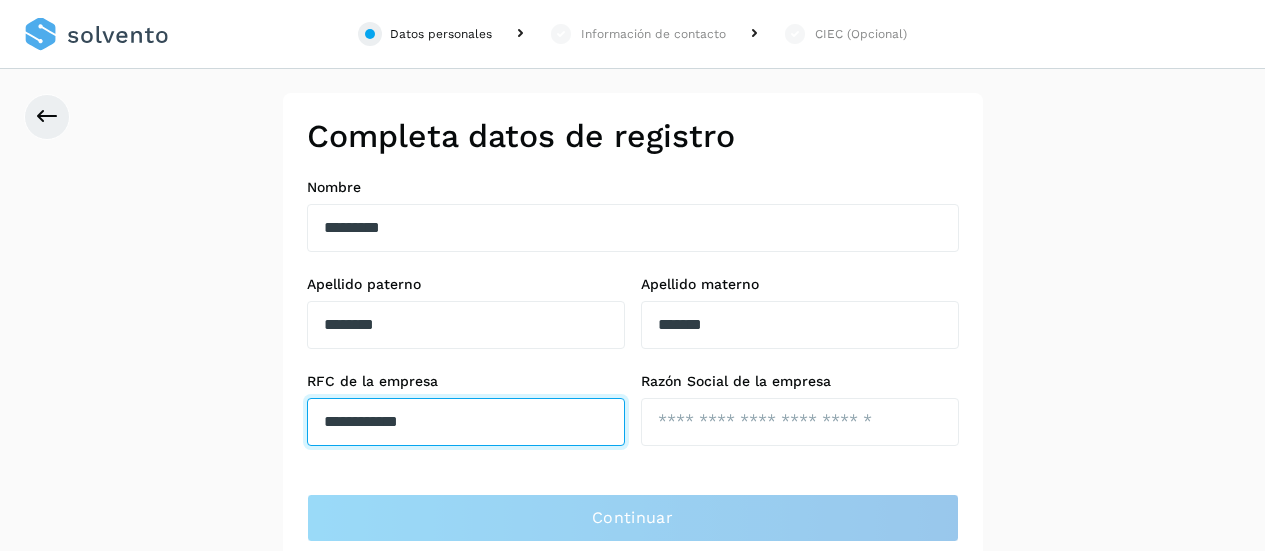 type on "**********" 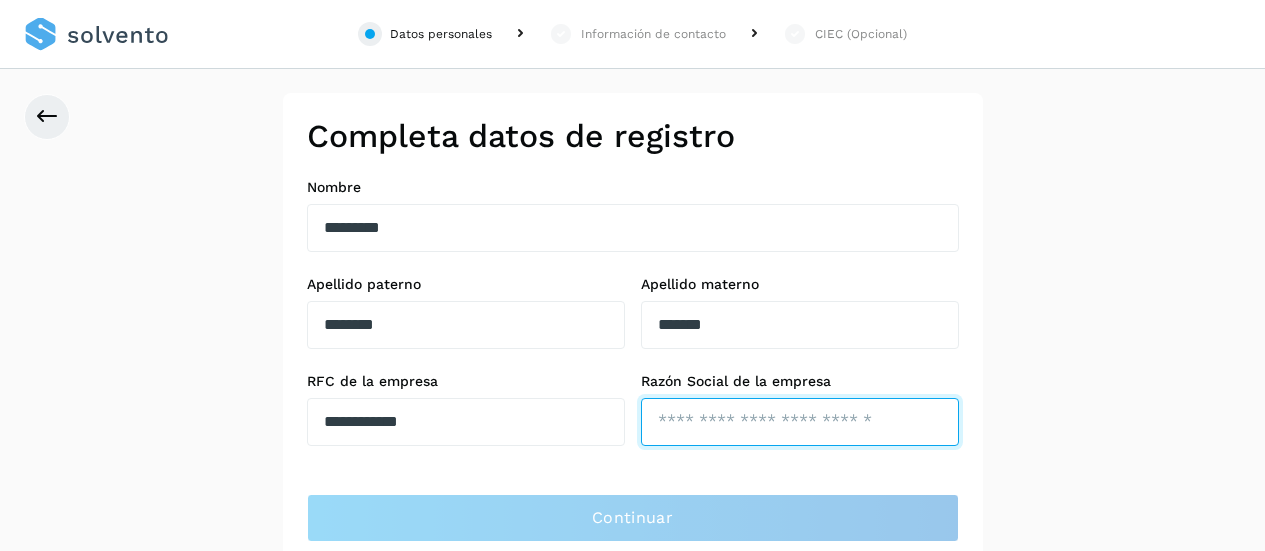 click at bounding box center (800, 422) 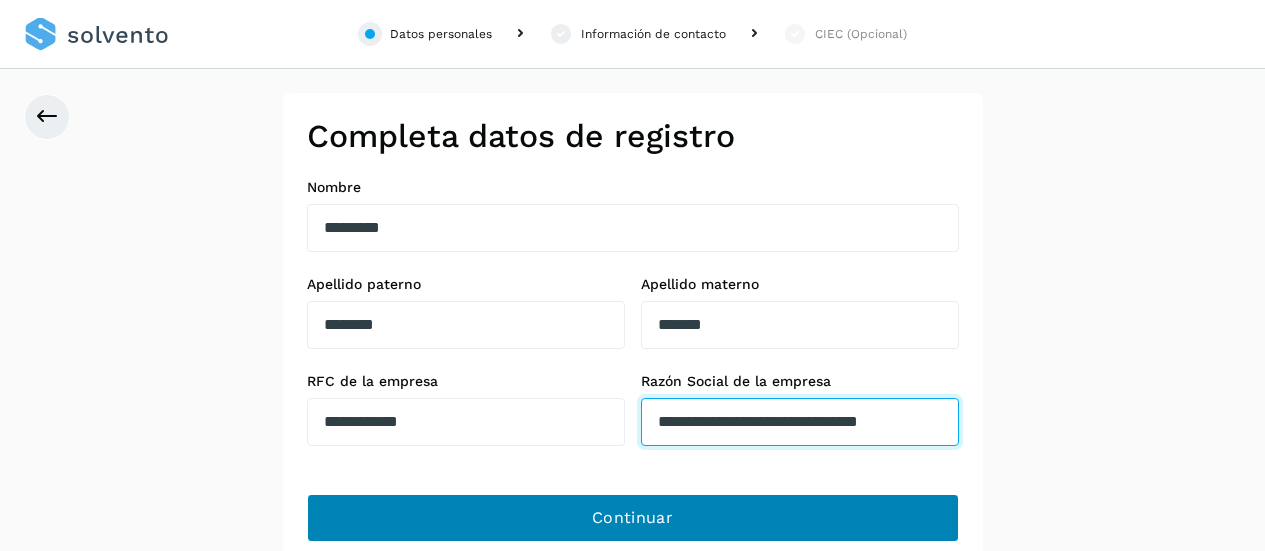 type on "**********" 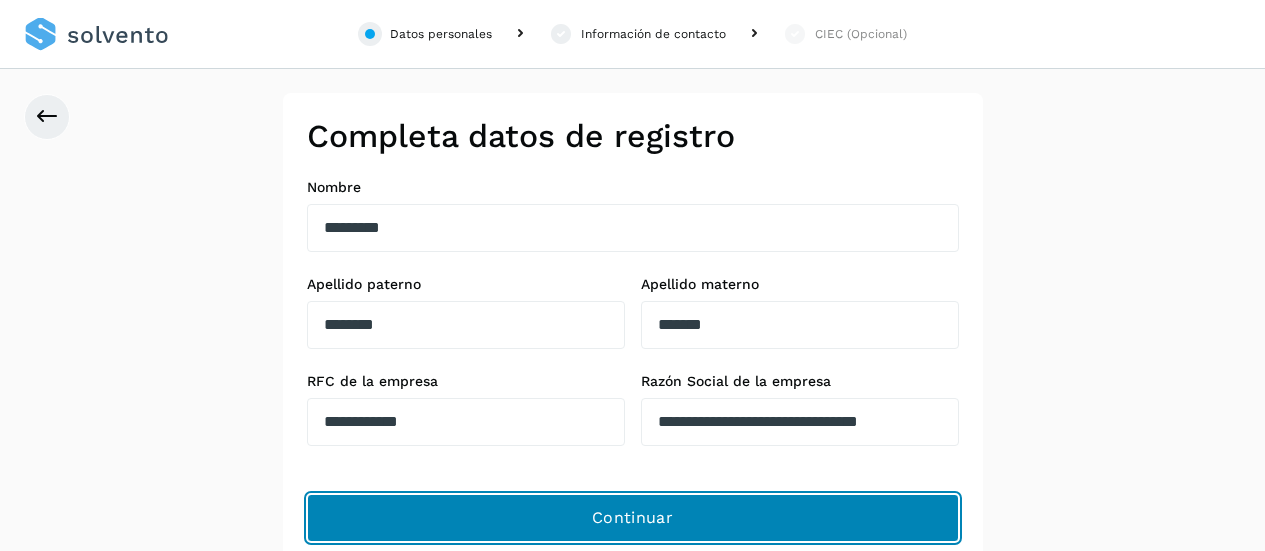 click on "Continuar" at bounding box center [633, 518] 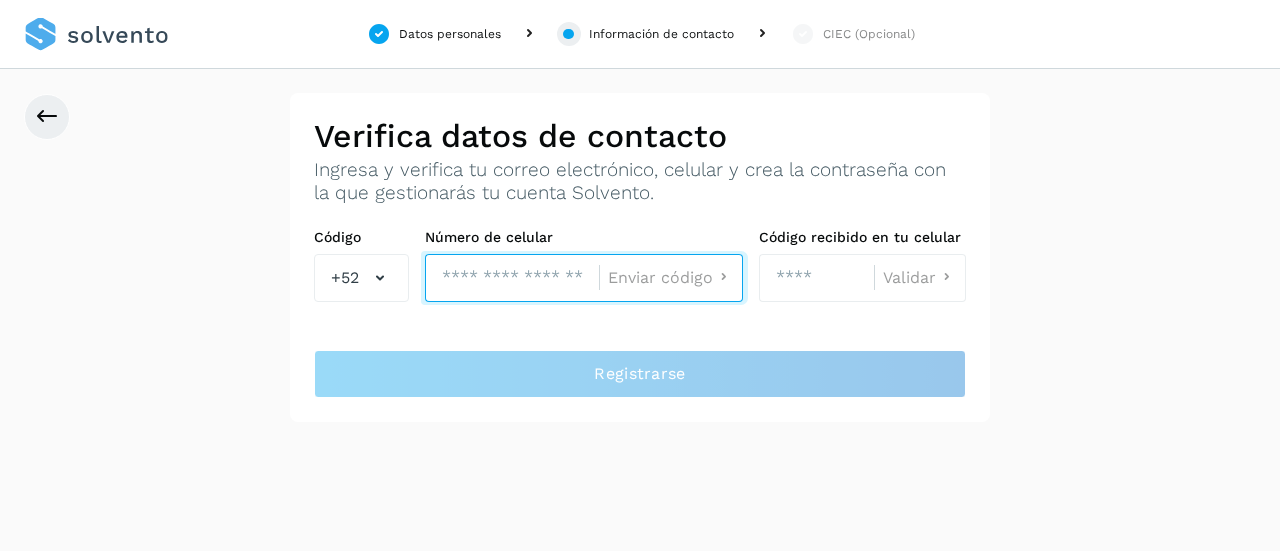 click at bounding box center (512, 278) 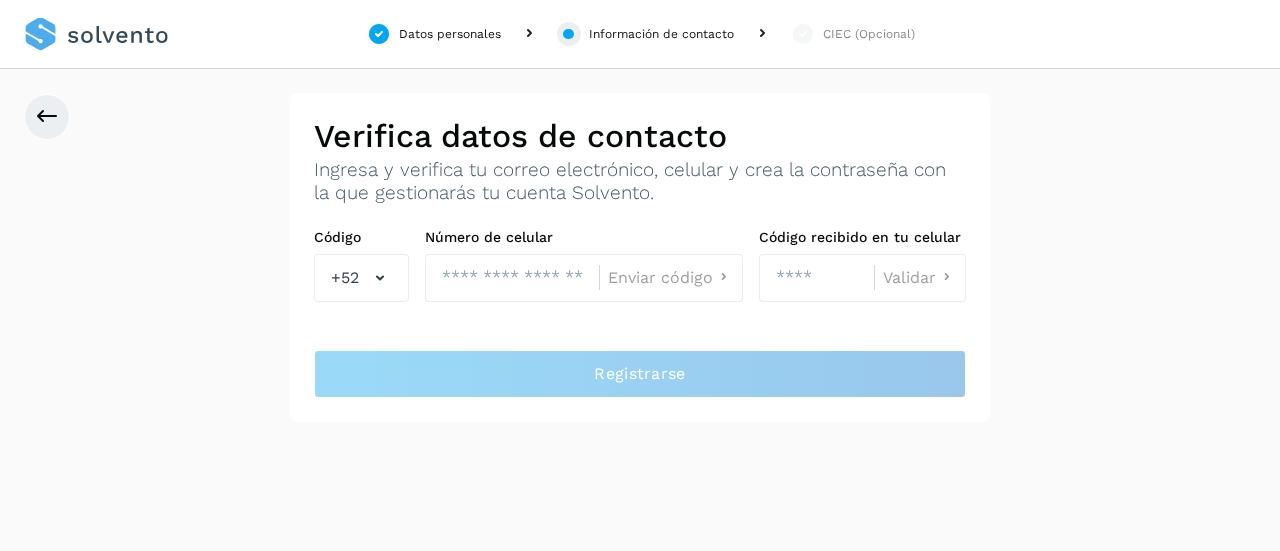 click on "Verifica datos de contacto Ingresa y verifica tu correo electrónico, celular y crea la contraseña con la que gestionarás tu cuenta Solvento. Código  +52 Número de celular  Enviar código Código recibido en tu celular  Validar Registrarse" 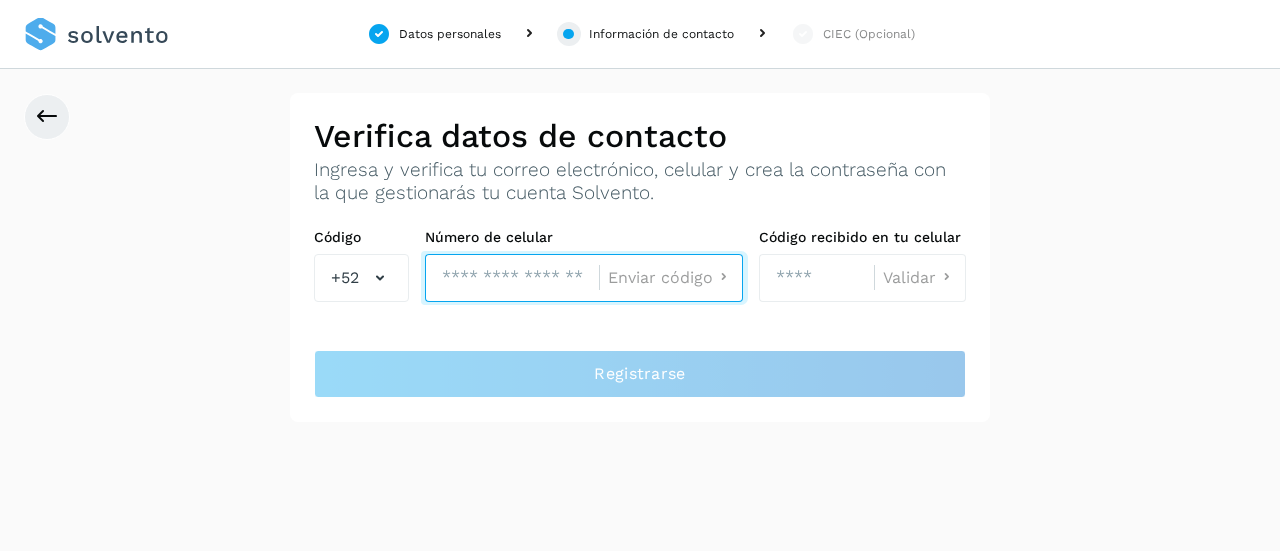 click at bounding box center (512, 278) 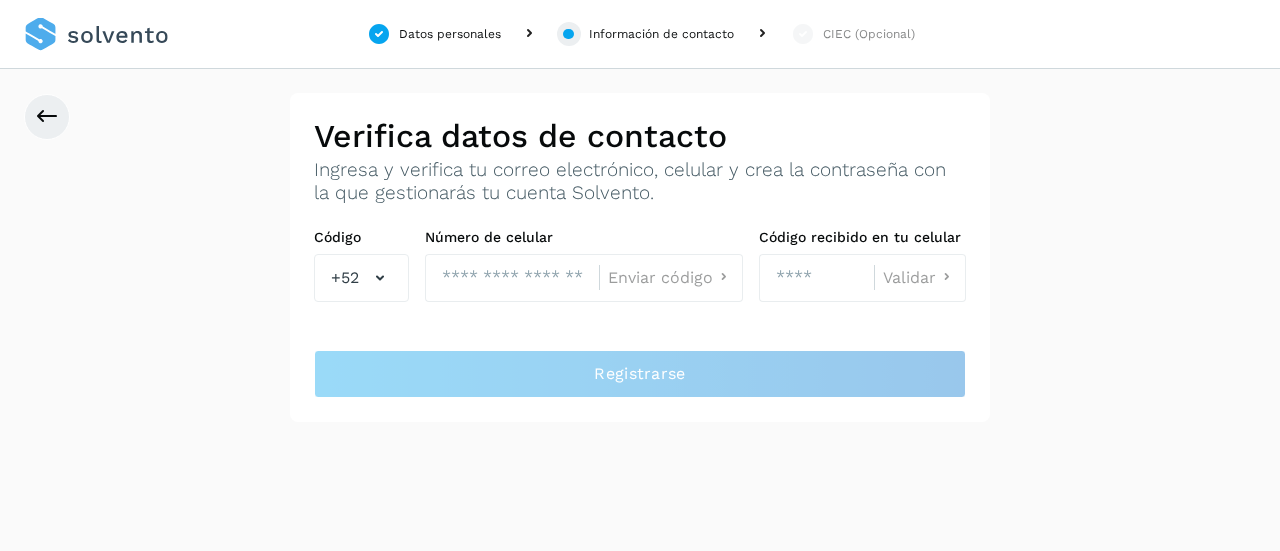 click on "Código  +52 Número de celular  Enviar código Código recibido en tu celular  Validar" at bounding box center (640, 277) 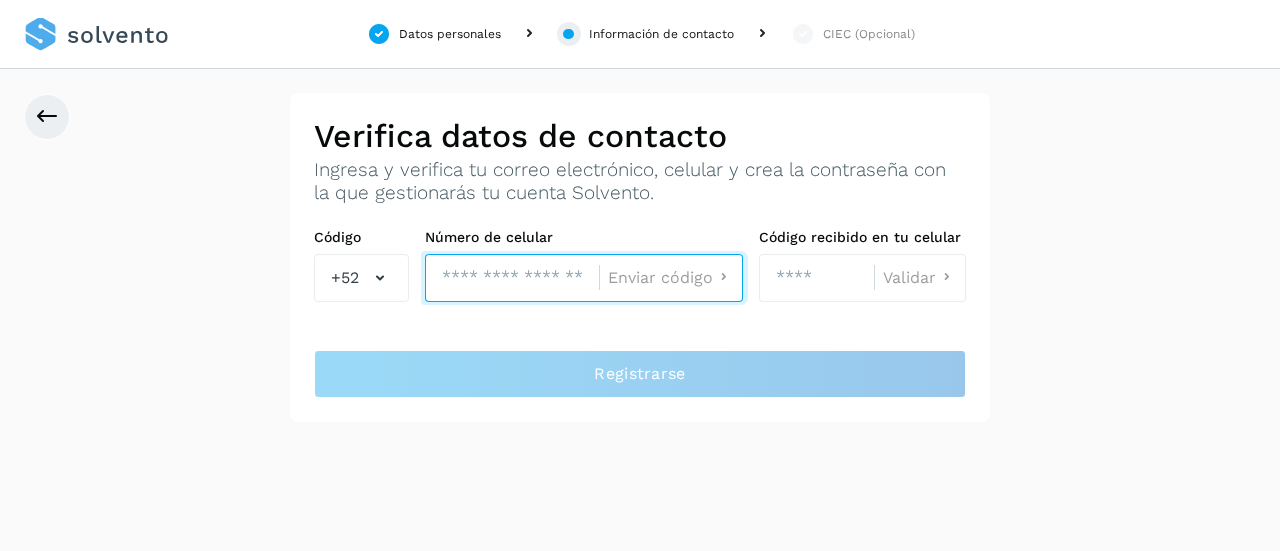 click at bounding box center [512, 278] 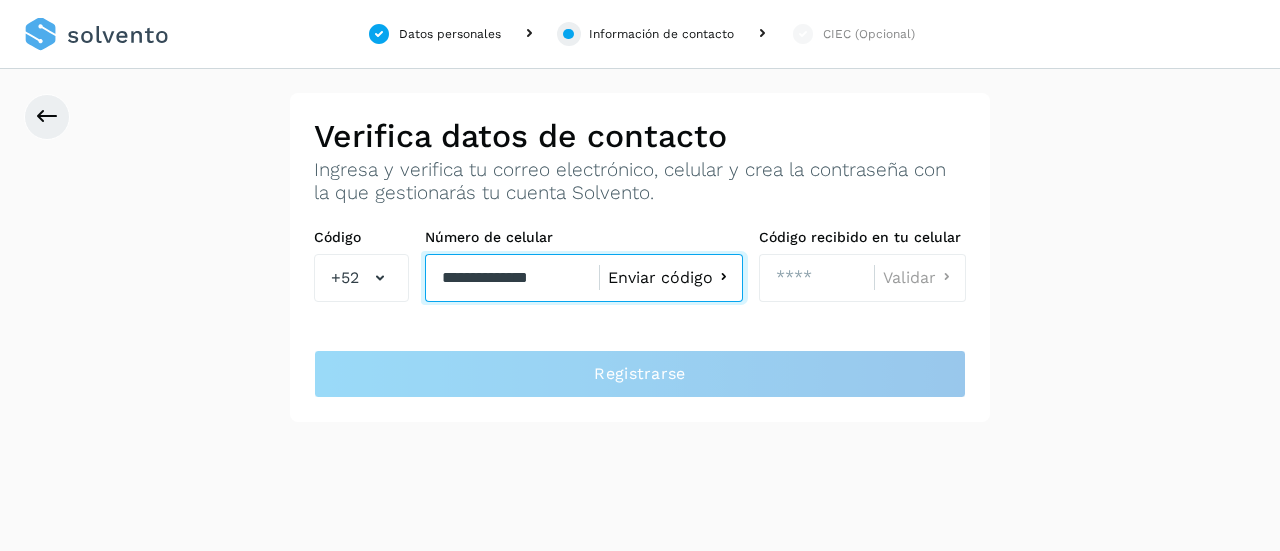 type on "**********" 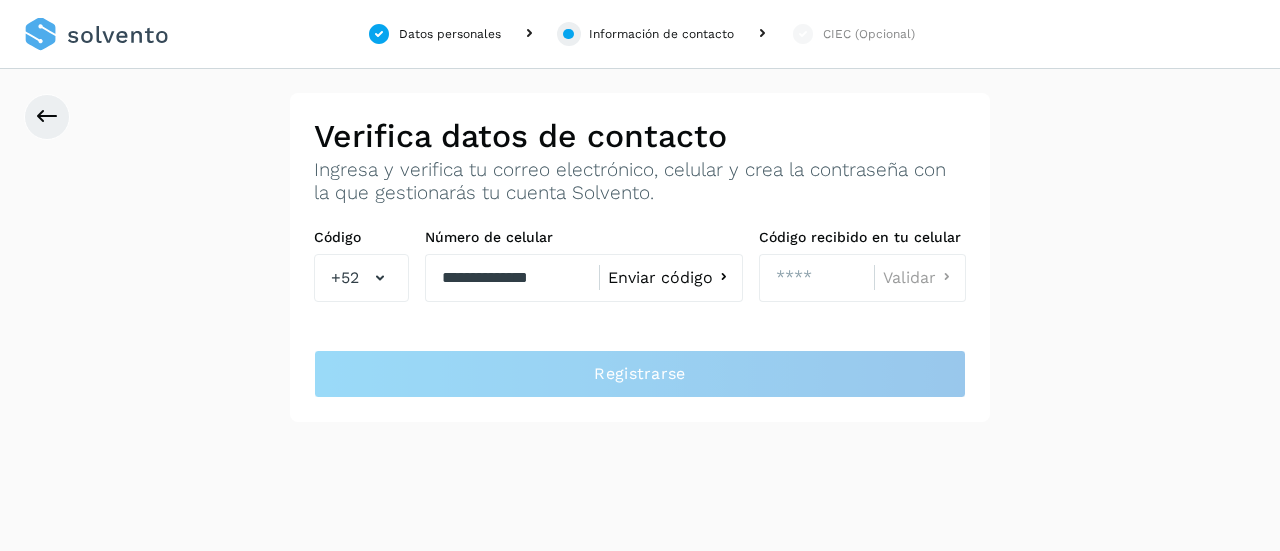 click on "Enviar código" at bounding box center [671, 278] 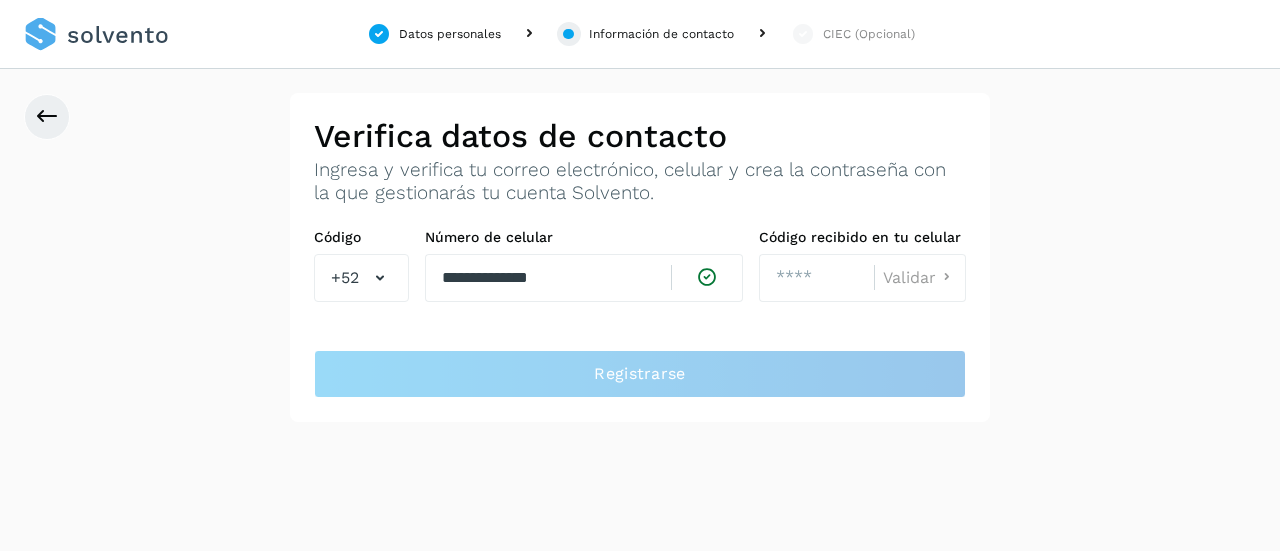 click on "**********" 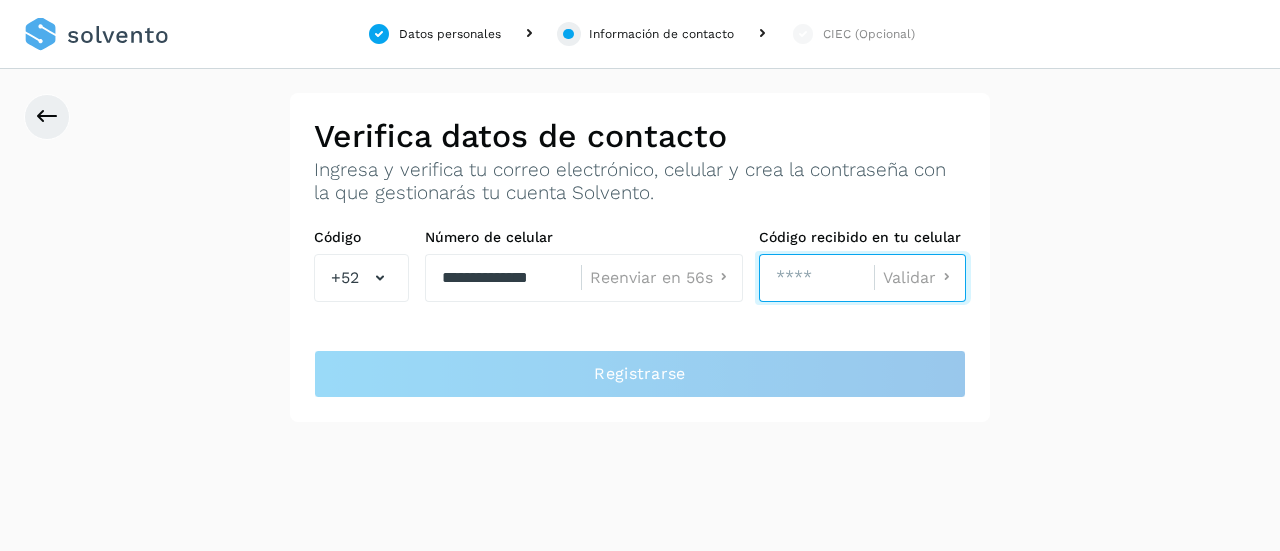 click at bounding box center (816, 278) 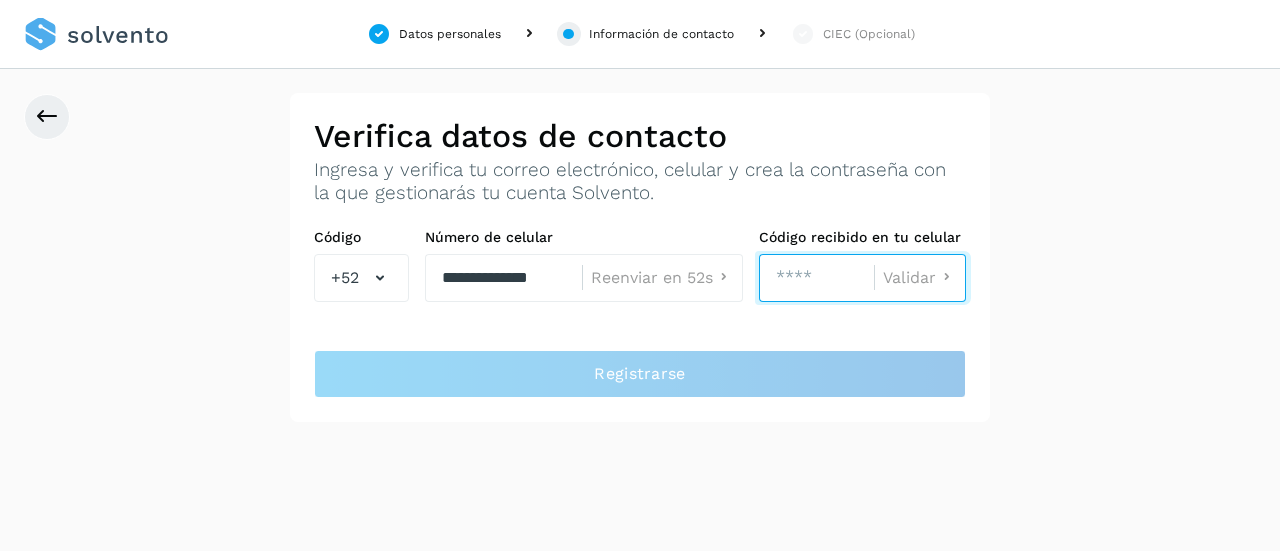 type on "*" 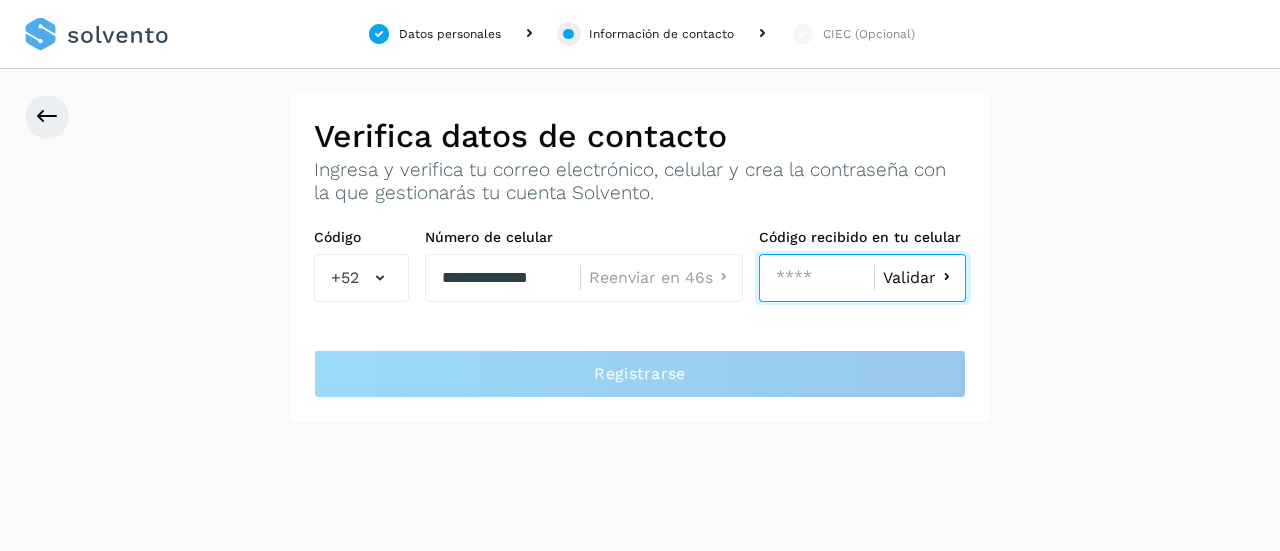 type on "****" 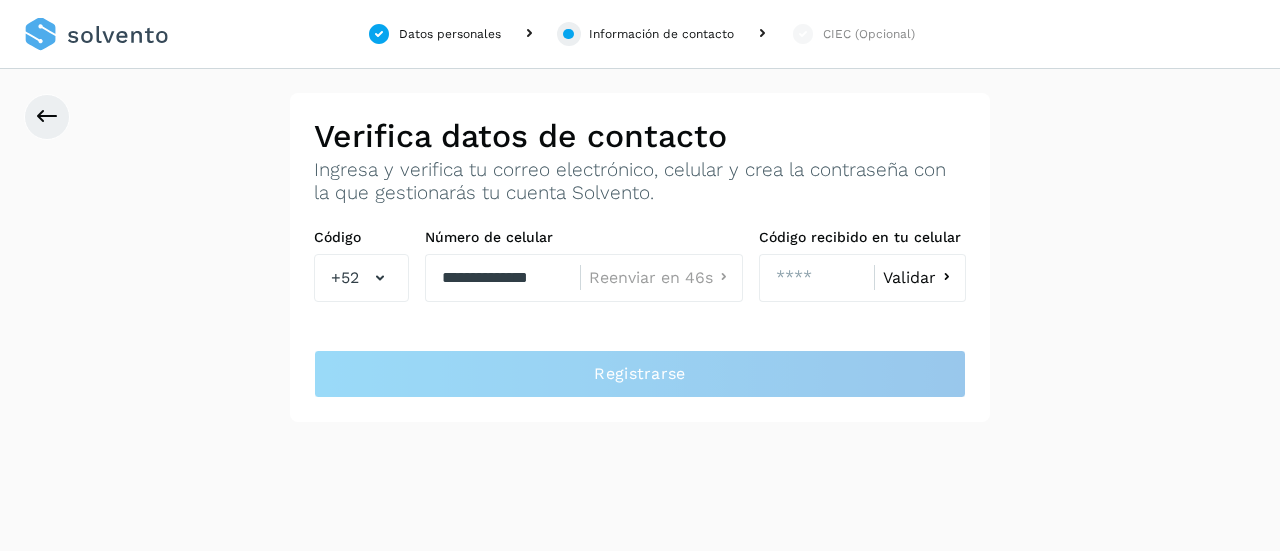 click on "Validar" 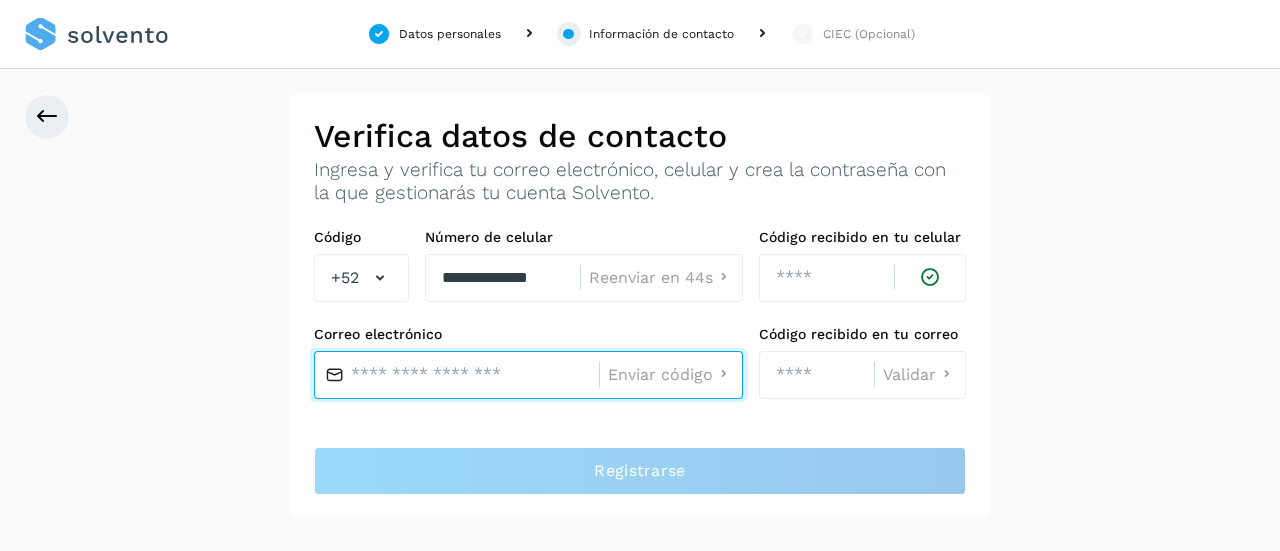 click at bounding box center (456, 375) 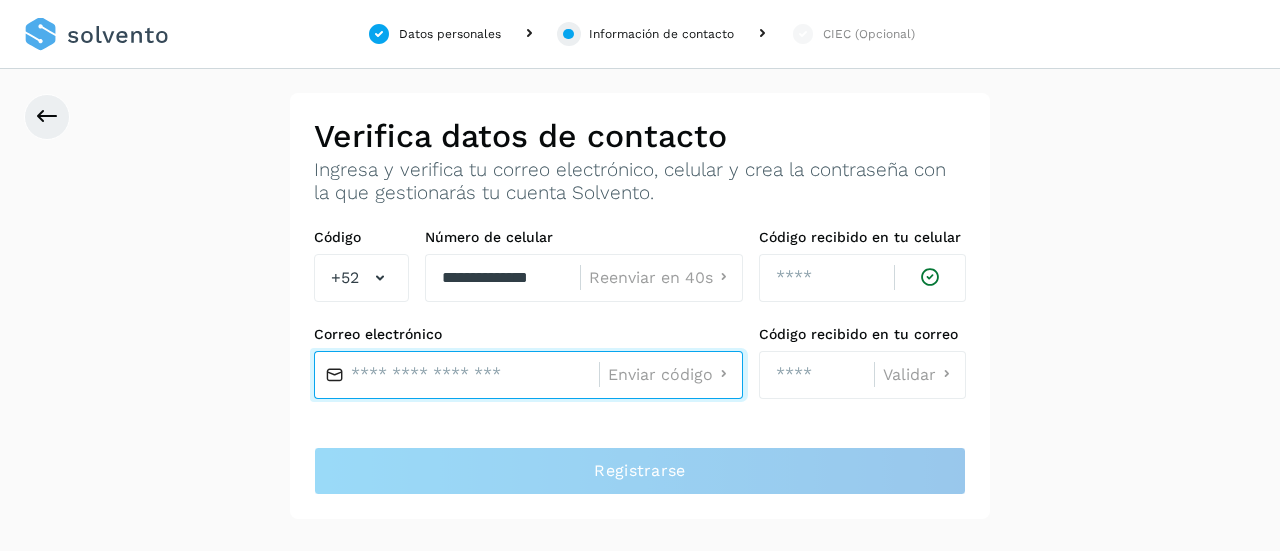 click at bounding box center [456, 375] 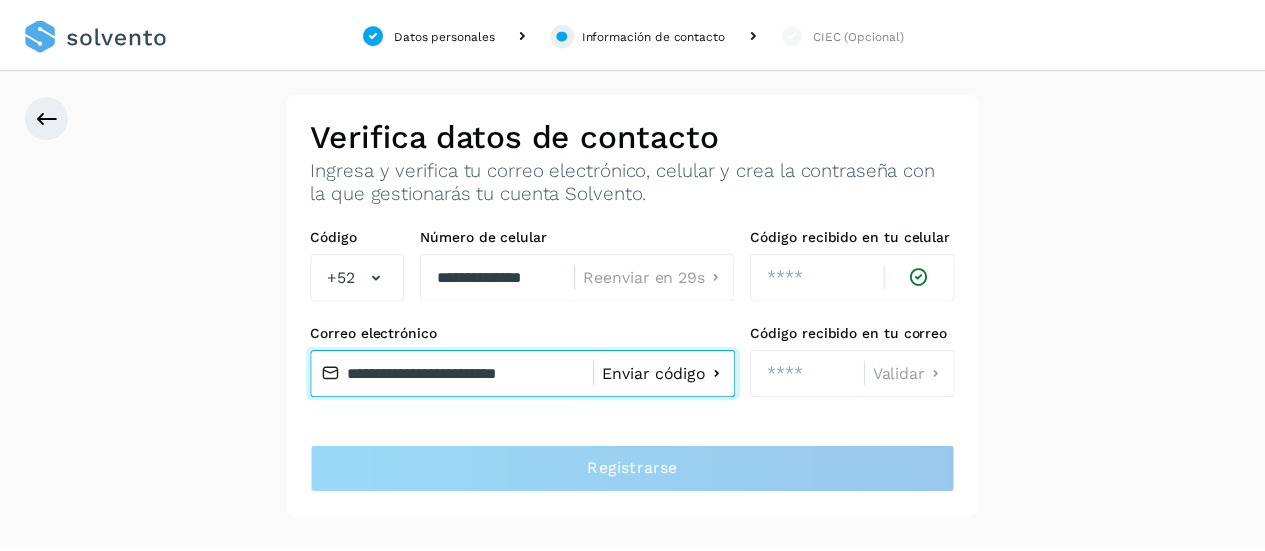 scroll, scrollTop: 0, scrollLeft: 0, axis: both 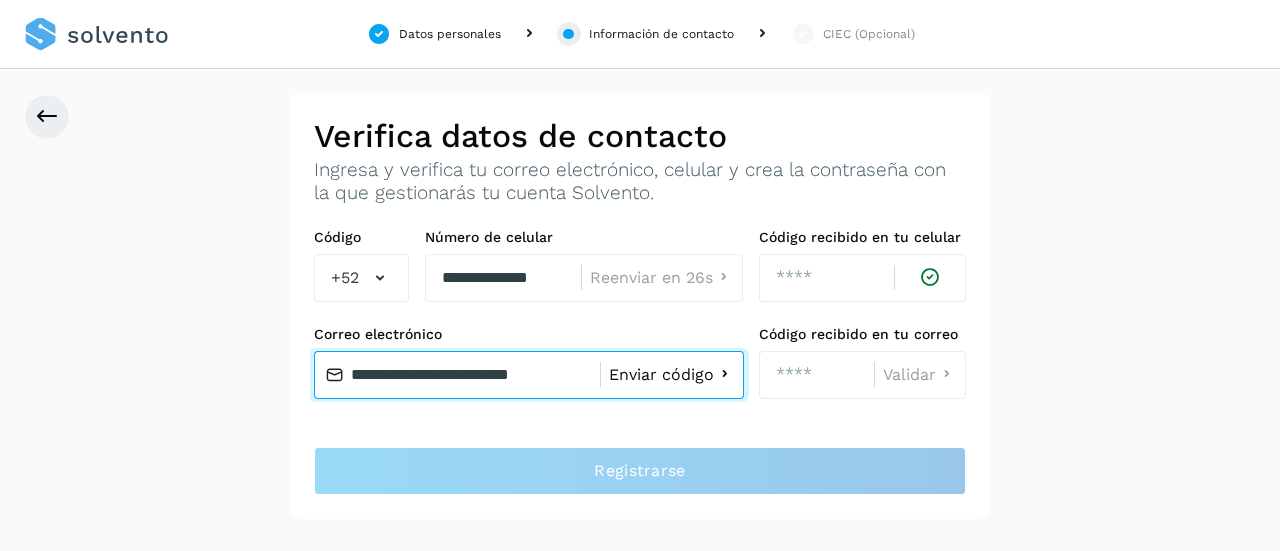 type on "**********" 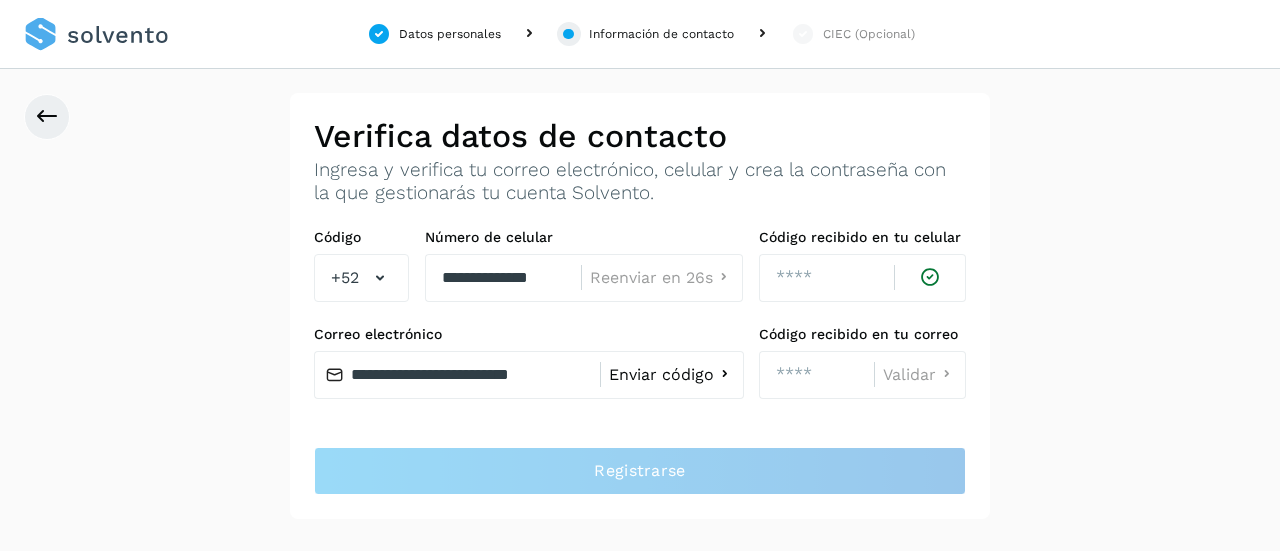 click on "Enviar código" at bounding box center (672, 374) 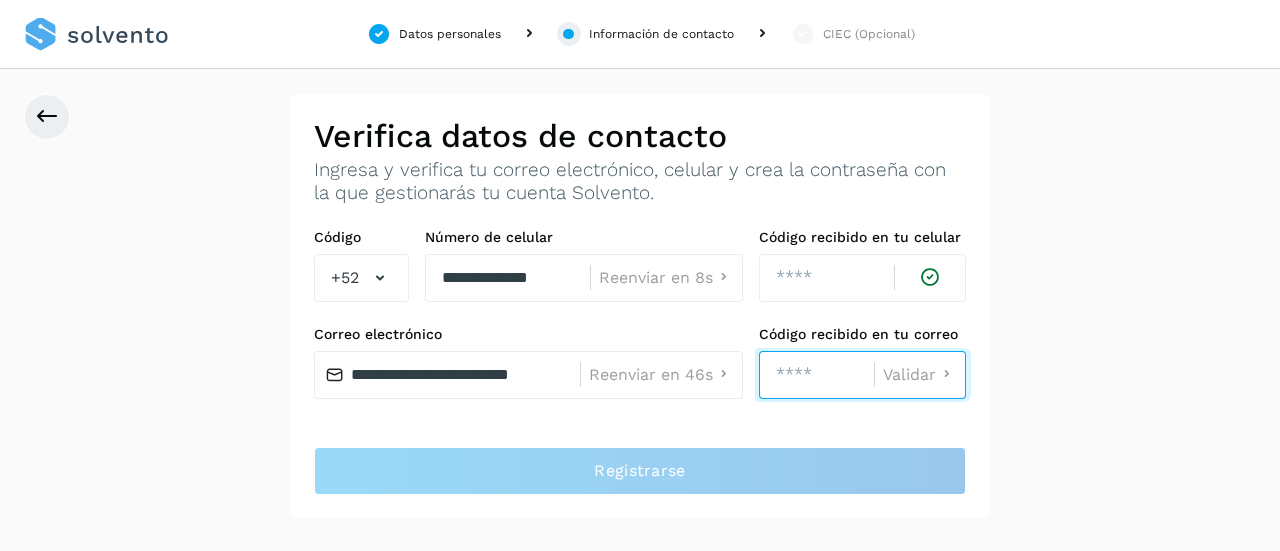 click at bounding box center [816, 375] 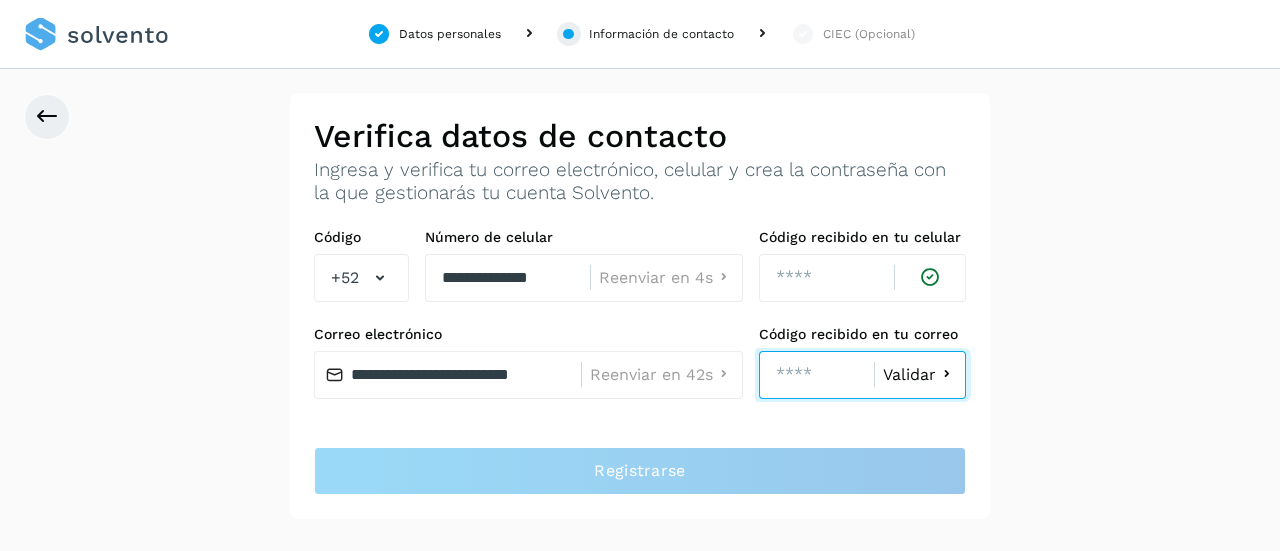 type on "****" 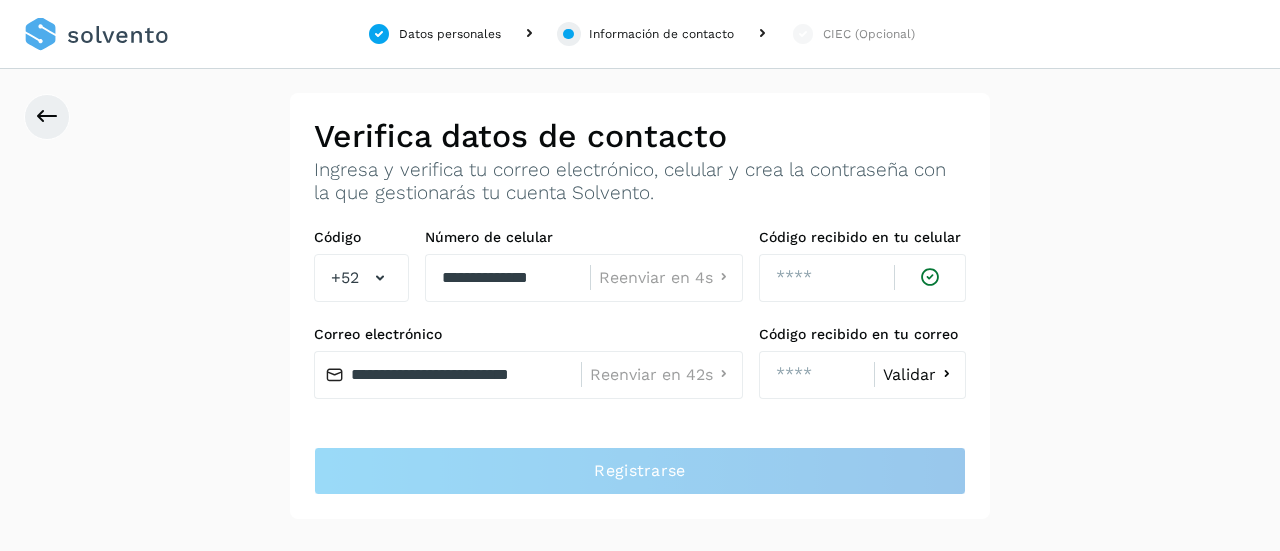 click on "Validar" 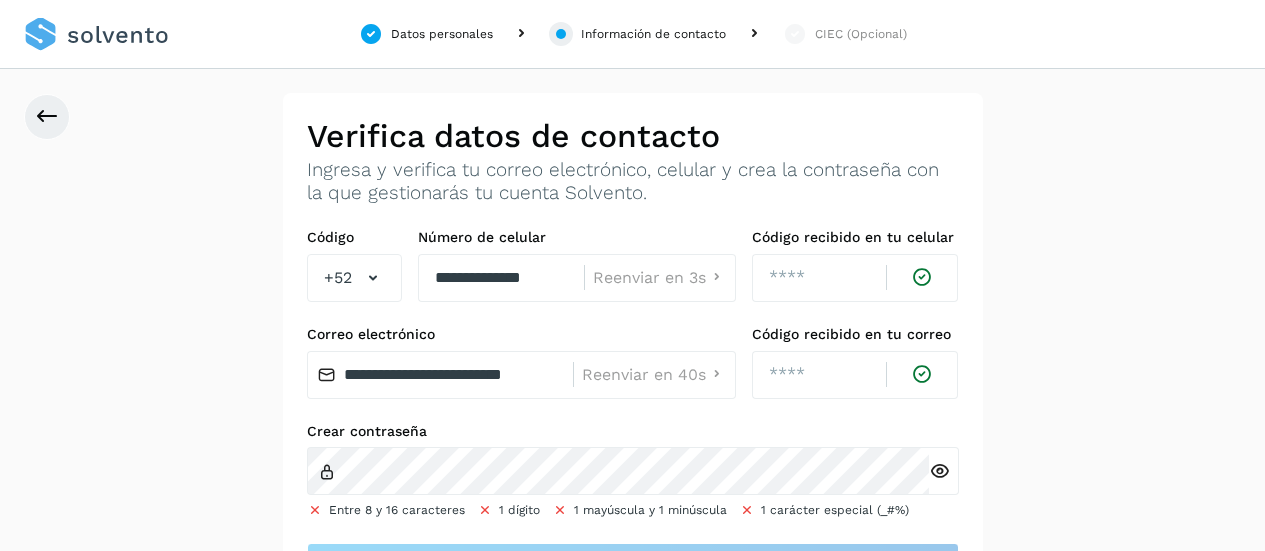 scroll, scrollTop: 64, scrollLeft: 0, axis: vertical 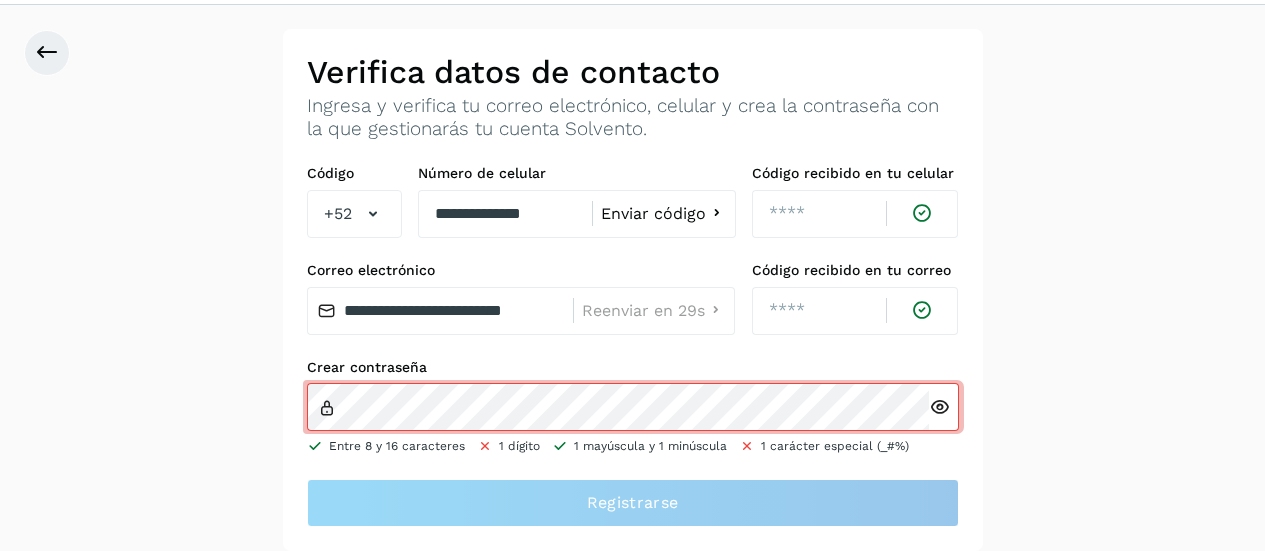 click at bounding box center (939, 407) 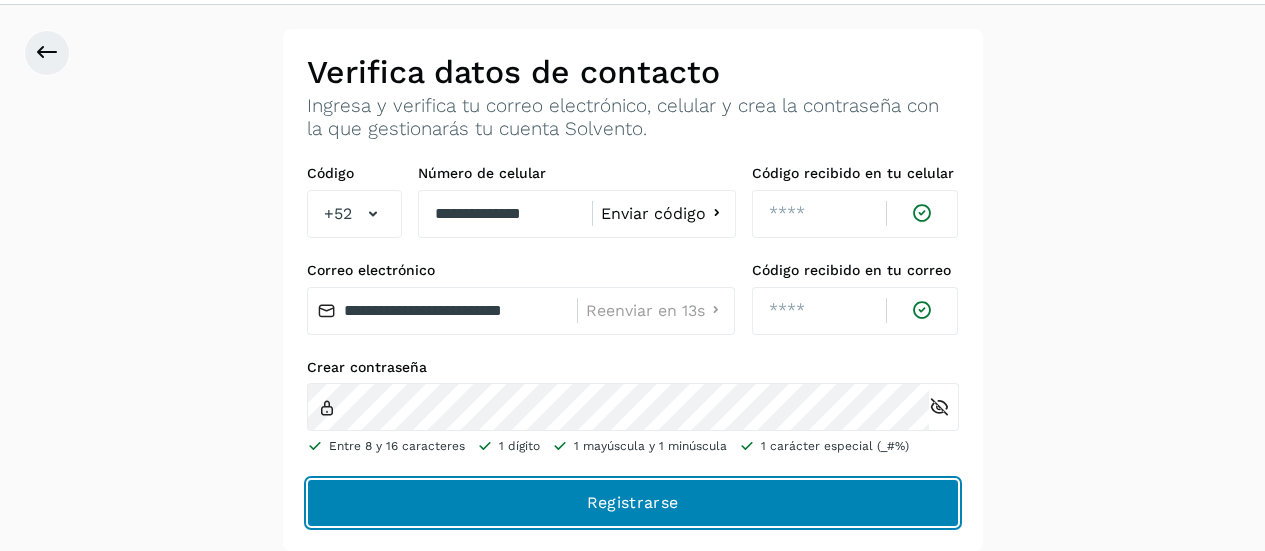 click on "Registrarse" at bounding box center (0, 0) 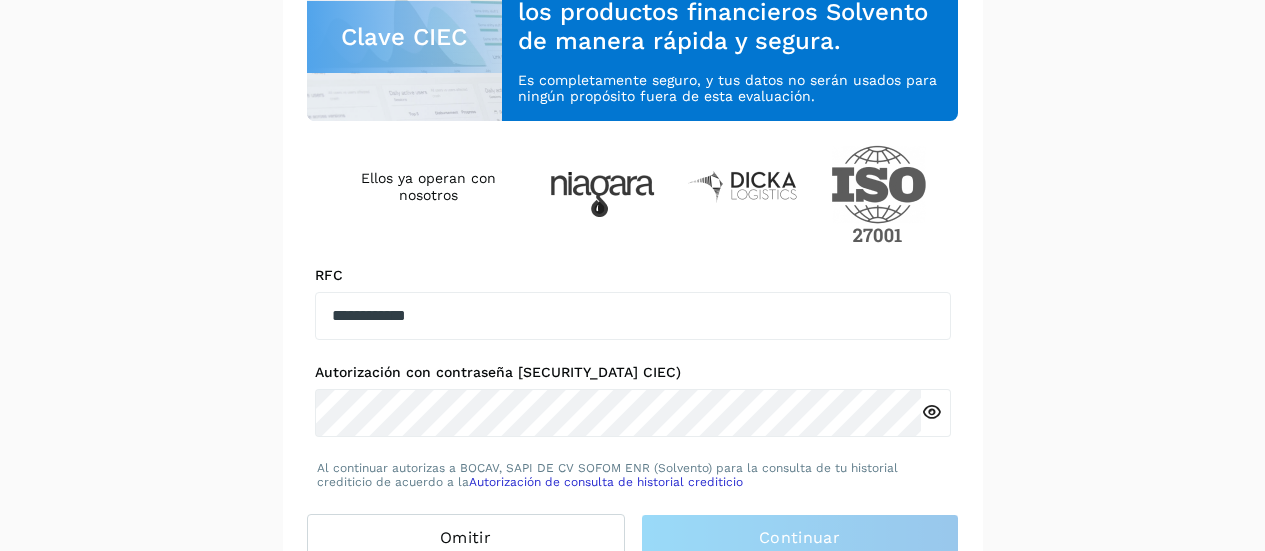 scroll, scrollTop: 287, scrollLeft: 0, axis: vertical 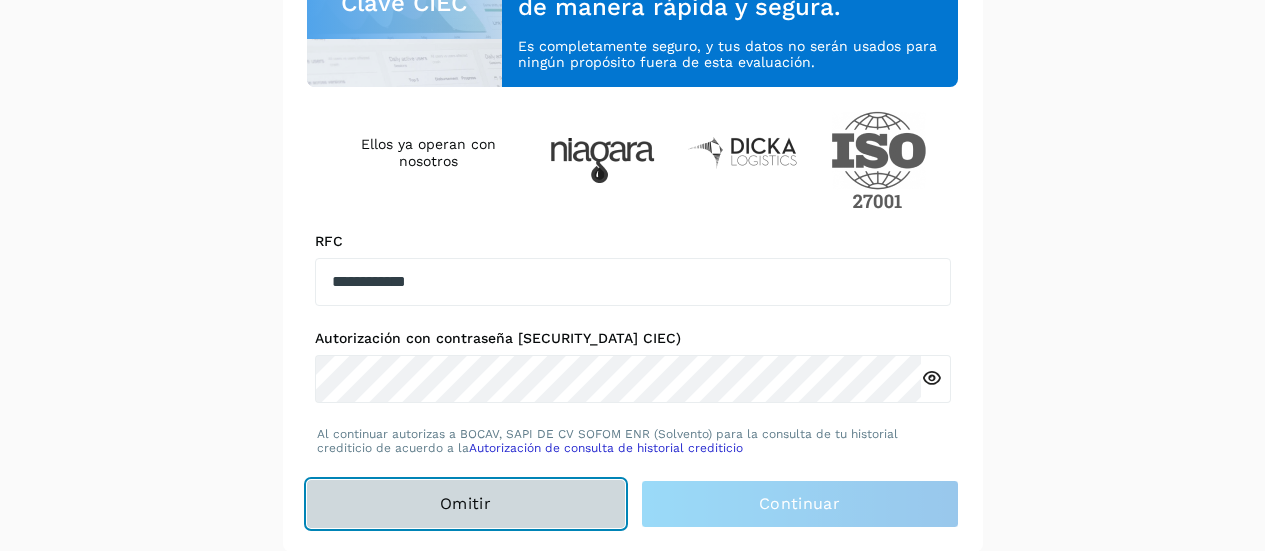 drag, startPoint x: 540, startPoint y: 491, endPoint x: 995, endPoint y: 190, distance: 545.5511 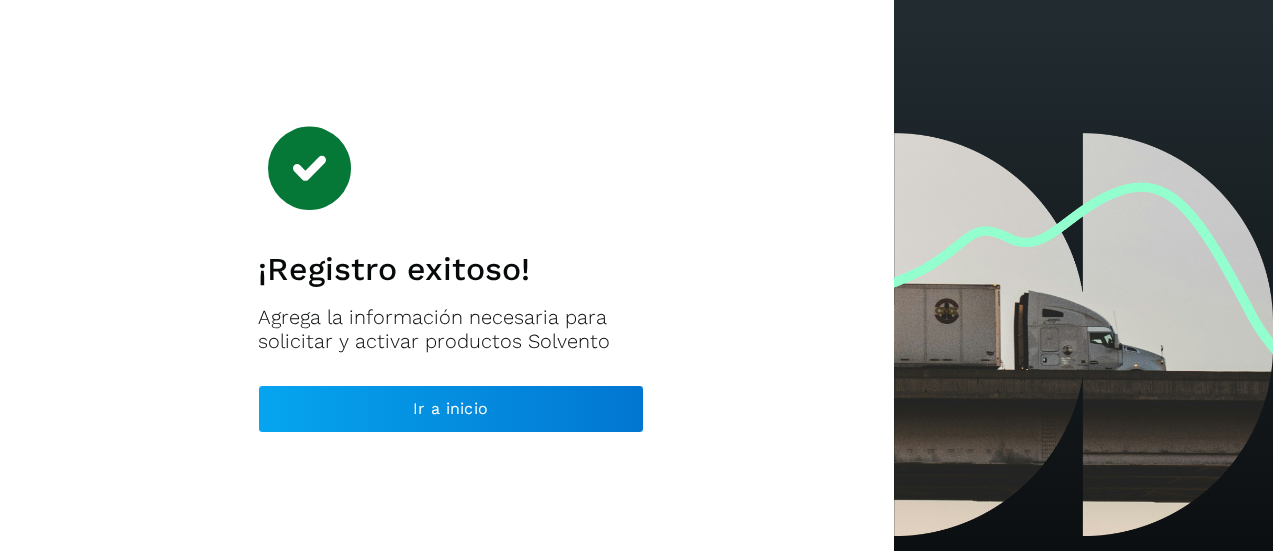 scroll, scrollTop: 0, scrollLeft: 0, axis: both 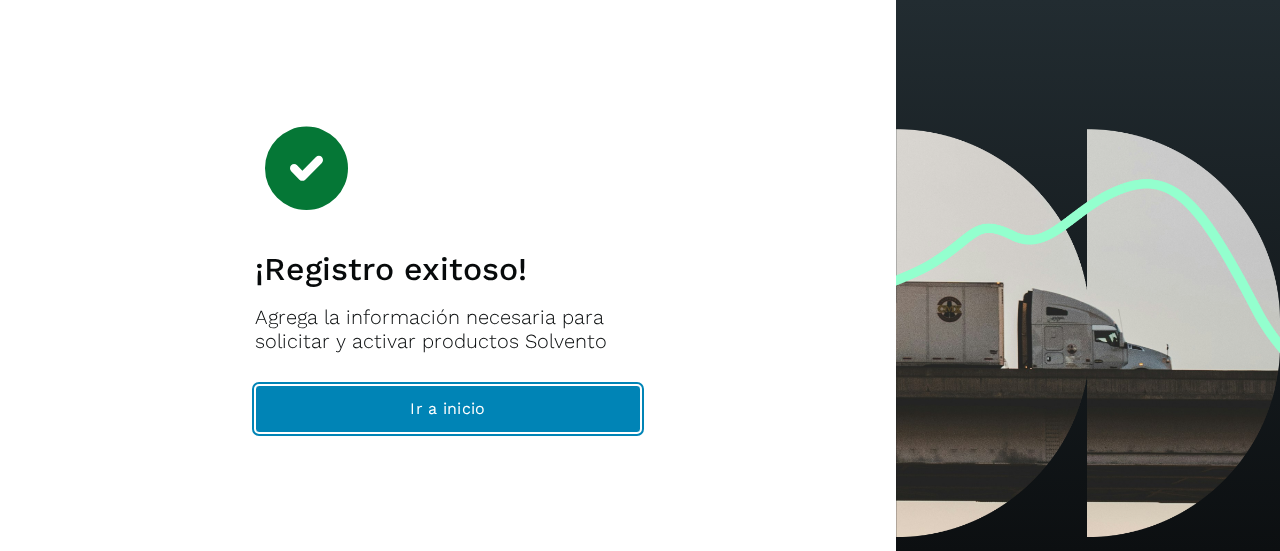 click on "Ir a inicio" at bounding box center (448, 409) 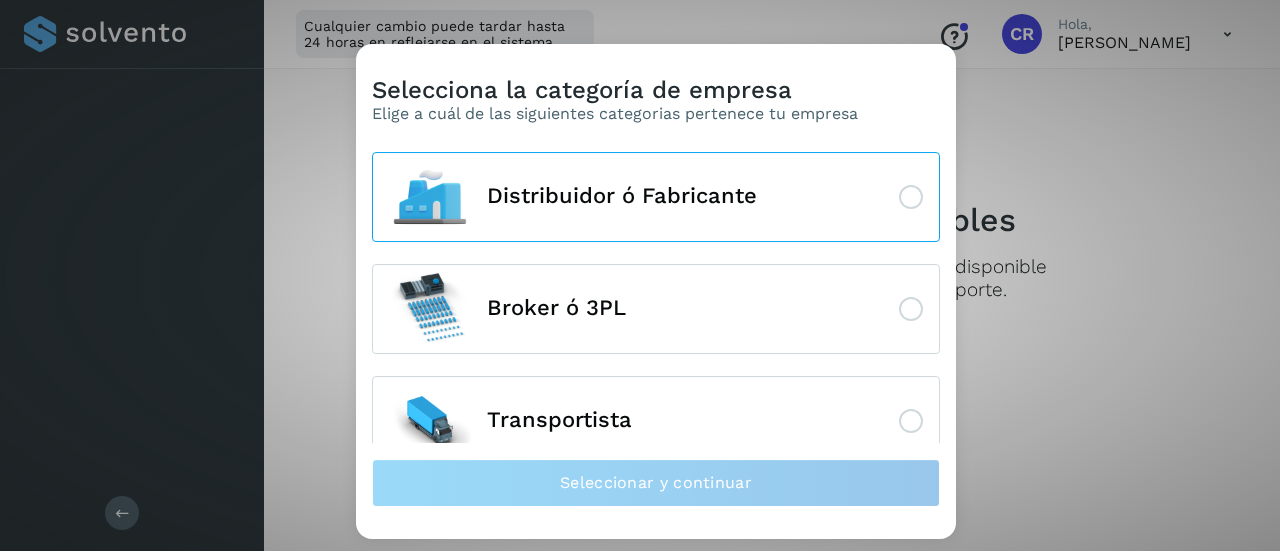 click on "Distribuidor ó Fabricante" at bounding box center (656, 197) 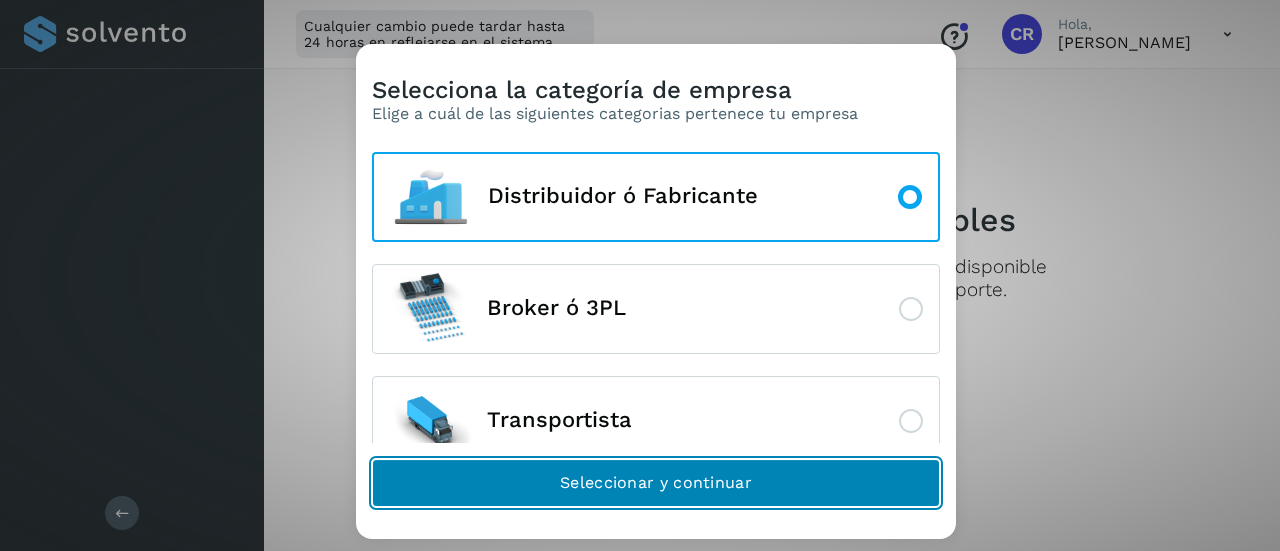 click on "Seleccionar y continuar" 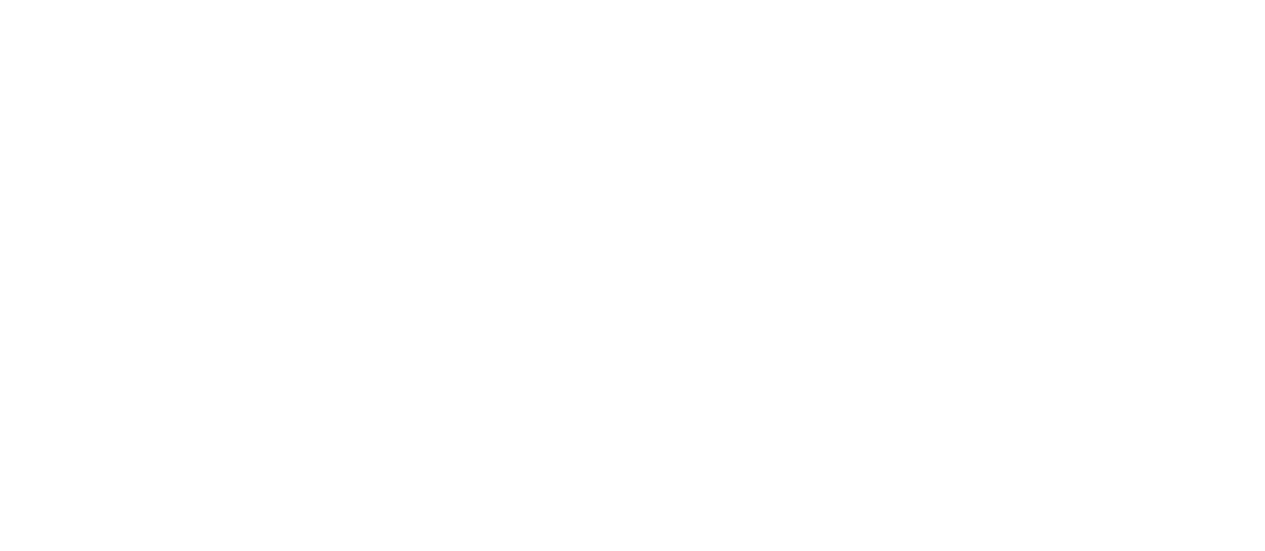 scroll, scrollTop: 0, scrollLeft: 0, axis: both 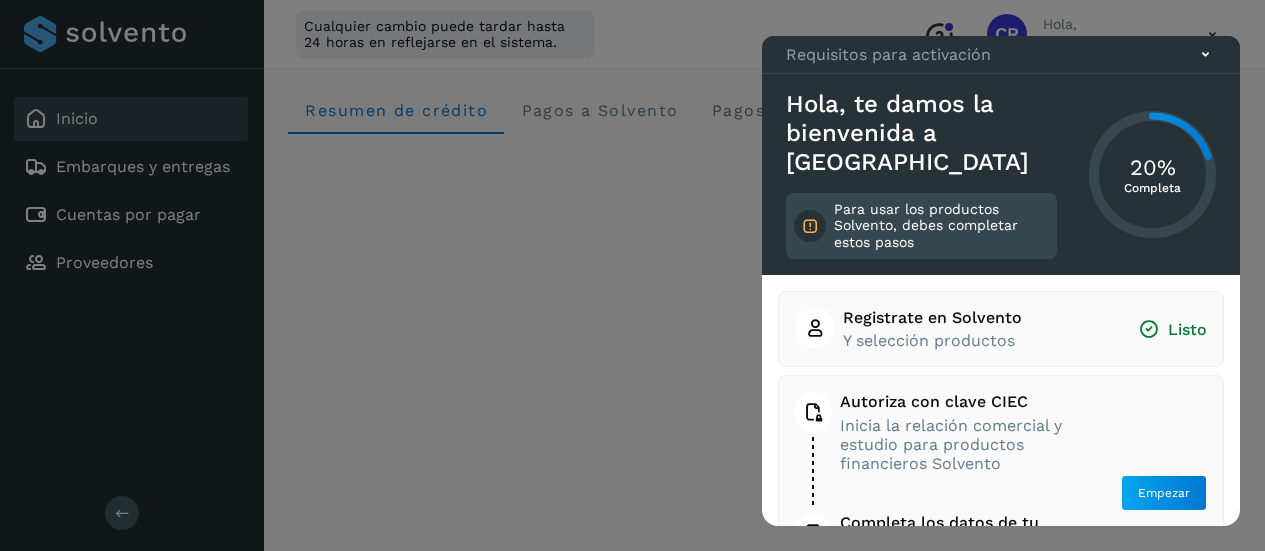 click 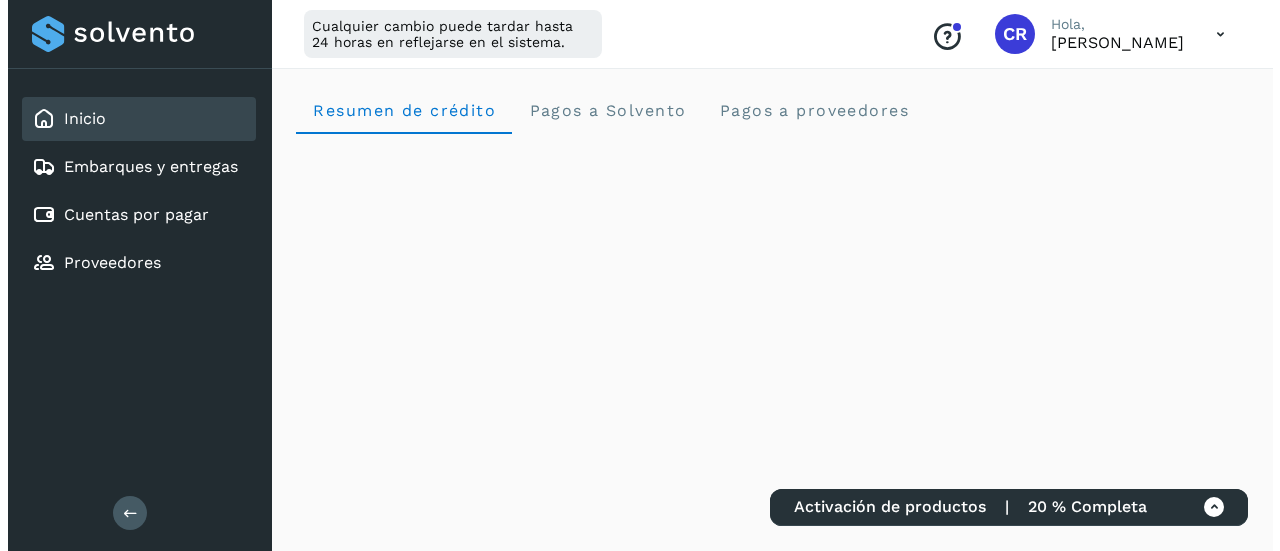 scroll, scrollTop: 7, scrollLeft: 0, axis: vertical 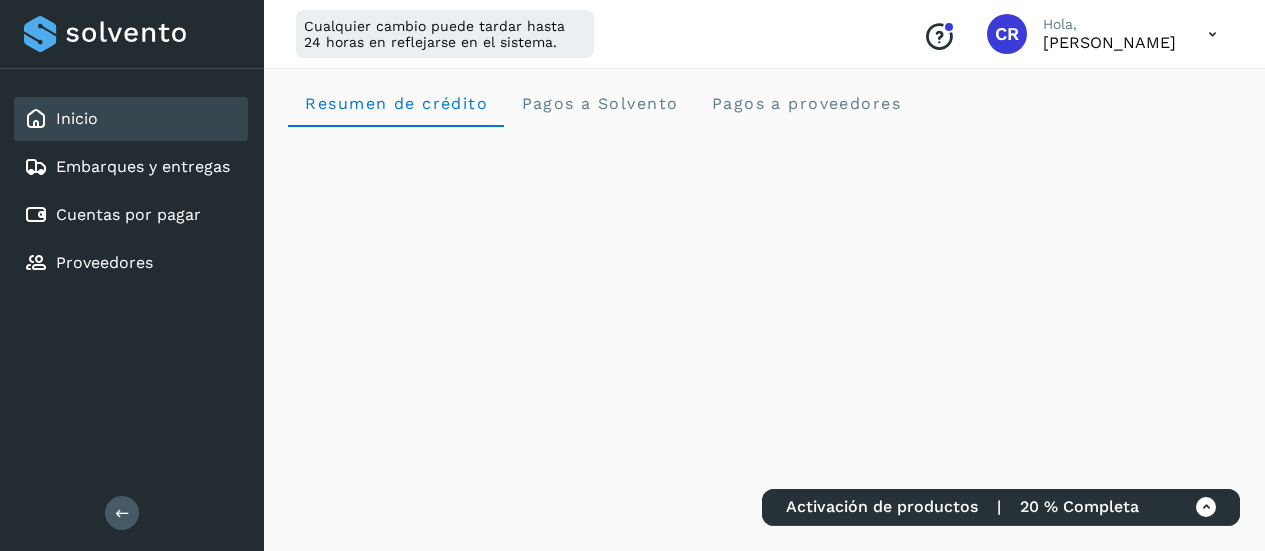 click on "Activación de productos   |   20 % Completa" 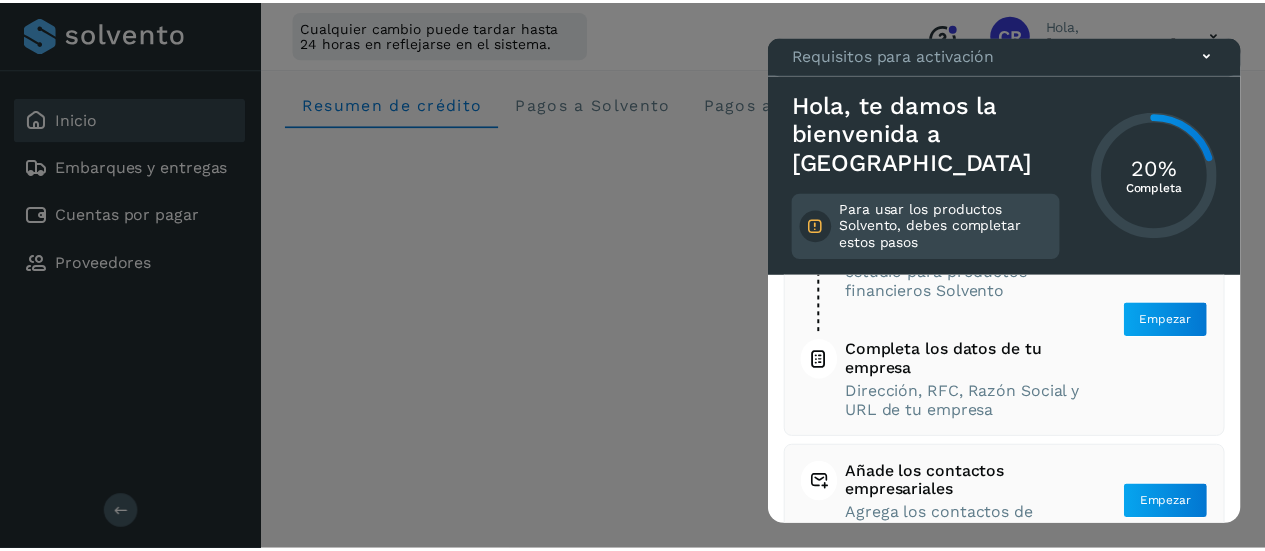 scroll, scrollTop: 0, scrollLeft: 0, axis: both 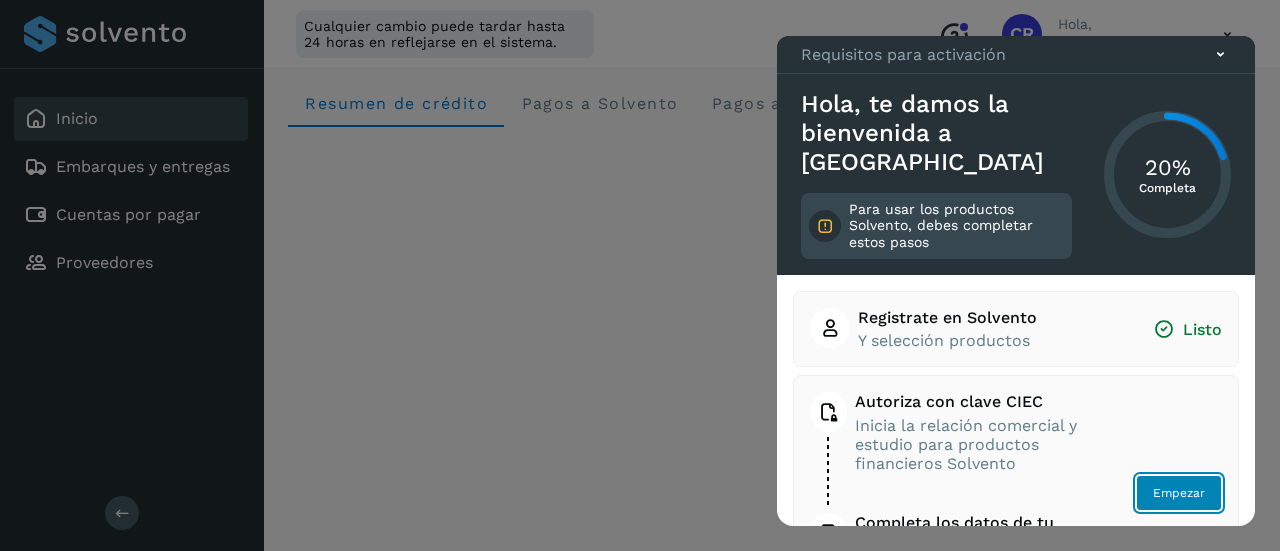 click on "Empezar" at bounding box center [1179, 493] 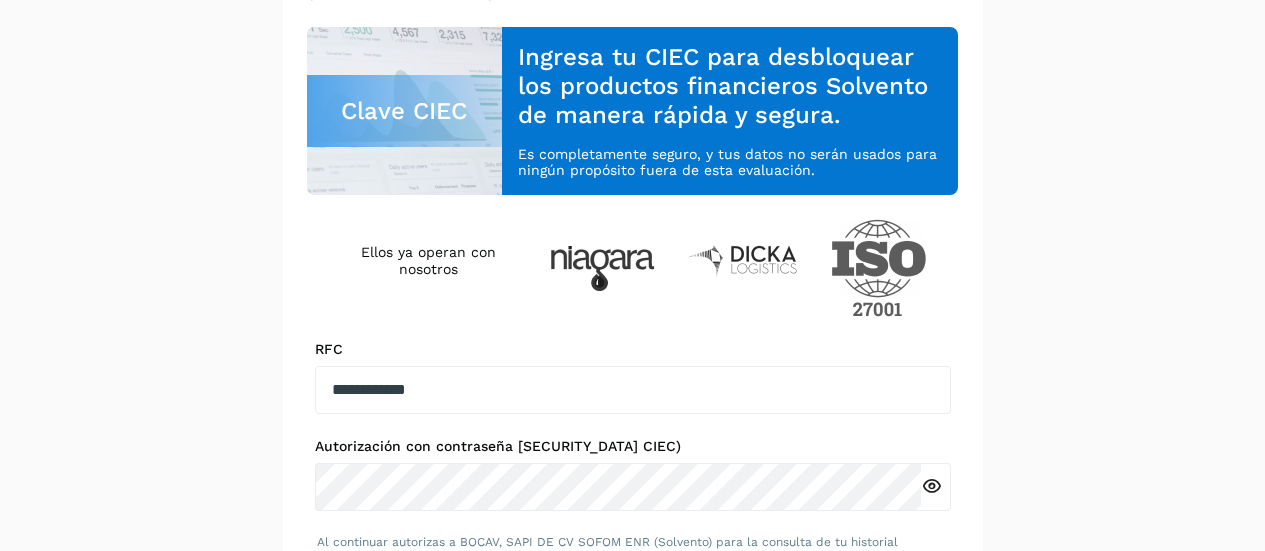 scroll, scrollTop: 0, scrollLeft: 0, axis: both 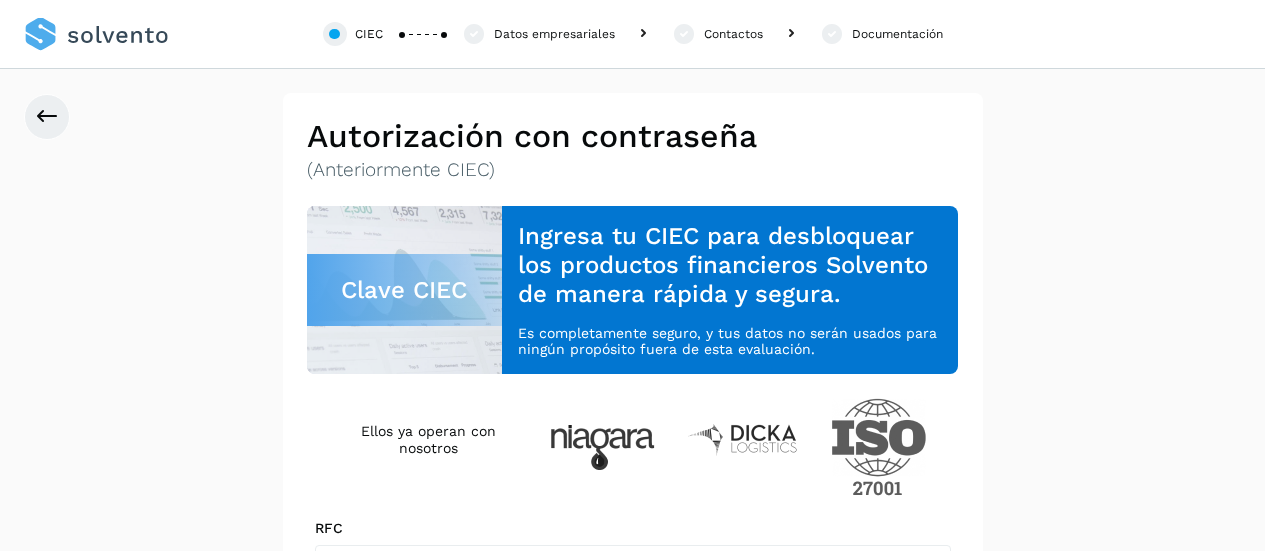 click on "Datos empresariales" 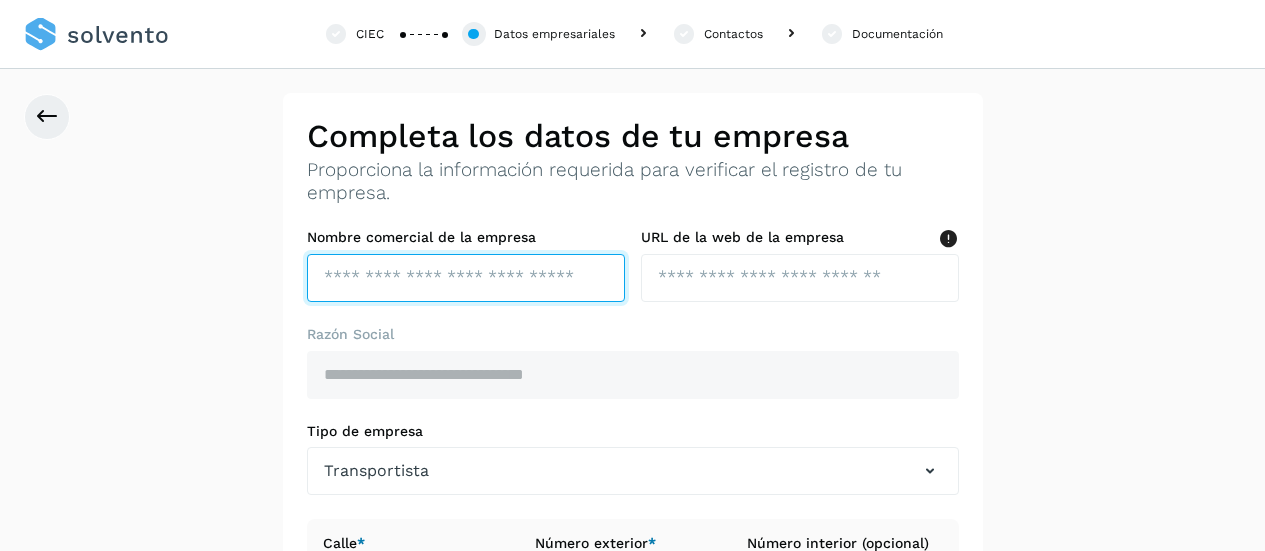 click at bounding box center (466, 278) 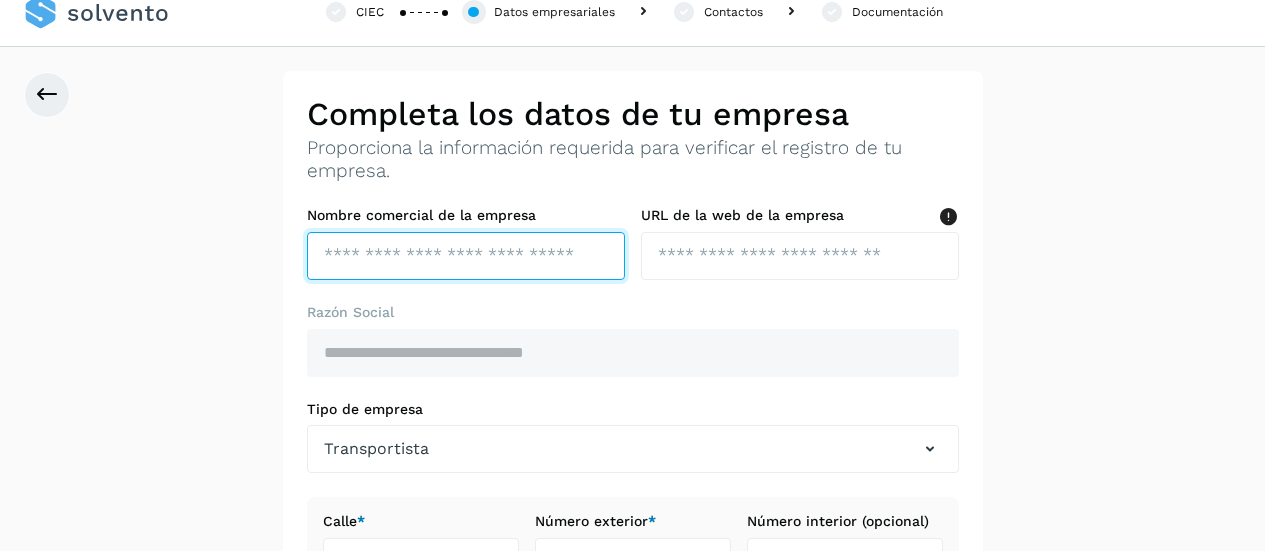 scroll, scrollTop: 29, scrollLeft: 0, axis: vertical 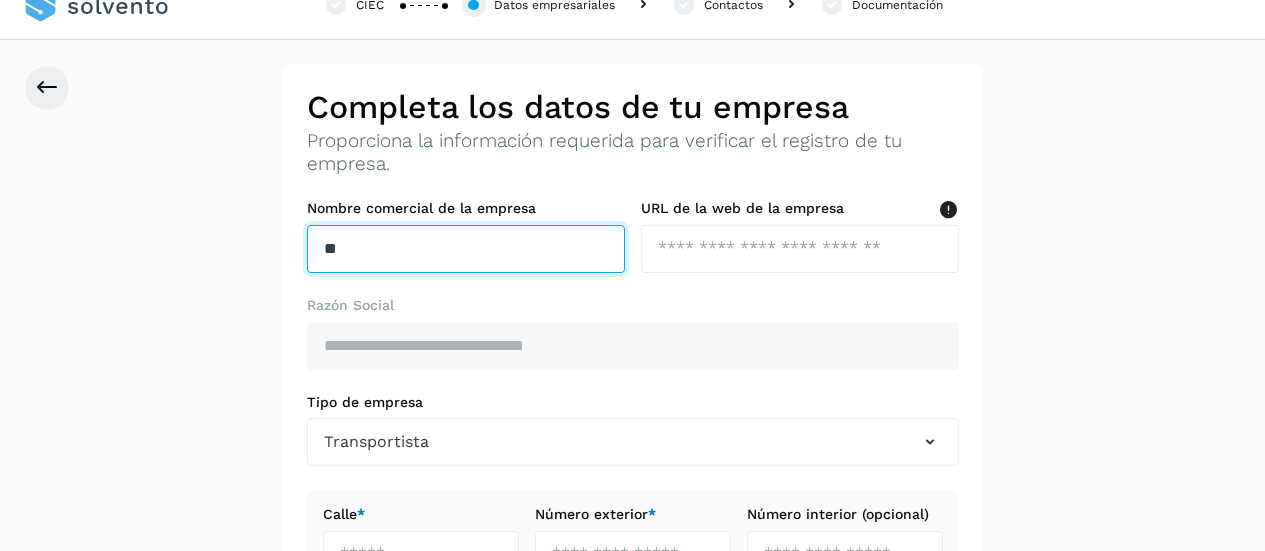 type on "*" 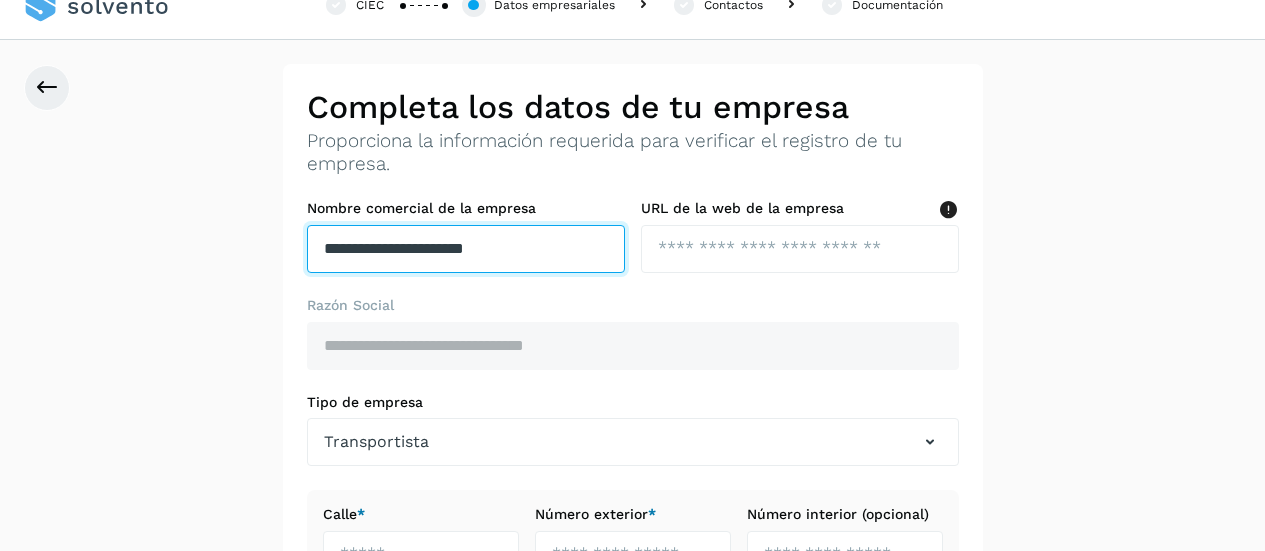 type on "**********" 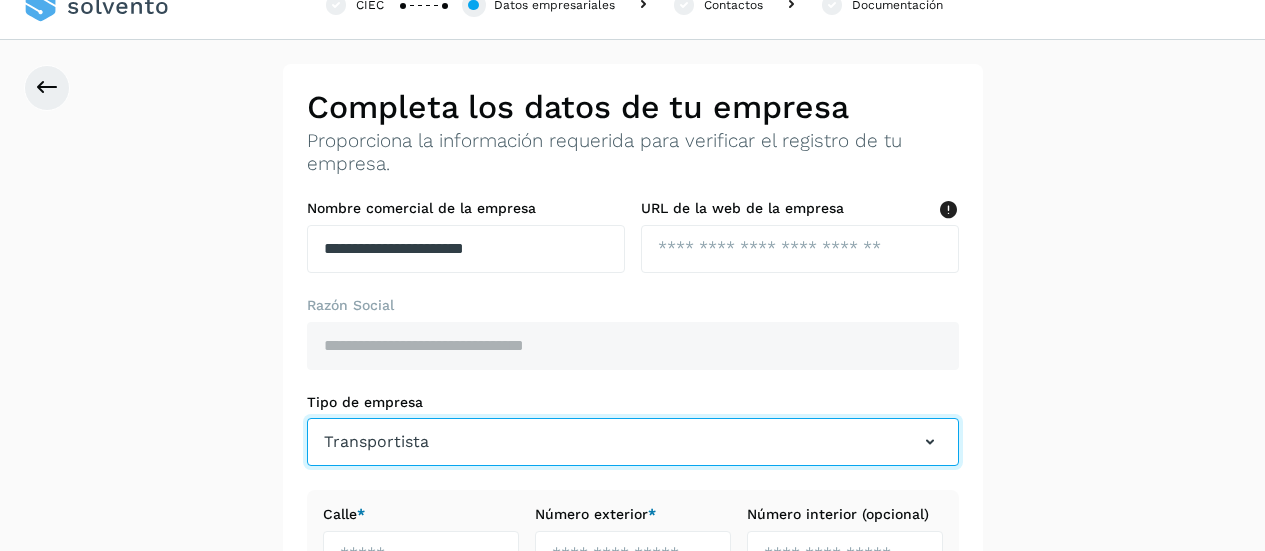 type 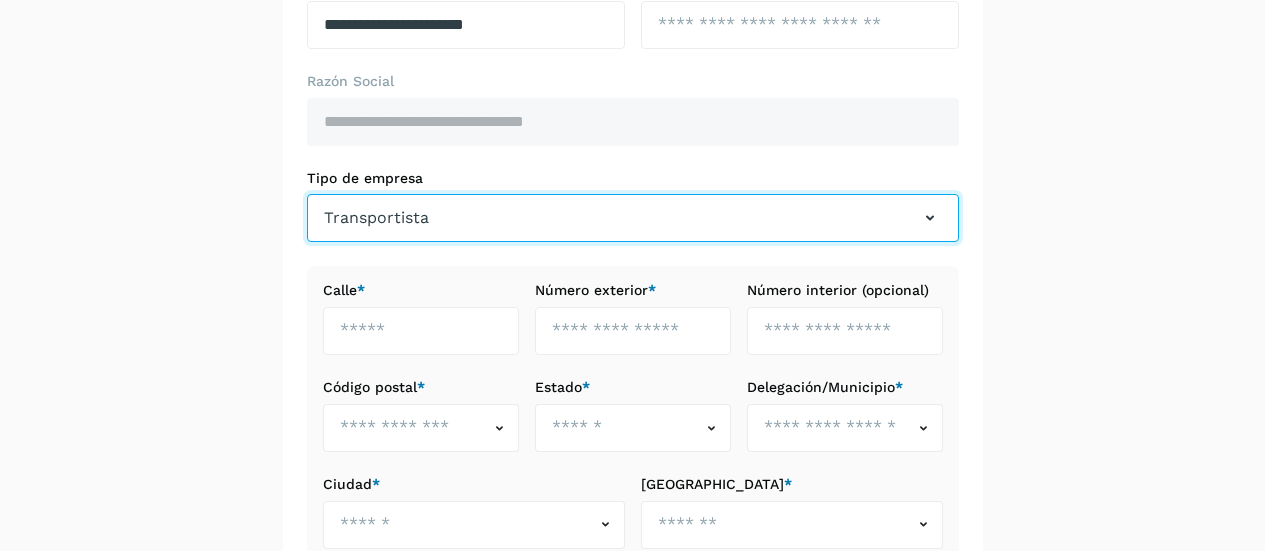 scroll, scrollTop: 256, scrollLeft: 0, axis: vertical 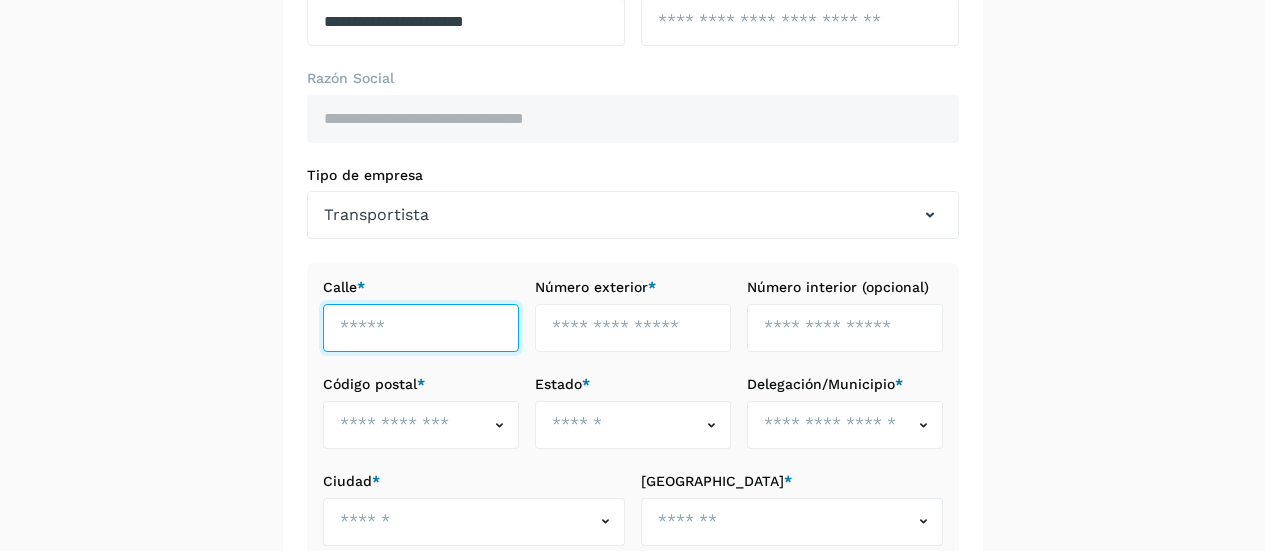 click at bounding box center [421, 328] 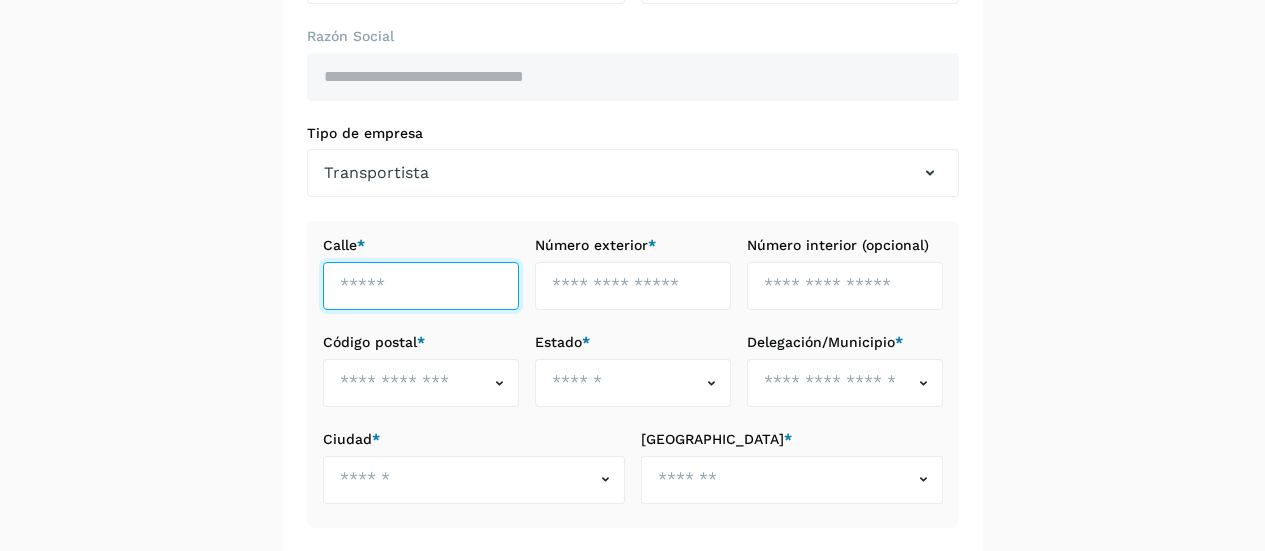 scroll, scrollTop: 431, scrollLeft: 0, axis: vertical 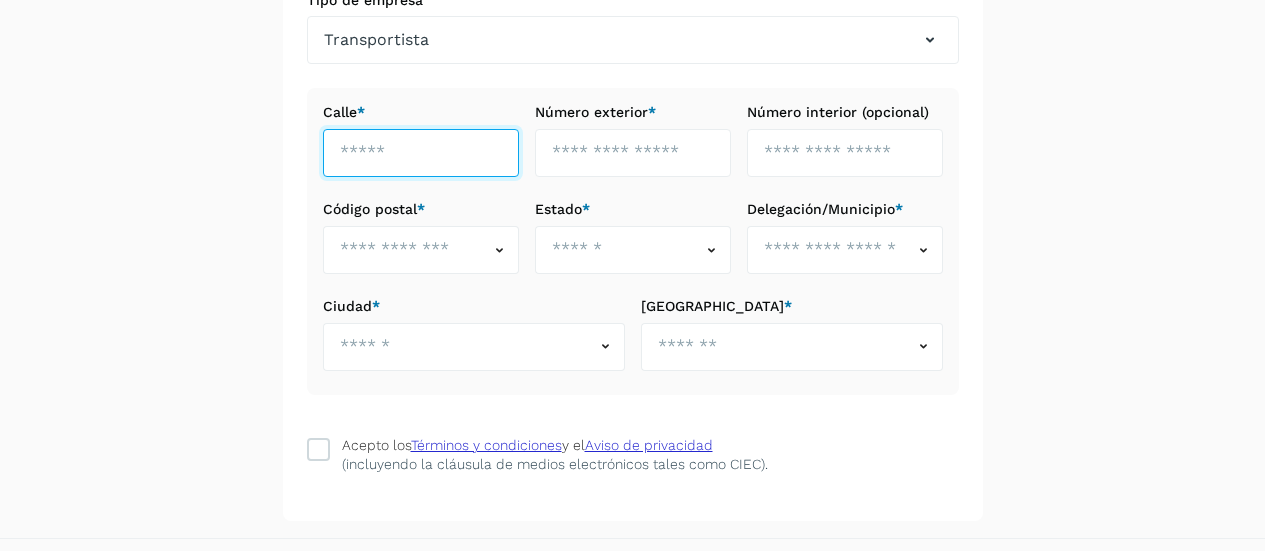 type on "*" 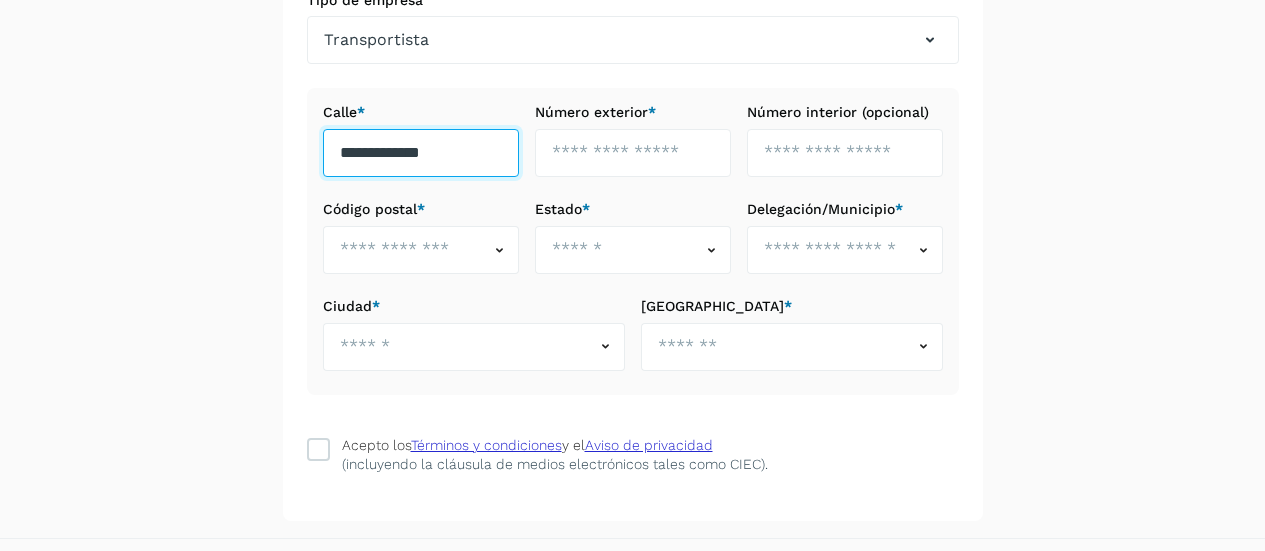 type on "**********" 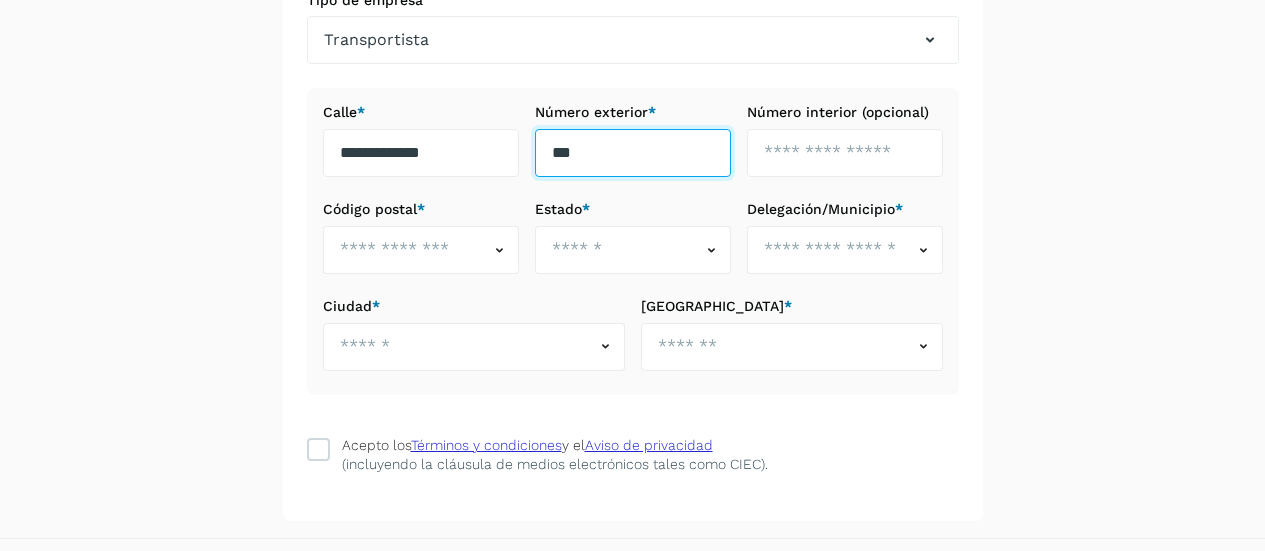 type on "***" 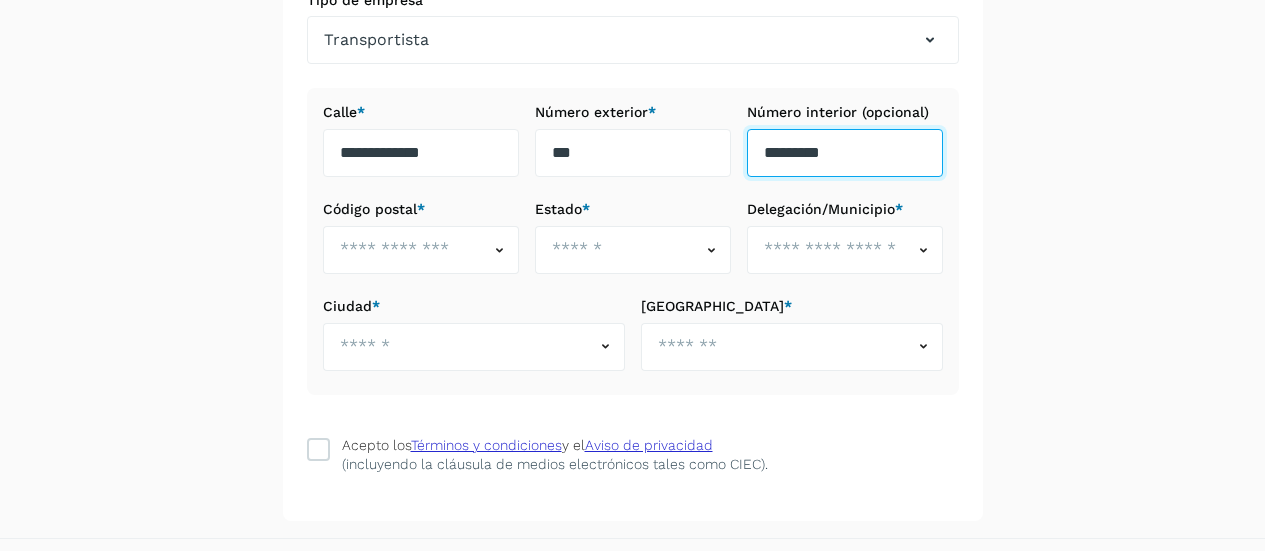 type on "*********" 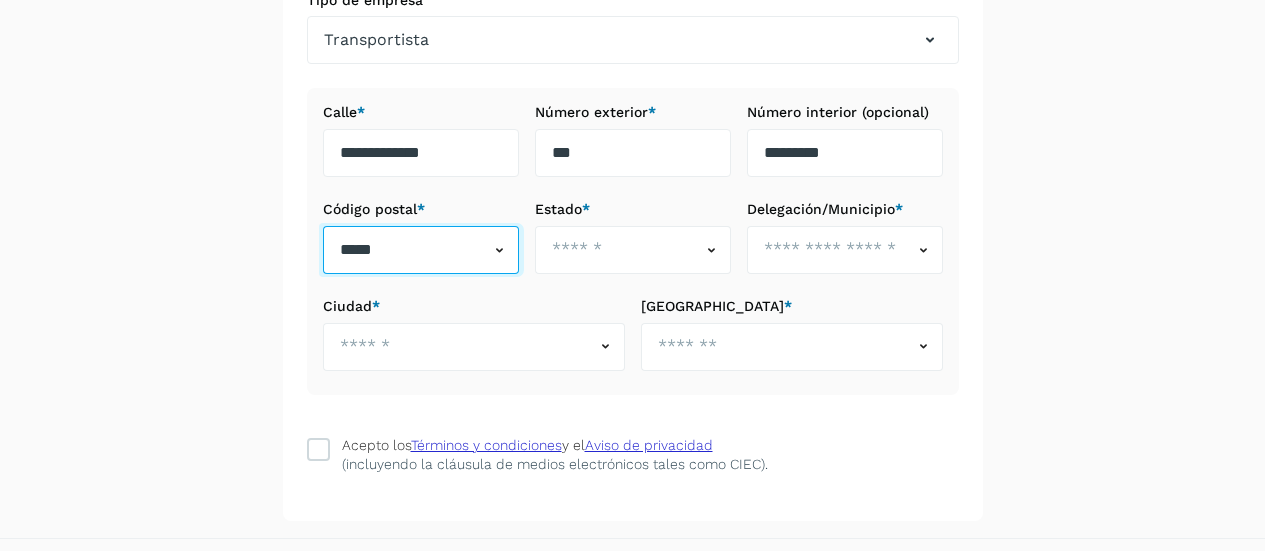 type on "*****" 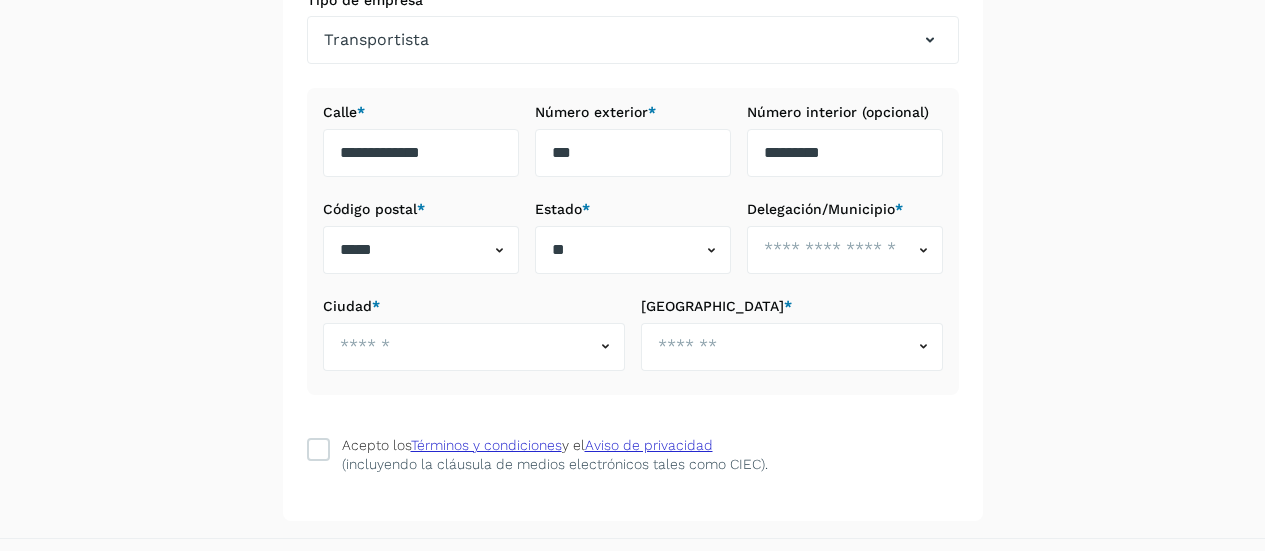 click 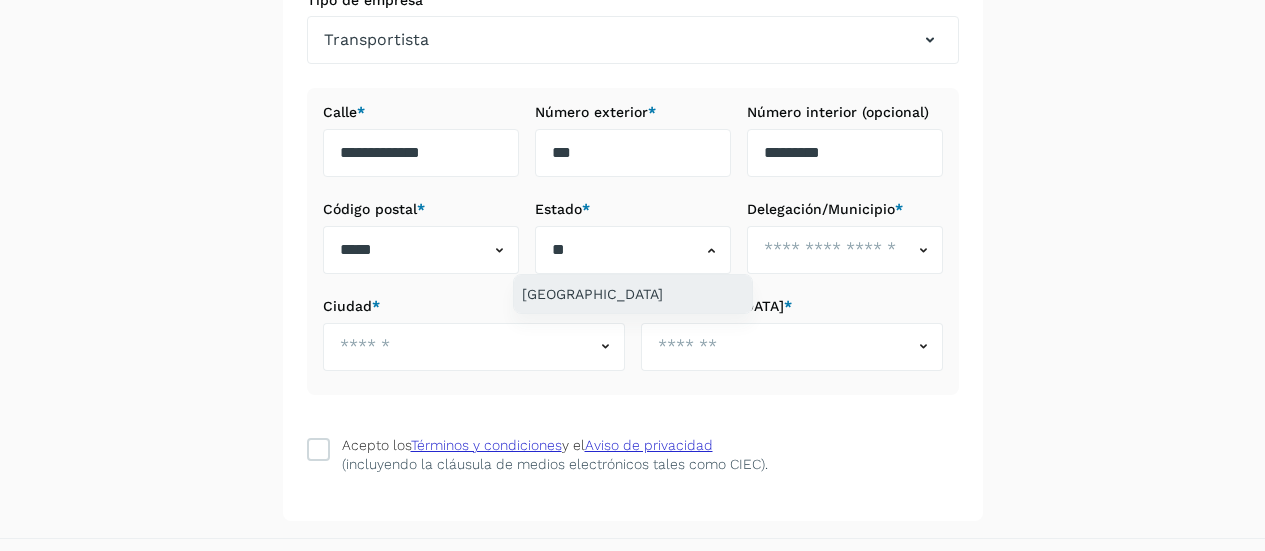 click on "Ciudad de México" at bounding box center (633, 294) 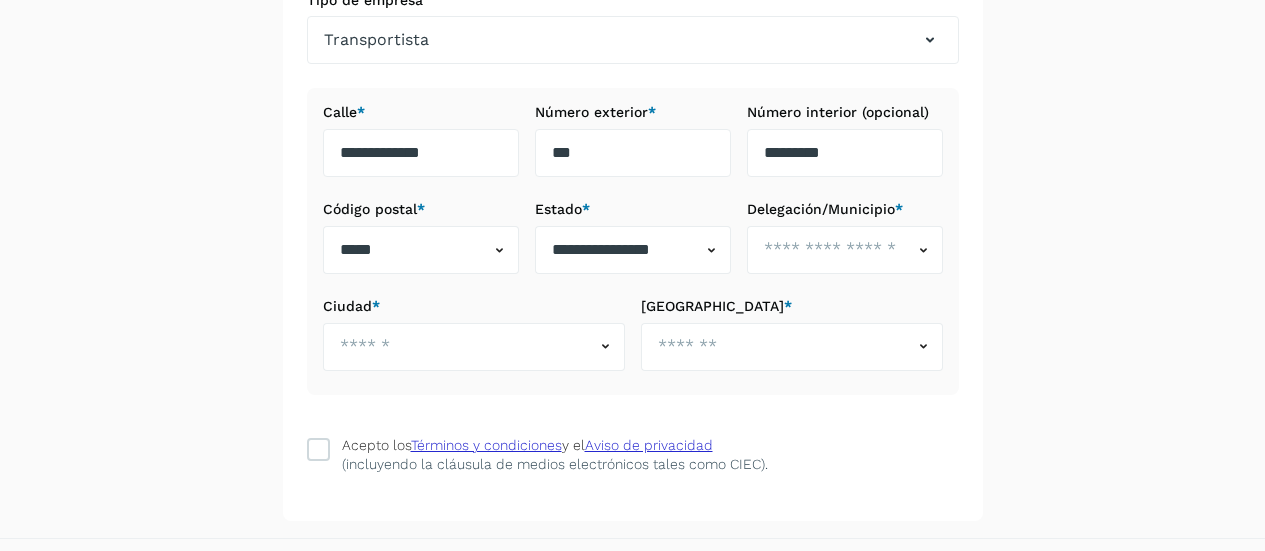 type on "**********" 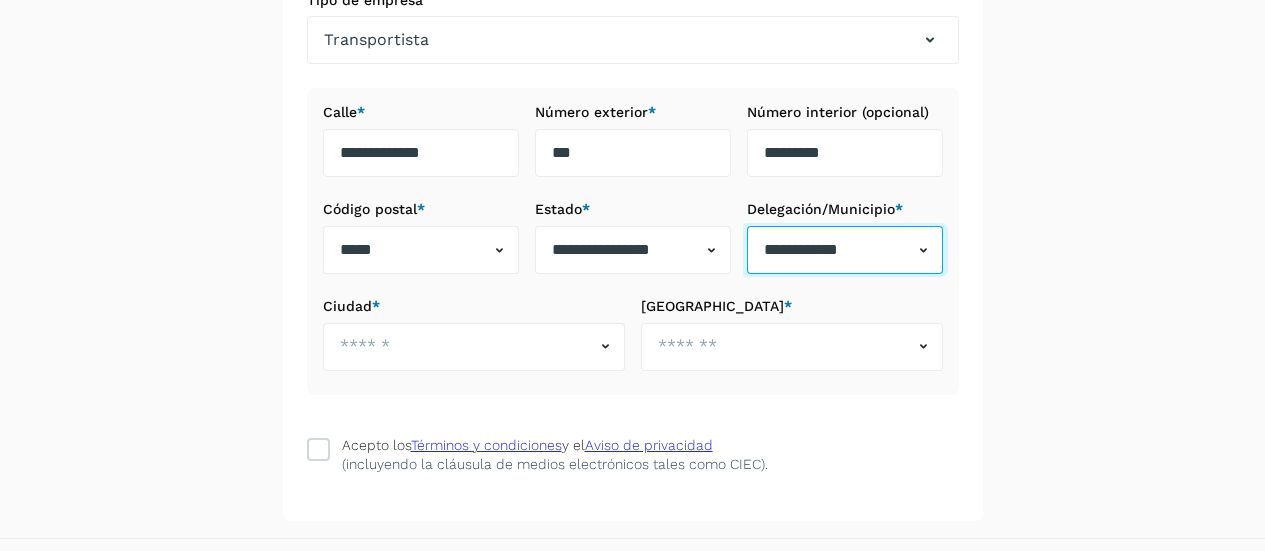 click on "**********" at bounding box center (830, 250) 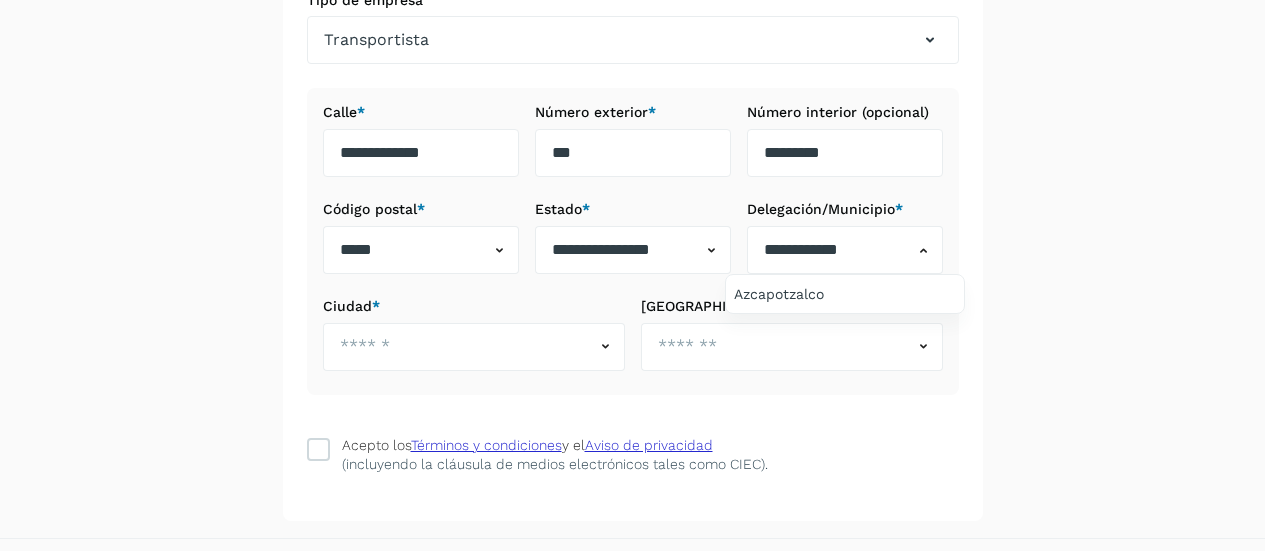 click at bounding box center (632, 275) 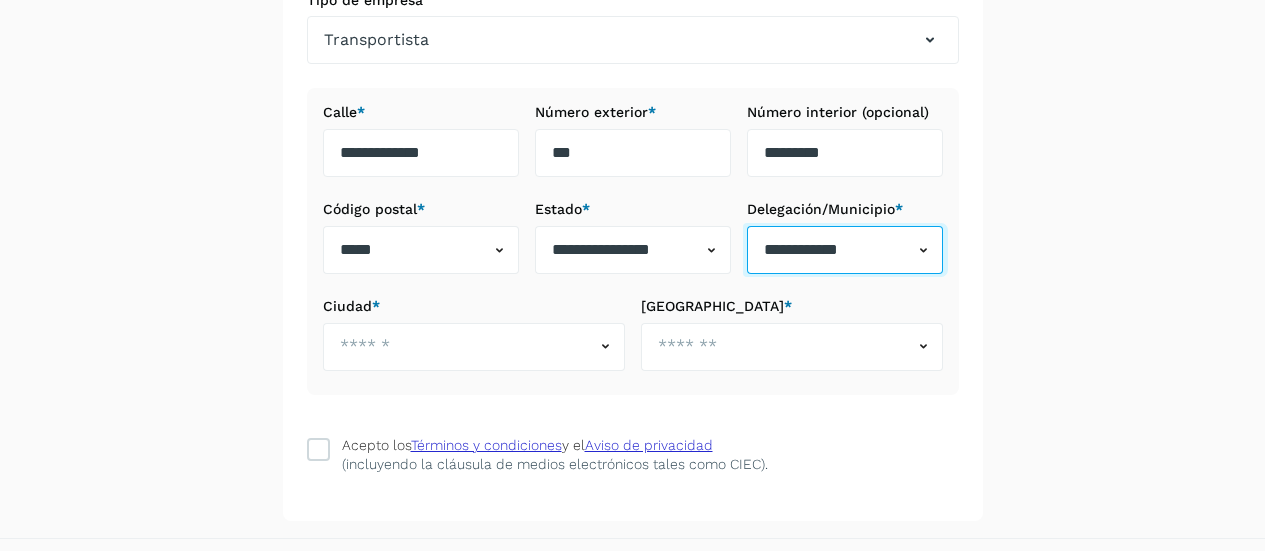click on "**********" at bounding box center [830, 250] 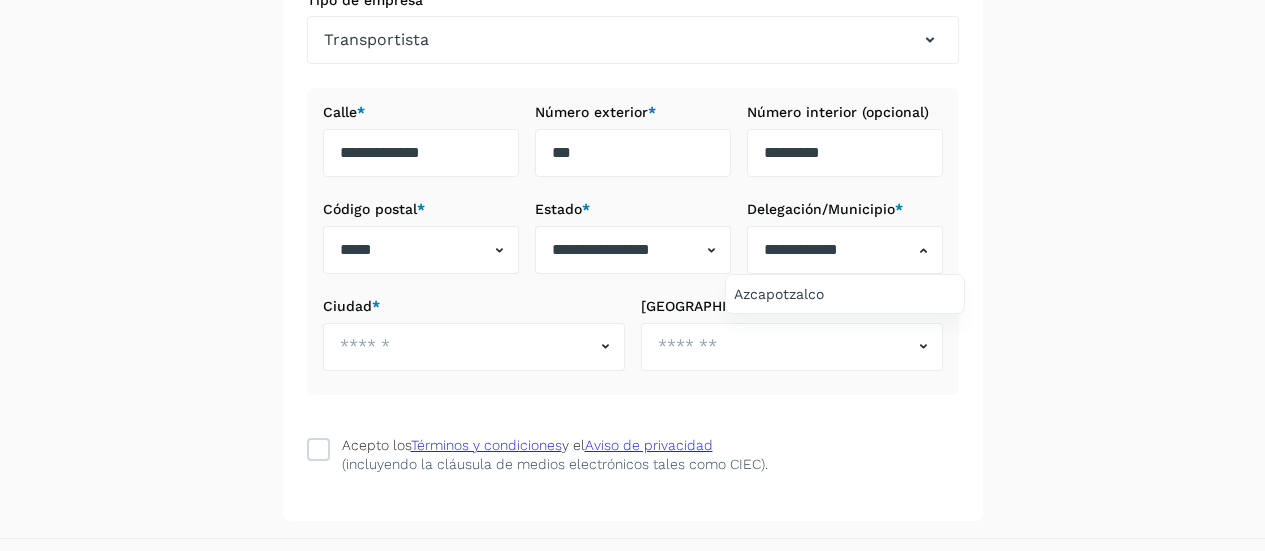 click at bounding box center [632, 275] 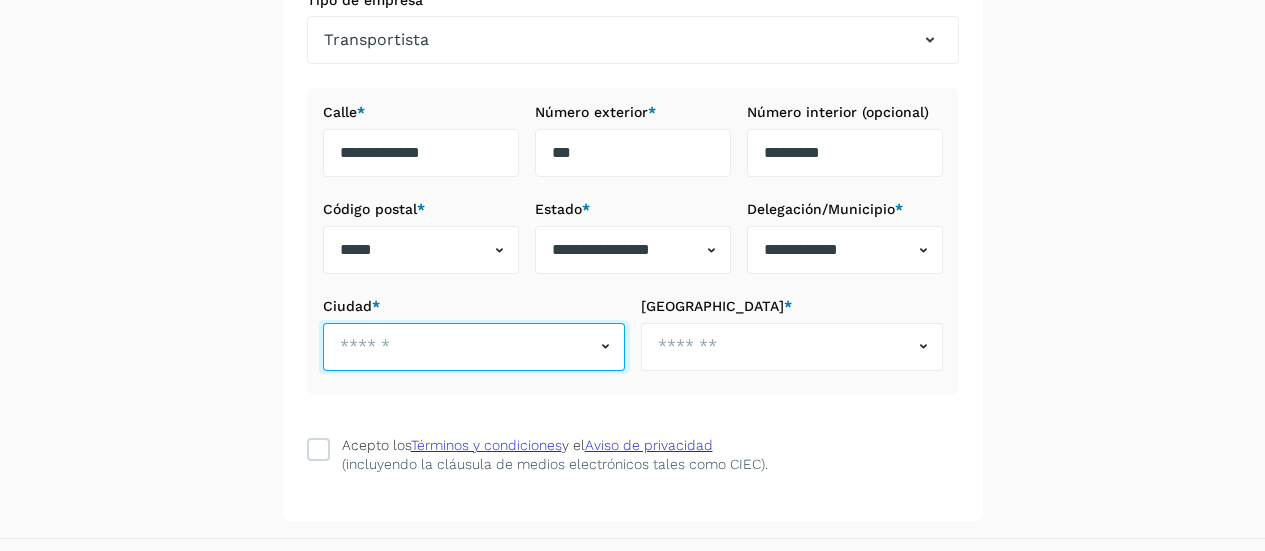 click at bounding box center (459, 347) 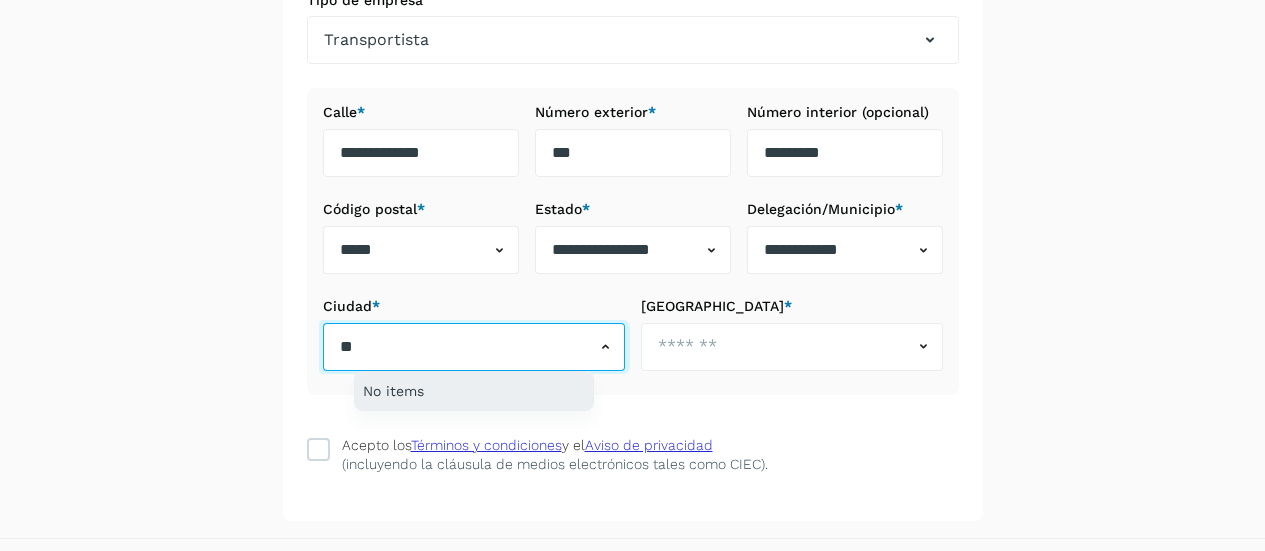 type on "*" 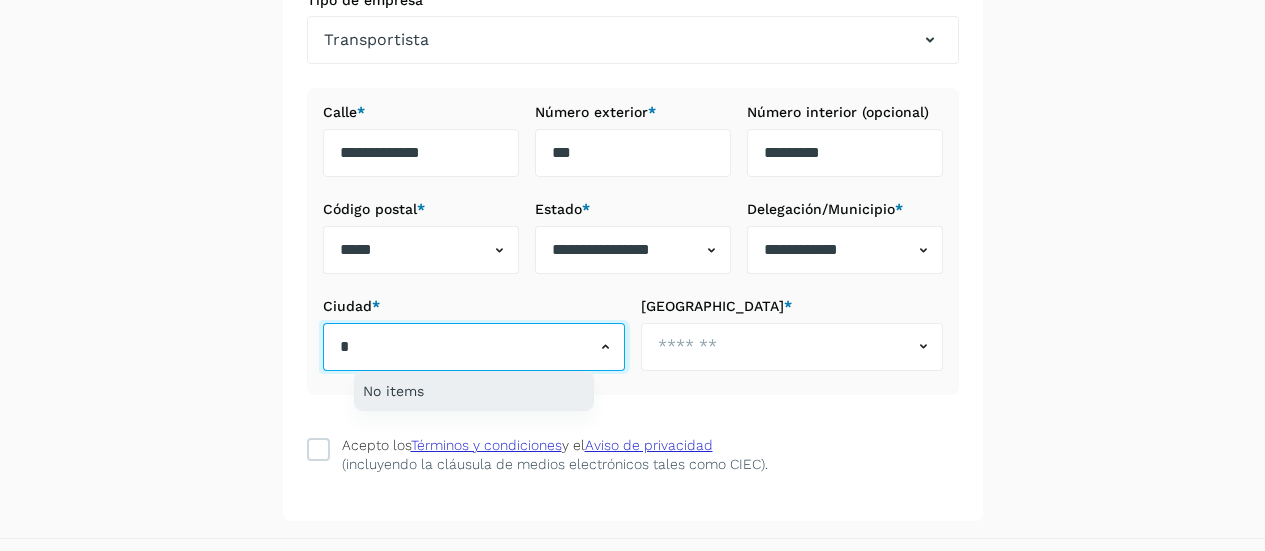 type 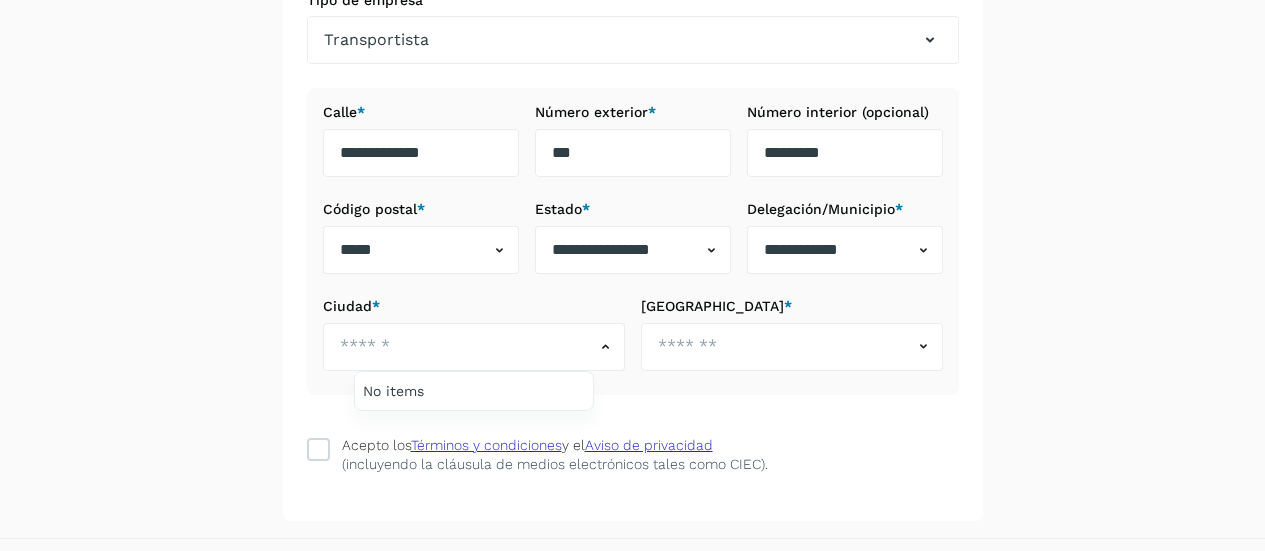 click at bounding box center [632, 275] 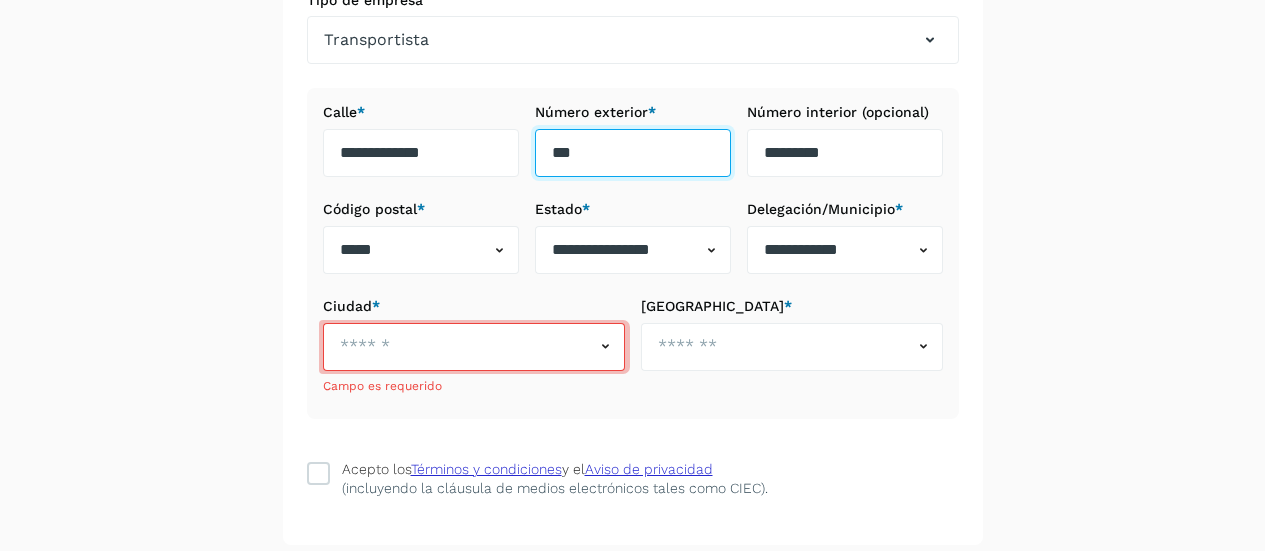 click on "***" at bounding box center [633, 153] 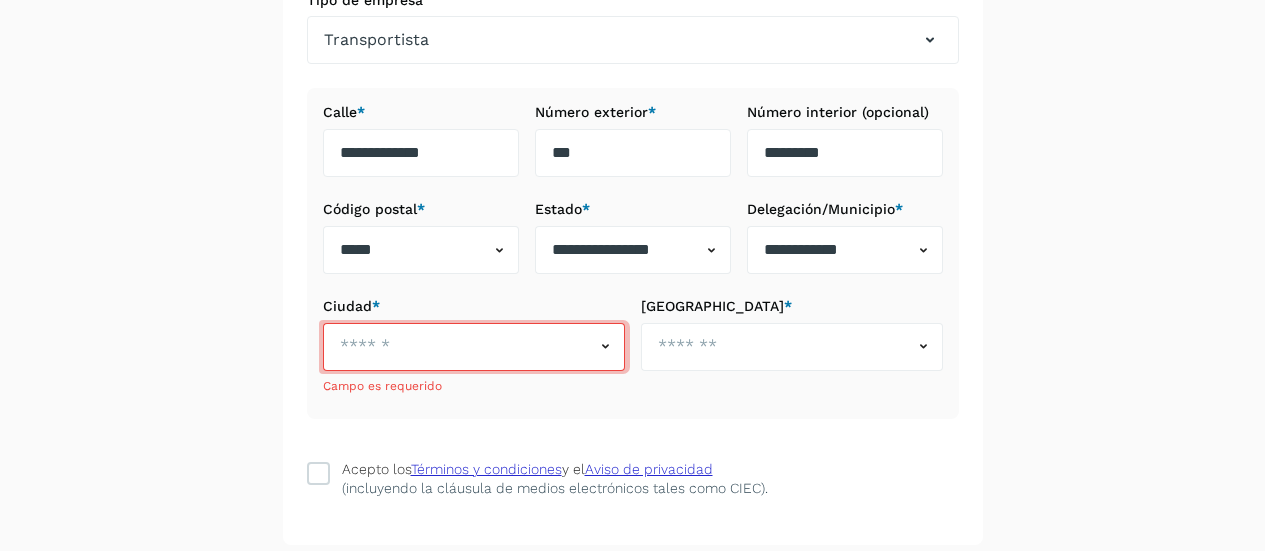 click 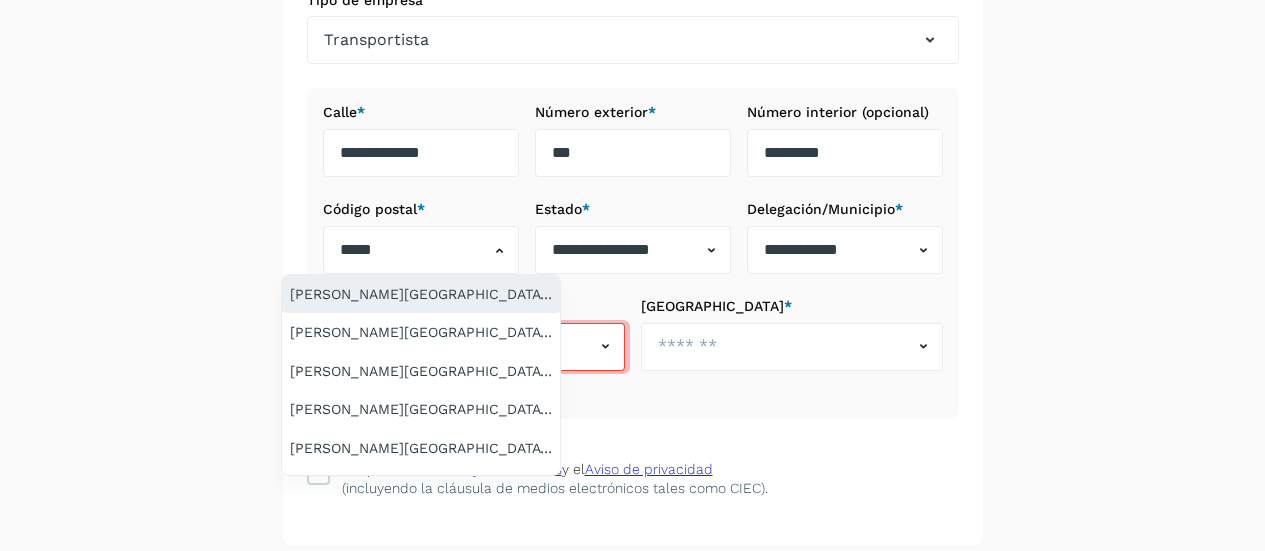 click on "Lomas de Chapultepec I Sección, Miguel Hidalgo, Ciudad de México, 11000" at bounding box center (421, 294) 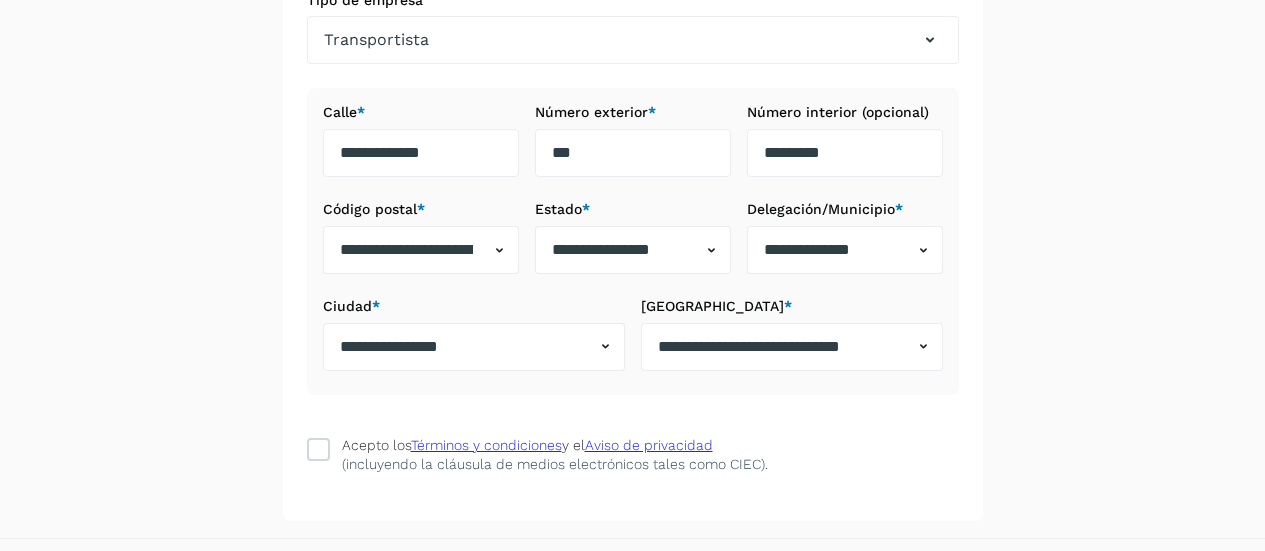 click 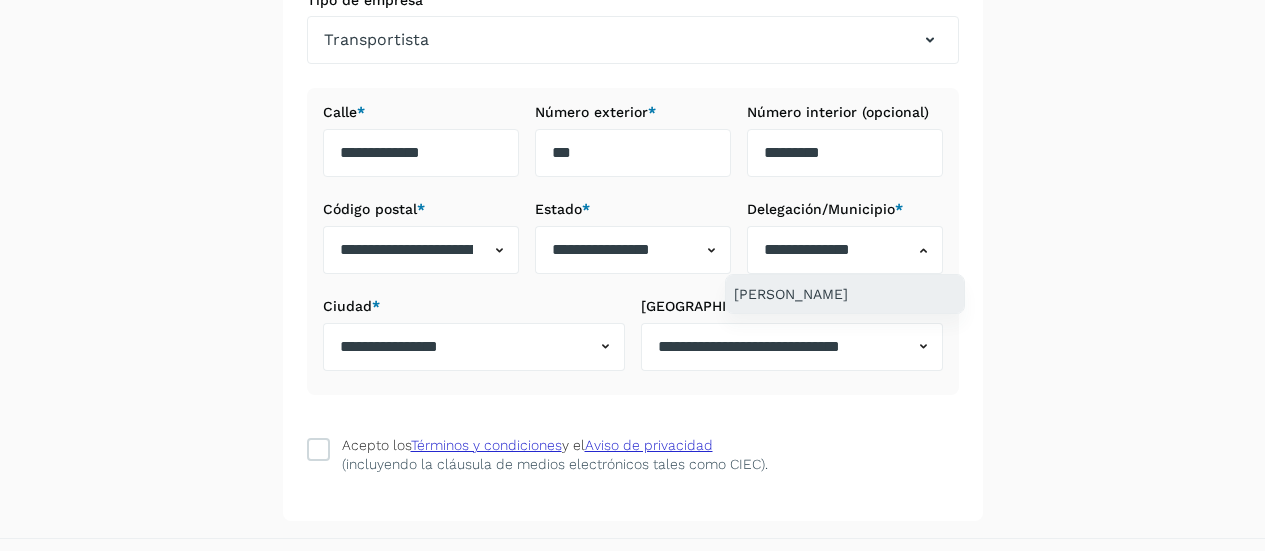 click on "Miguel Hidalgo" at bounding box center [845, 294] 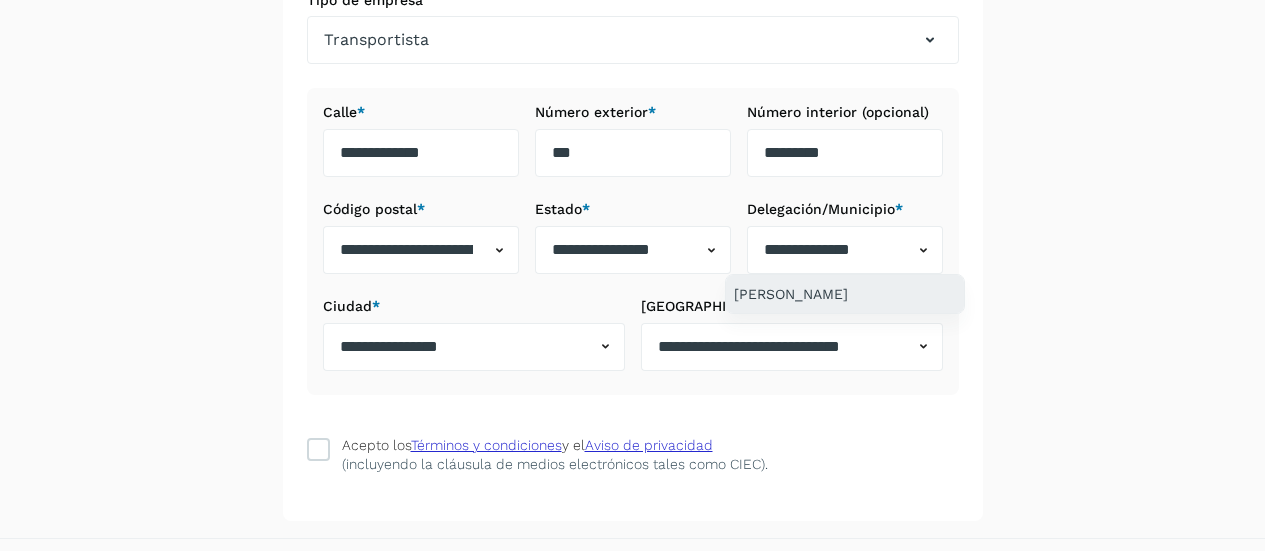 type on "**********" 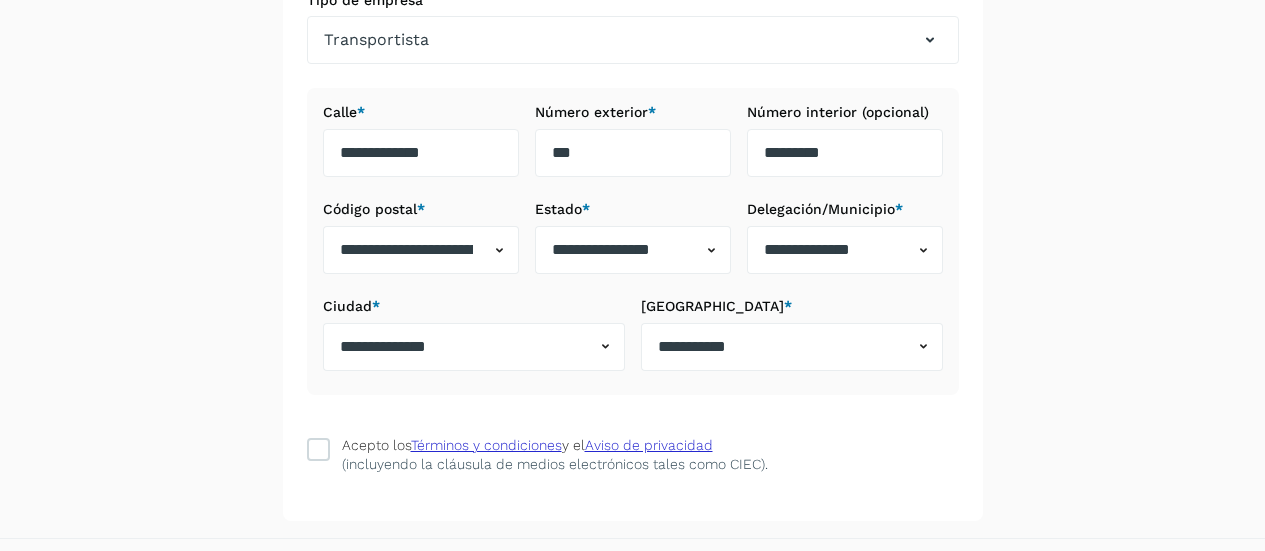 click on "**********" at bounding box center (633, 241) 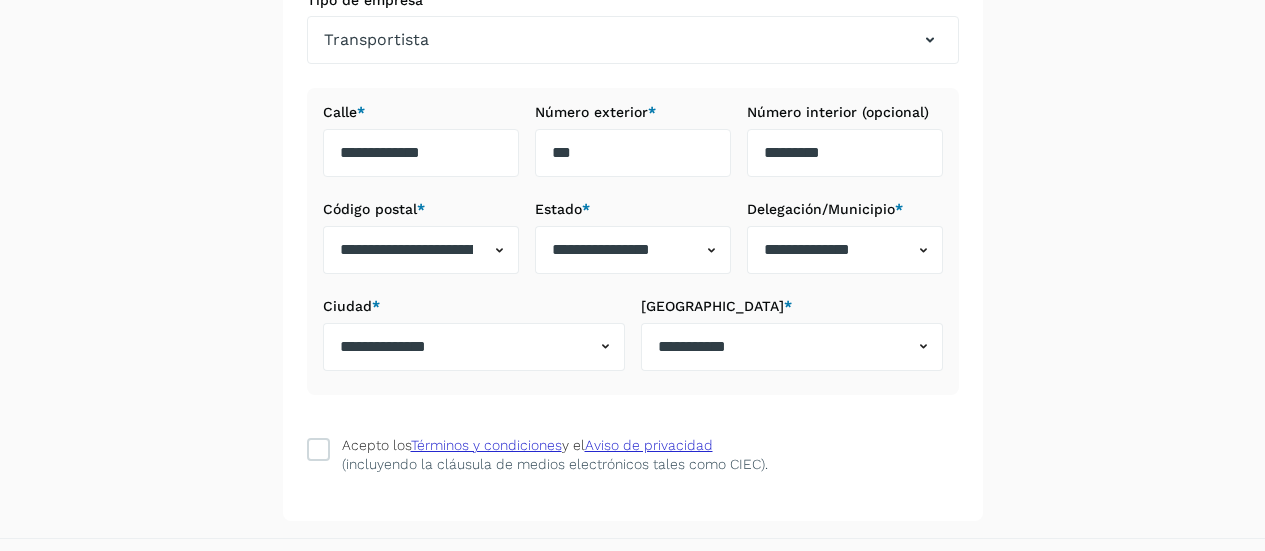 click on "**********" at bounding box center [633, 249] 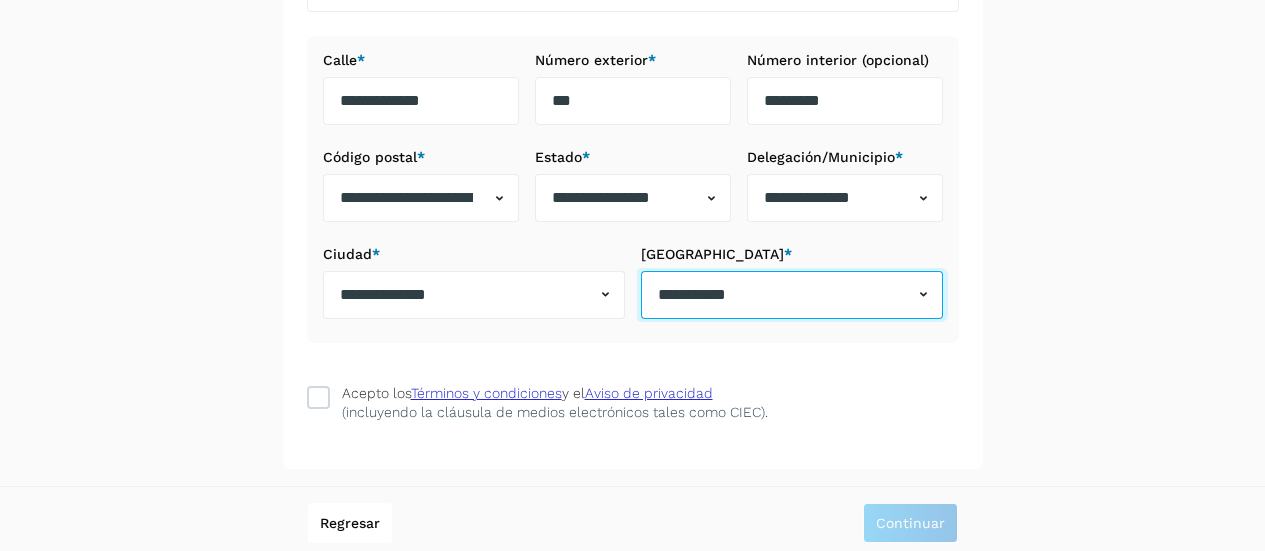 click on "**********" at bounding box center [777, 295] 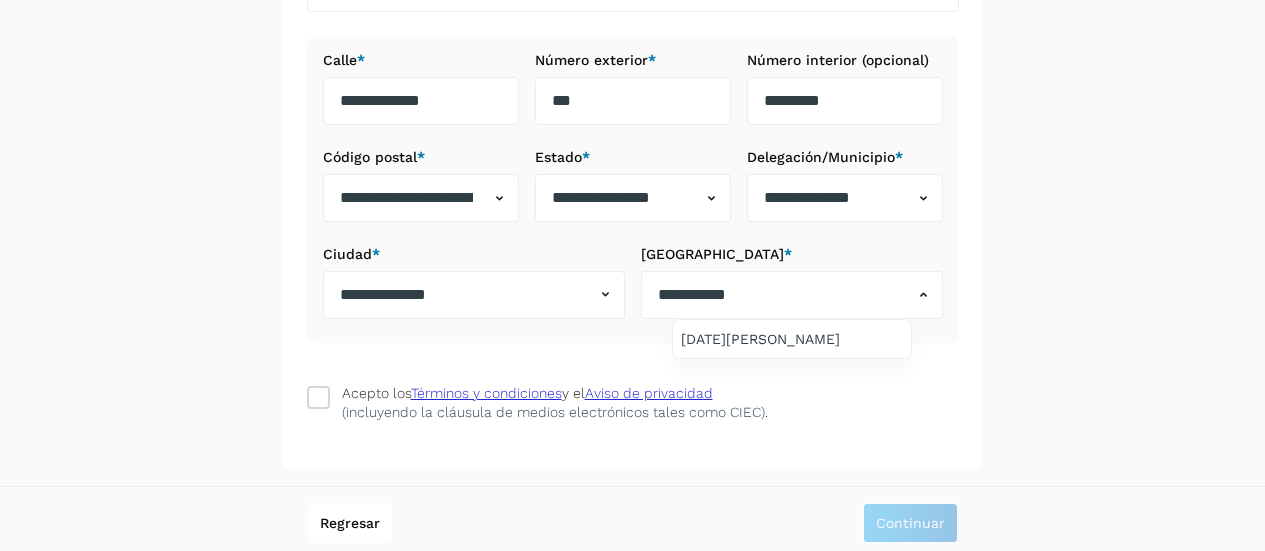 click at bounding box center (632, 275) 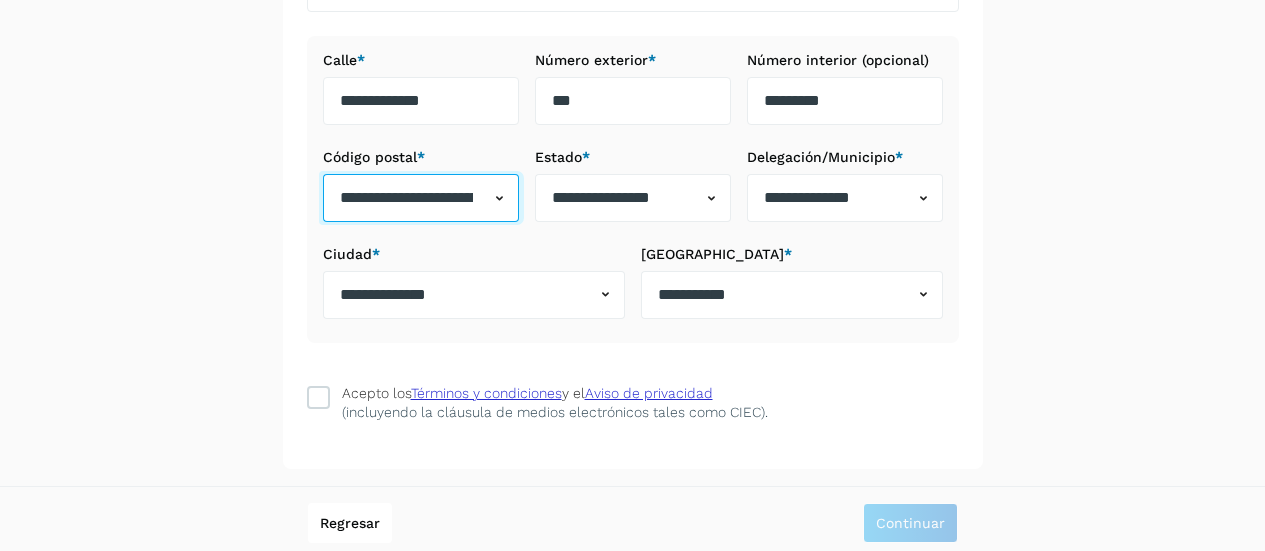 click on "**********" at bounding box center (406, 198) 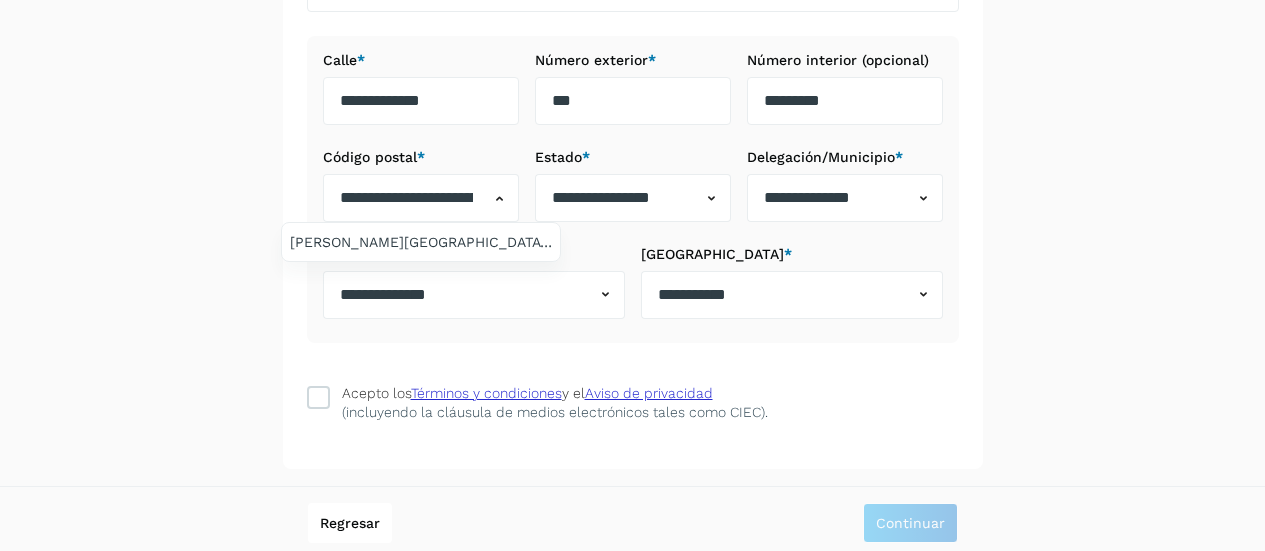click at bounding box center [632, 275] 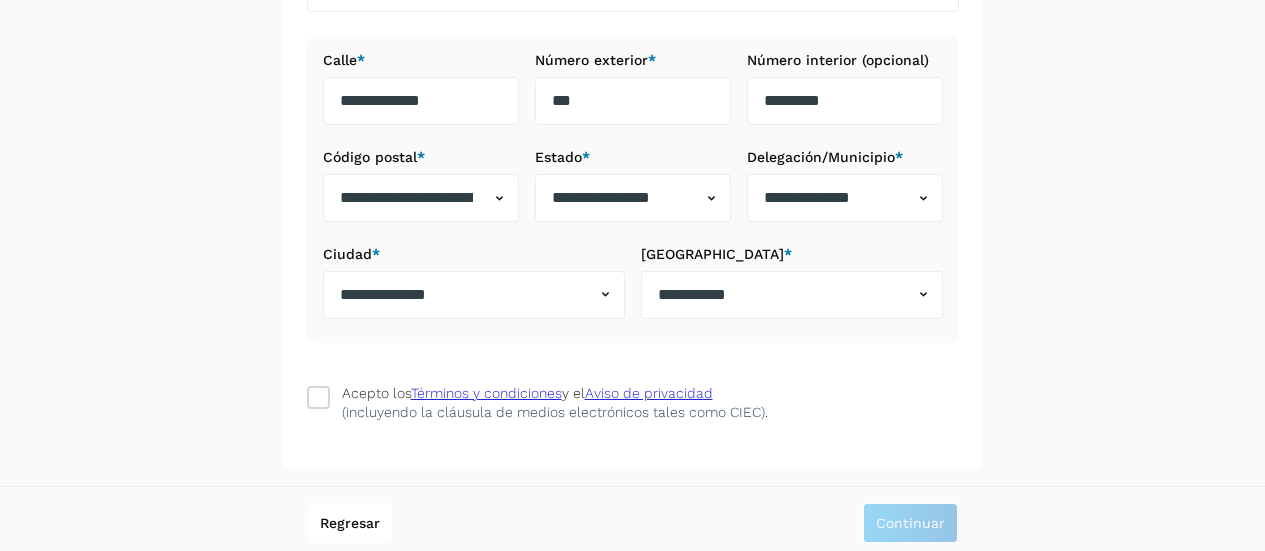 click at bounding box center [632, 275] 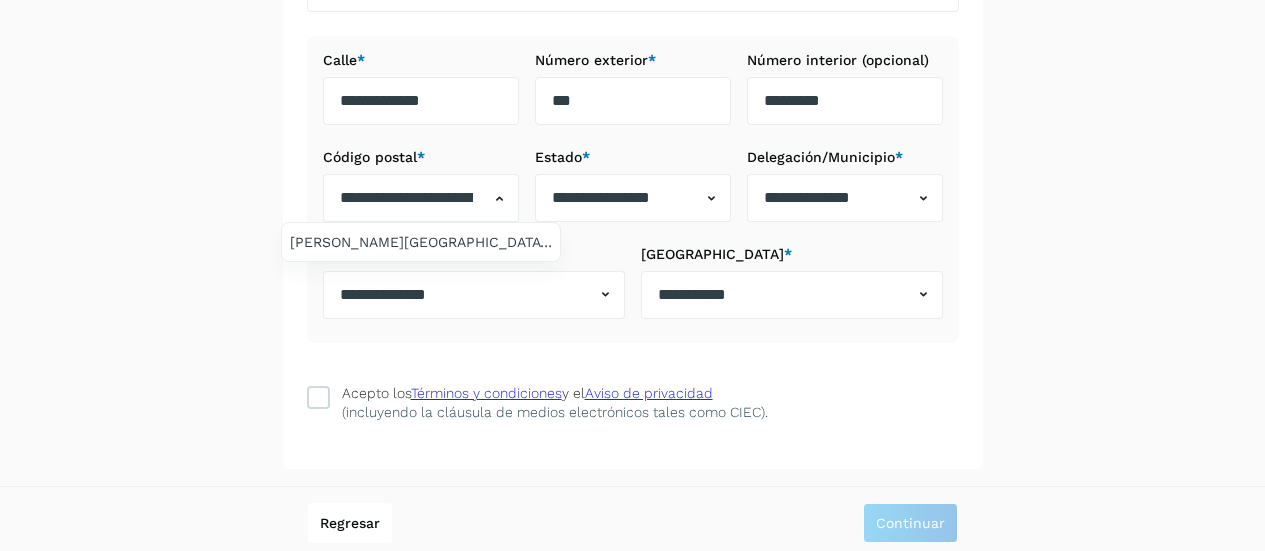 click at bounding box center [632, 275] 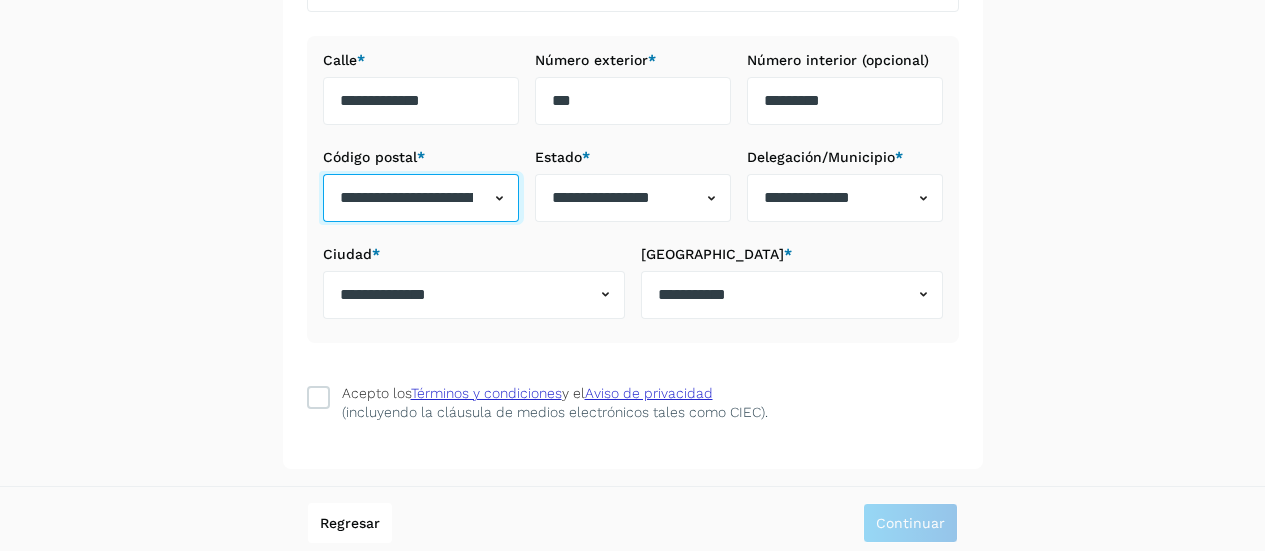 click on "**********" at bounding box center [406, 198] 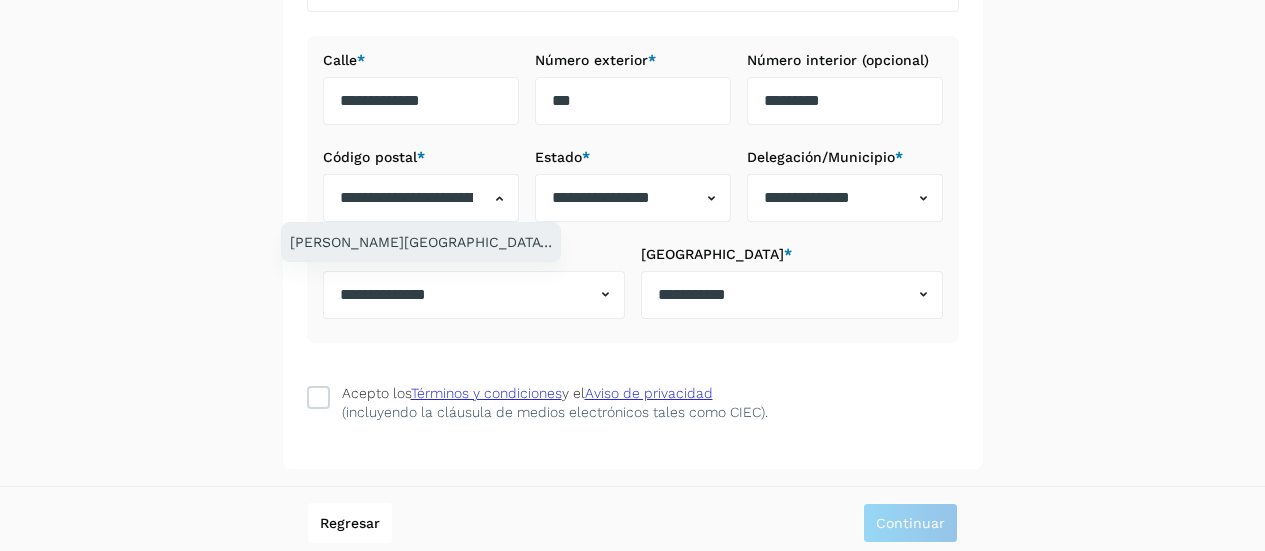 click on "Lomas de Chapultepec I Sección, Miguel Hidalgo, Ciudad de México, 11000" at bounding box center [421, 242] 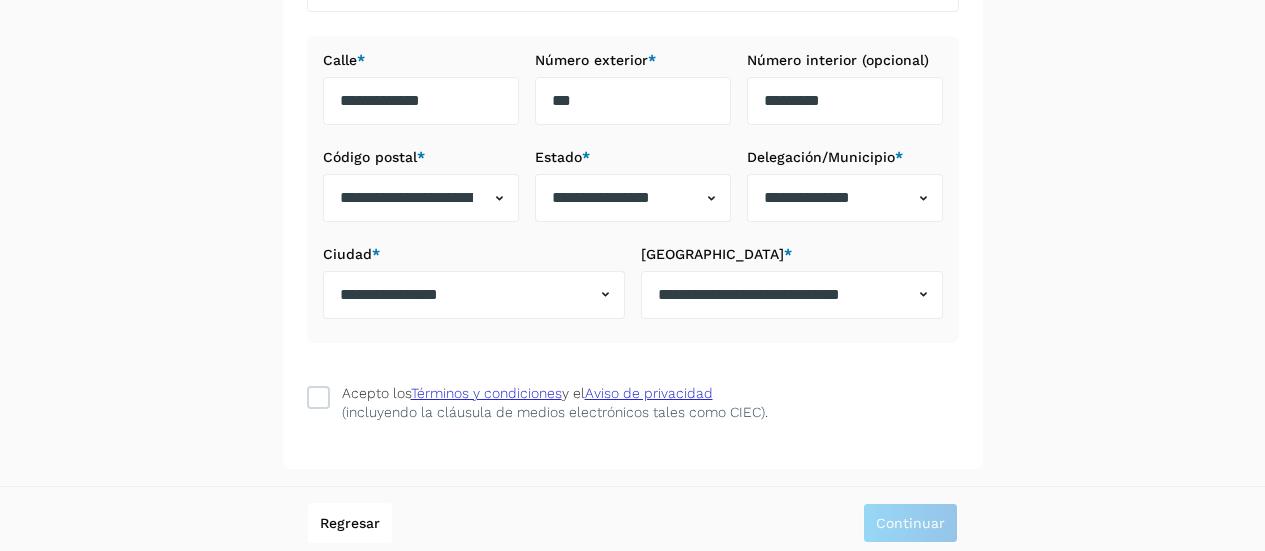 click 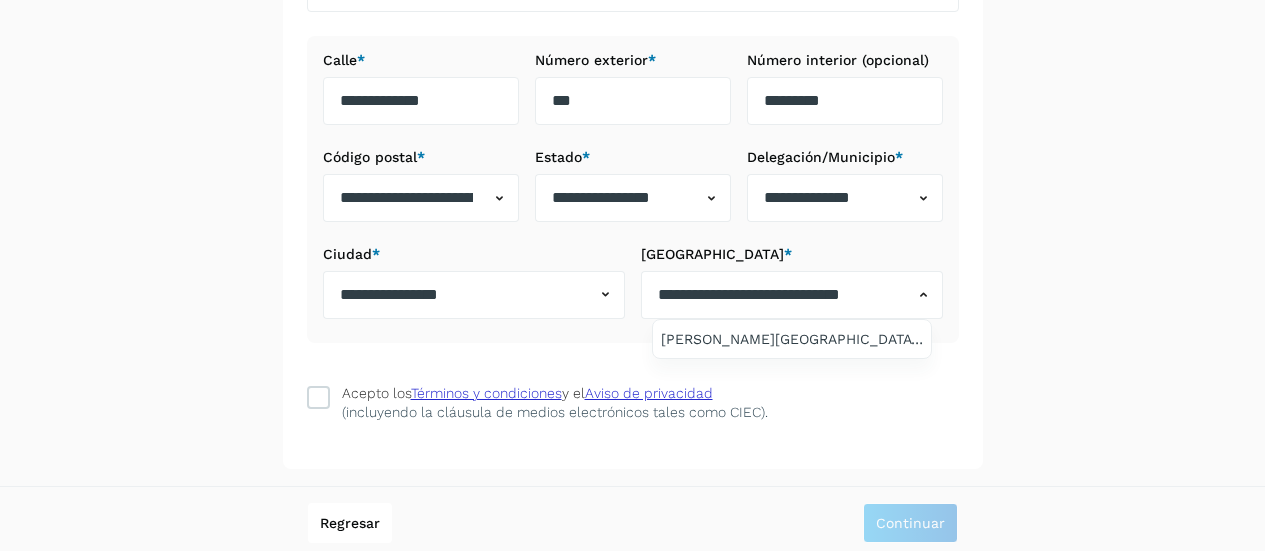 click at bounding box center [632, 275] 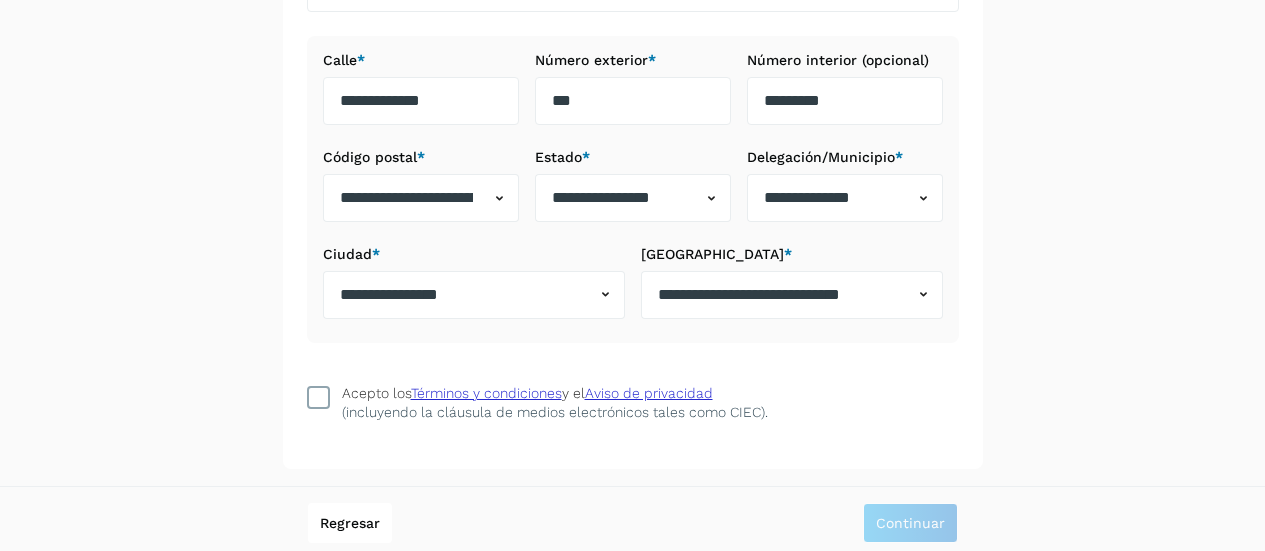 scroll, scrollTop: 490, scrollLeft: 0, axis: vertical 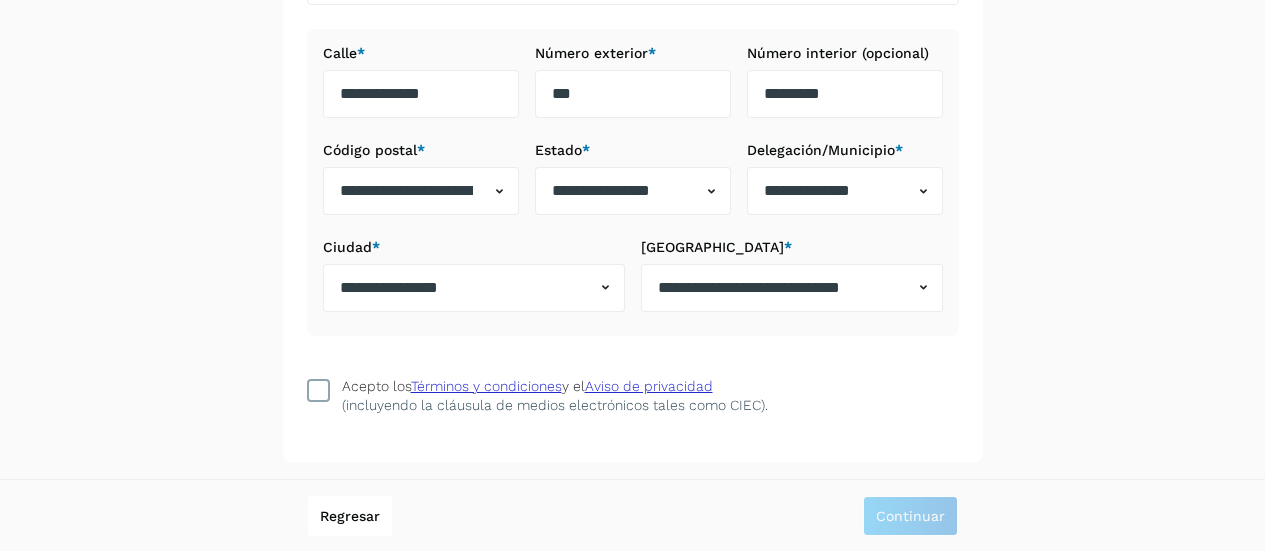 click at bounding box center (318, 390) 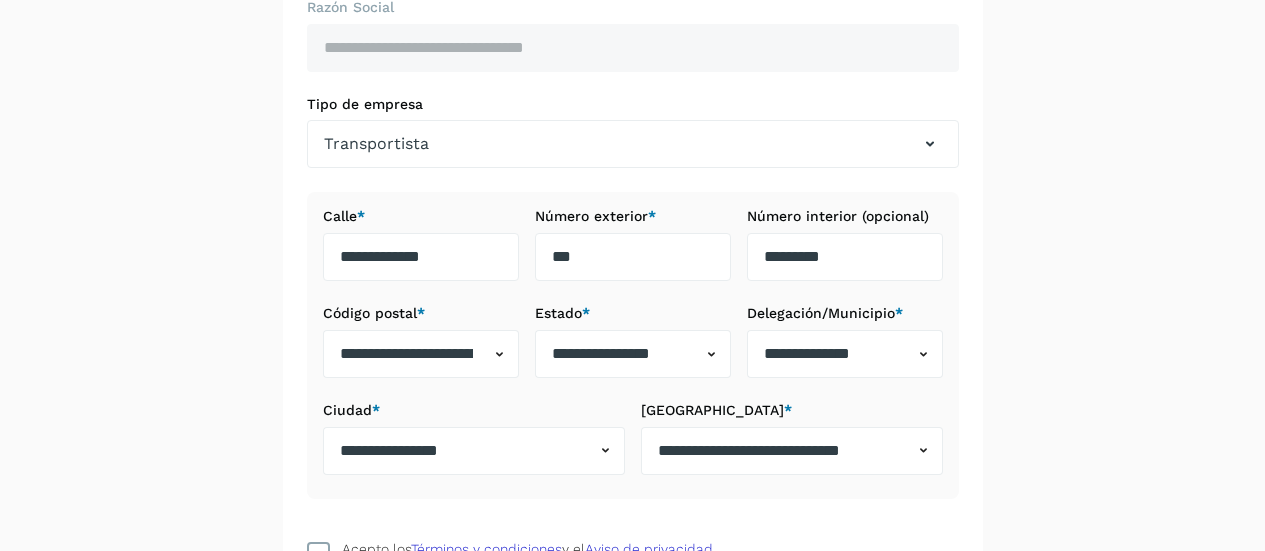 scroll, scrollTop: 490, scrollLeft: 0, axis: vertical 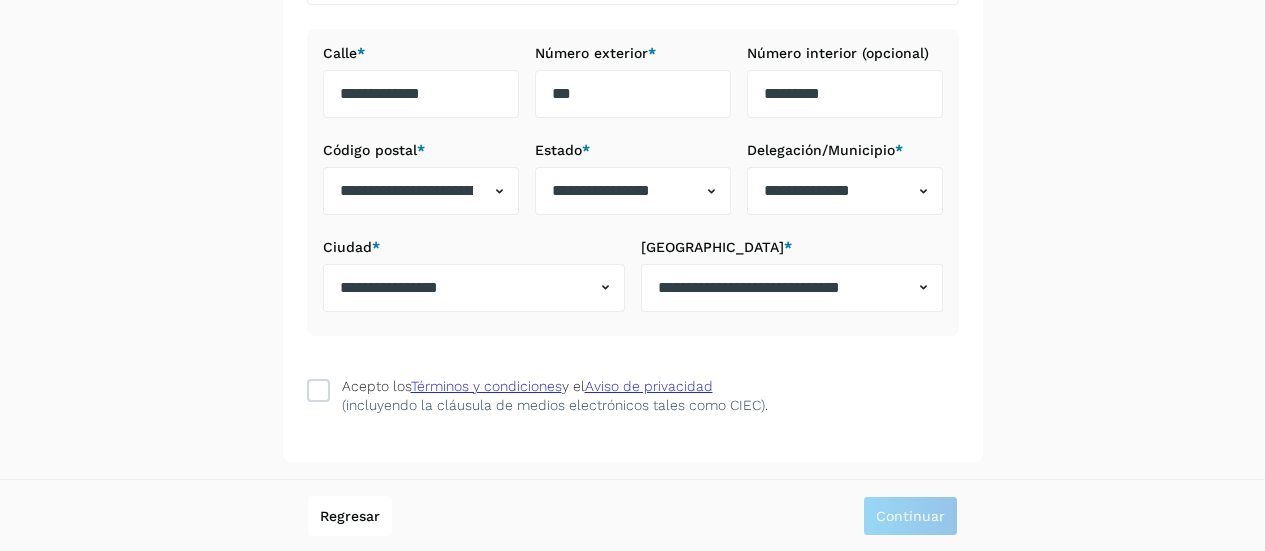 click on "**********" 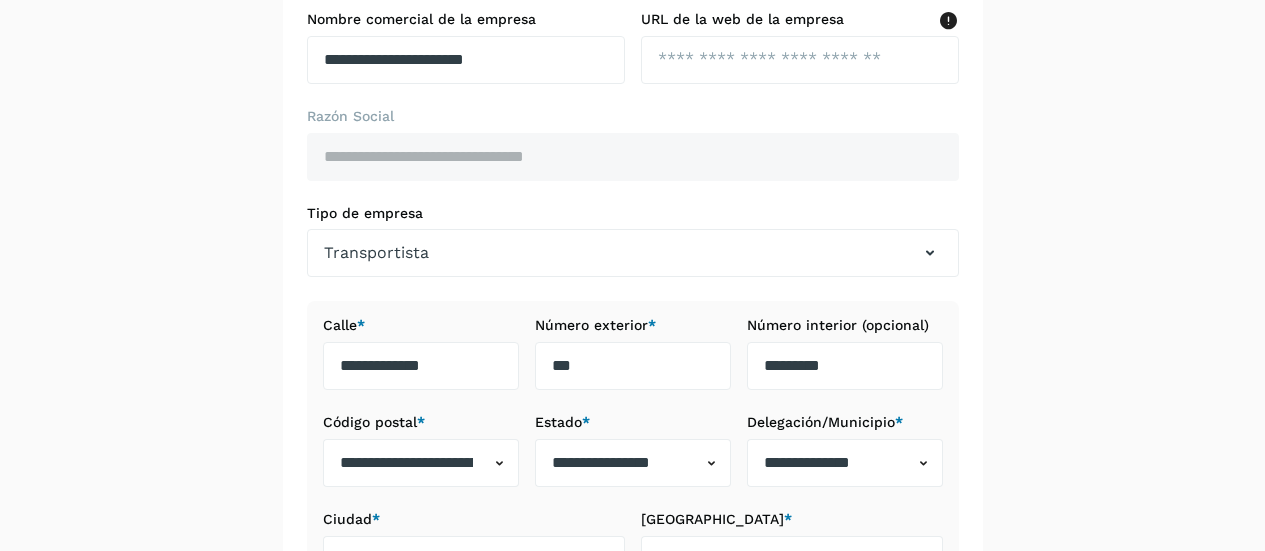 scroll, scrollTop: 0, scrollLeft: 0, axis: both 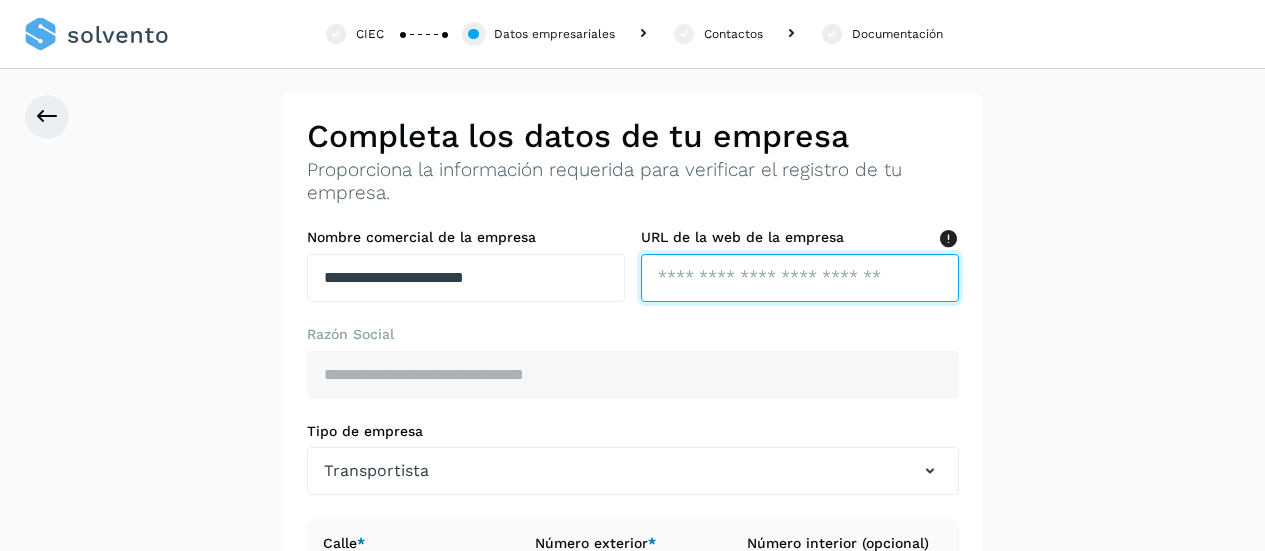 click at bounding box center [800, 278] 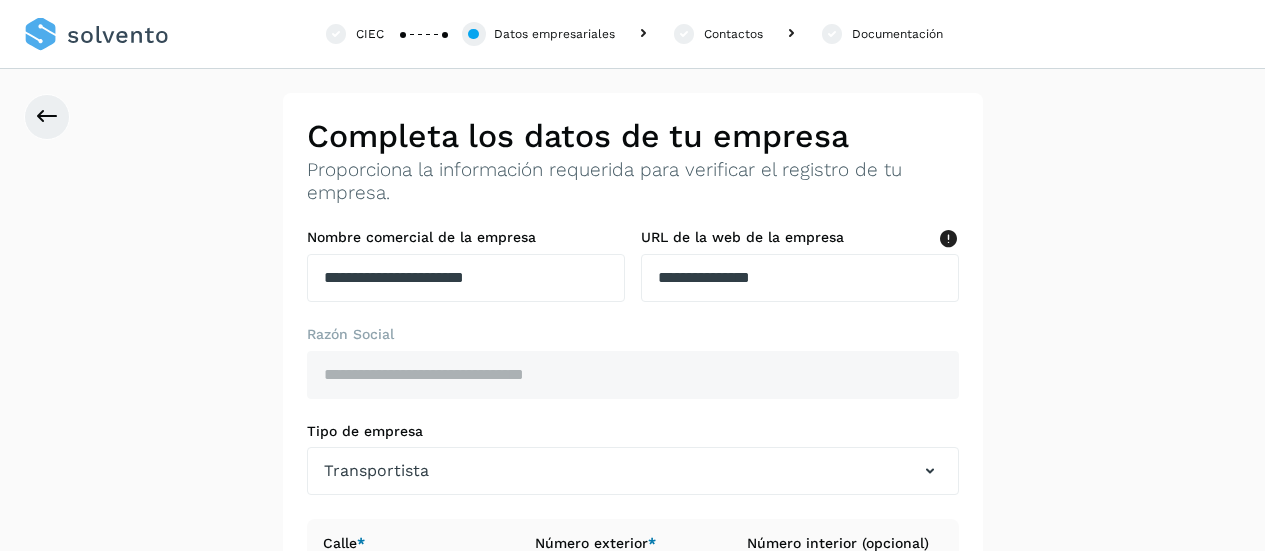 click on "**********" at bounding box center [633, 535] 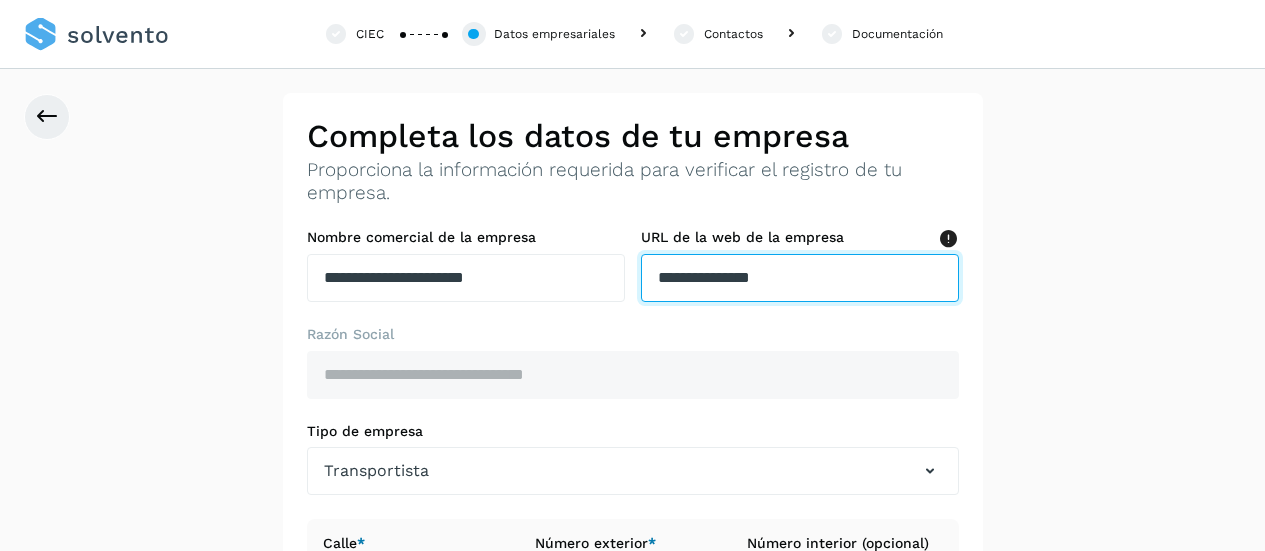 click on "**********" at bounding box center [800, 278] 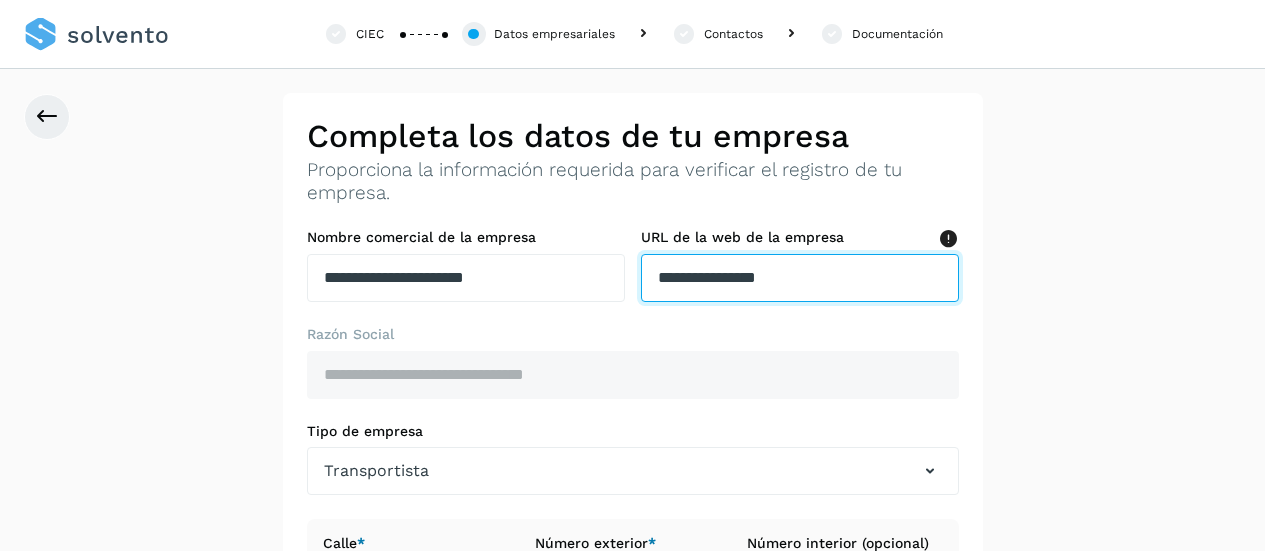 type on "**********" 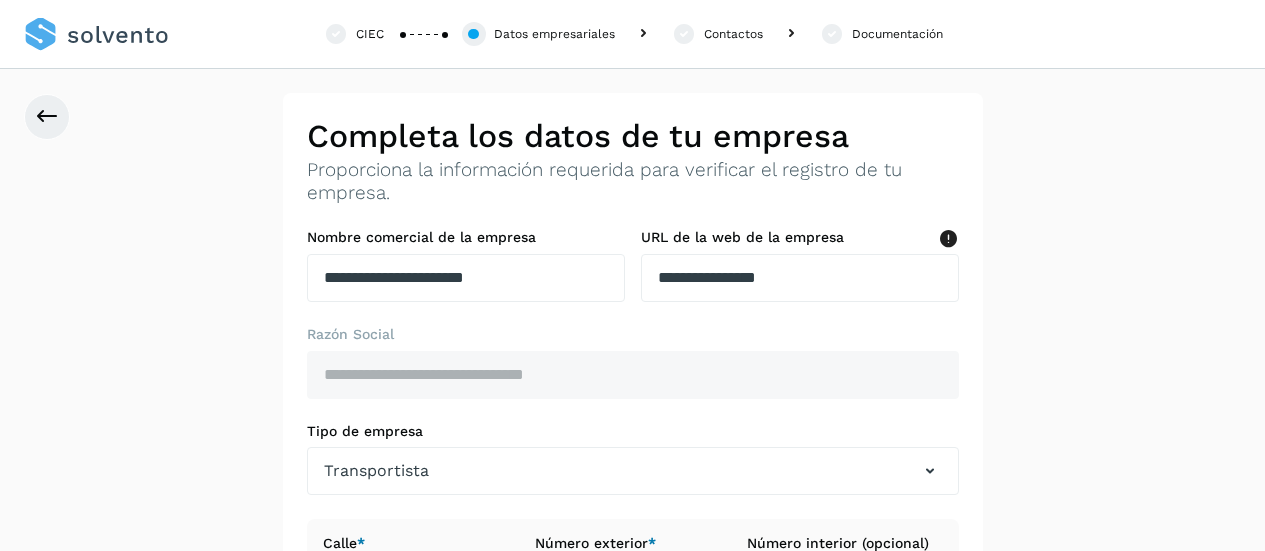 click on "**********" at bounding box center [633, 535] 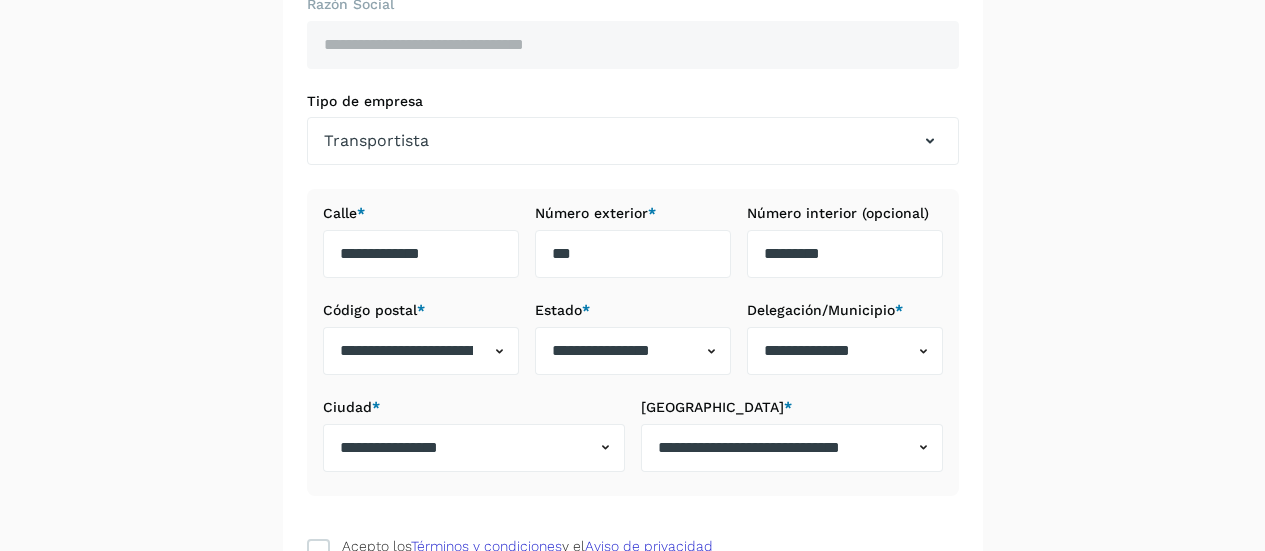 scroll, scrollTop: 490, scrollLeft: 0, axis: vertical 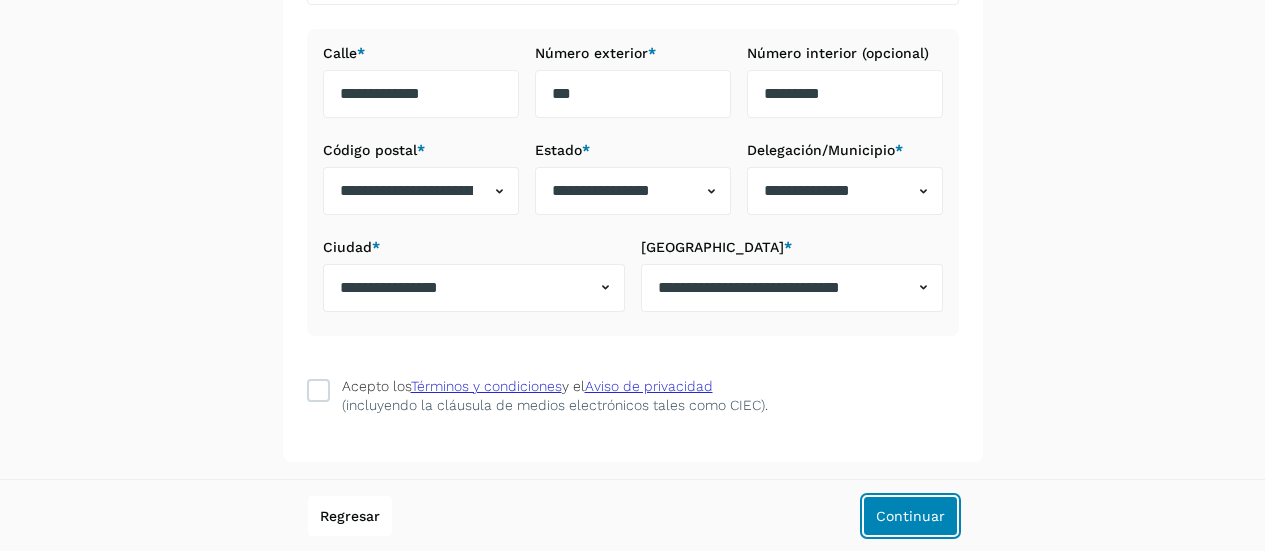 click on "Continuar" at bounding box center [910, 516] 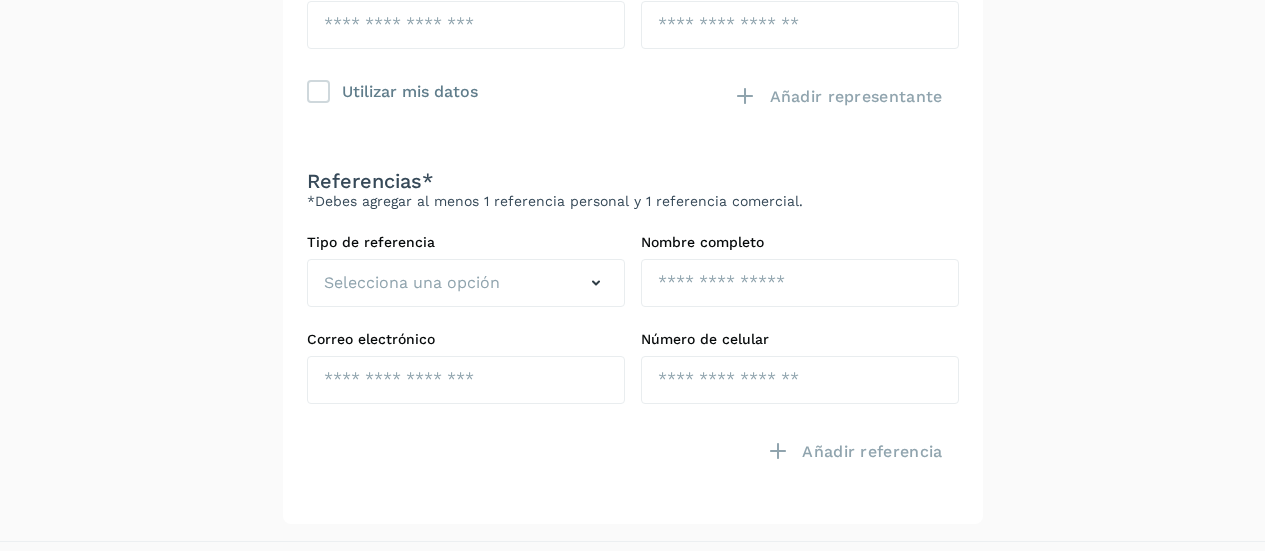 scroll, scrollTop: 407, scrollLeft: 0, axis: vertical 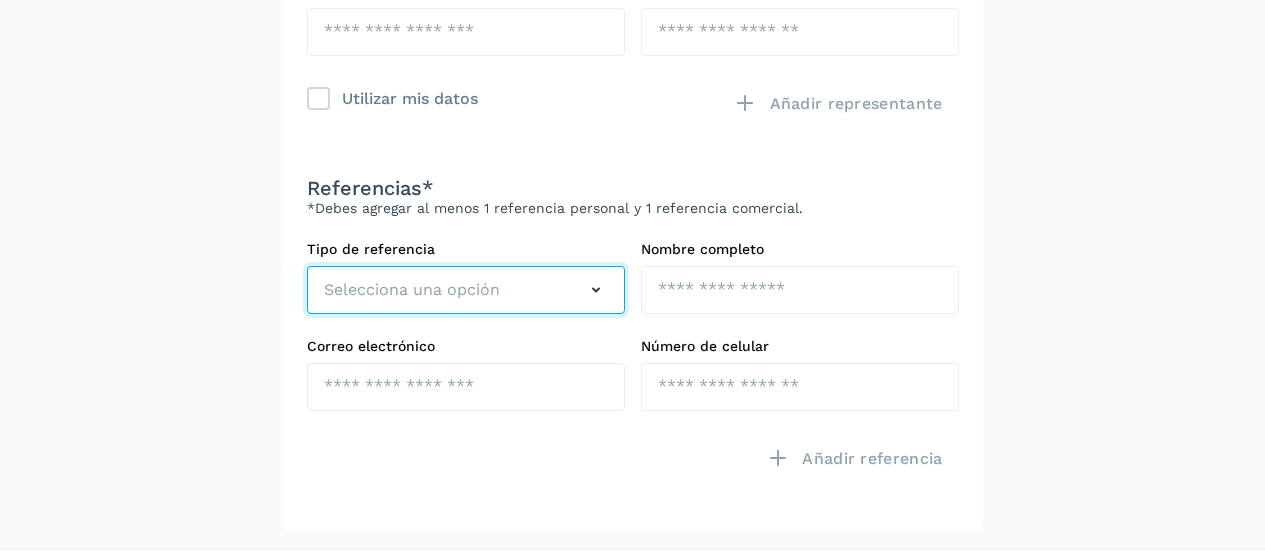click on "Selecciona una opción" at bounding box center (412, 290) 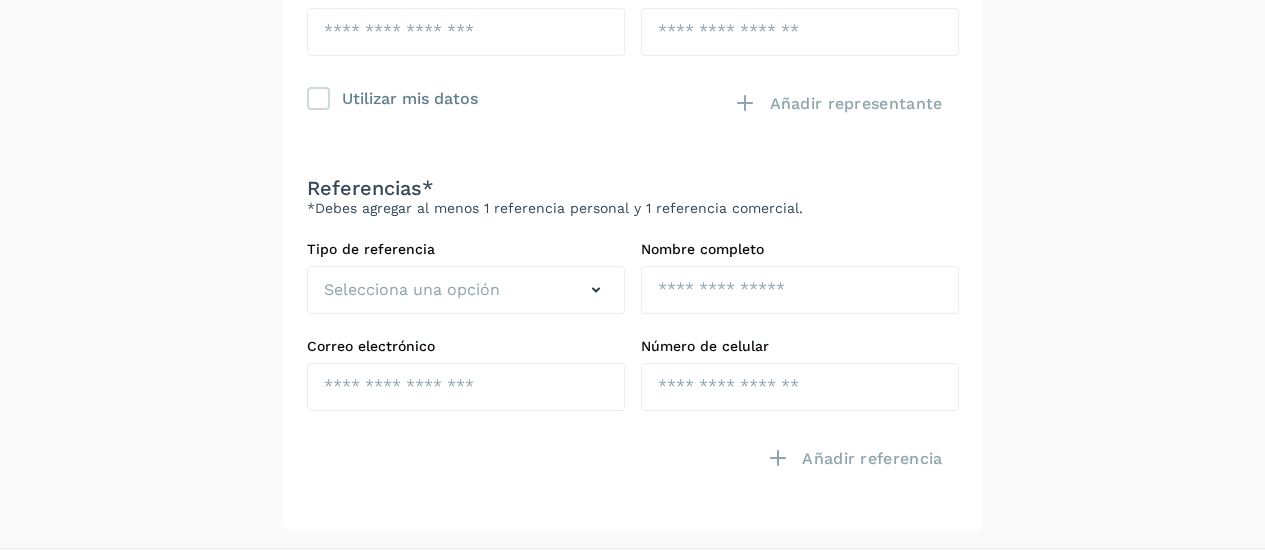 click on "Añade los contactos empresariales Ingresa los datos de los accionistas y el representante legal de tu empresa. Representante legal y accionista mayoritario* *Debes agregar al menos 1 representante legal y 1 accionista mayoritario. Tipo de persona  Selecciona una opción Nombre completo  Correo electrónico  Número de celular  Utilizar mis datos Añadir representante Referencias* *Debes agregar al menos 1 referencia personal y 1 referencia comercial. Tipo de referencia  Selecciona una opción Comercial Personal Nombre completo  Correo electrónico  Número de celular  Añadir referencia" 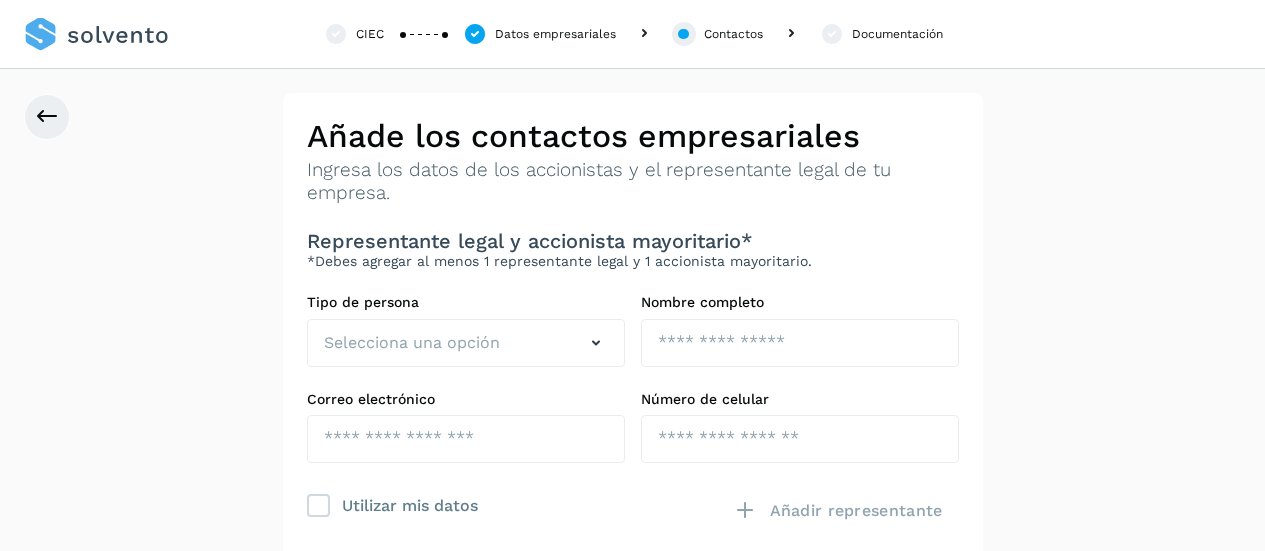 scroll, scrollTop: 107, scrollLeft: 0, axis: vertical 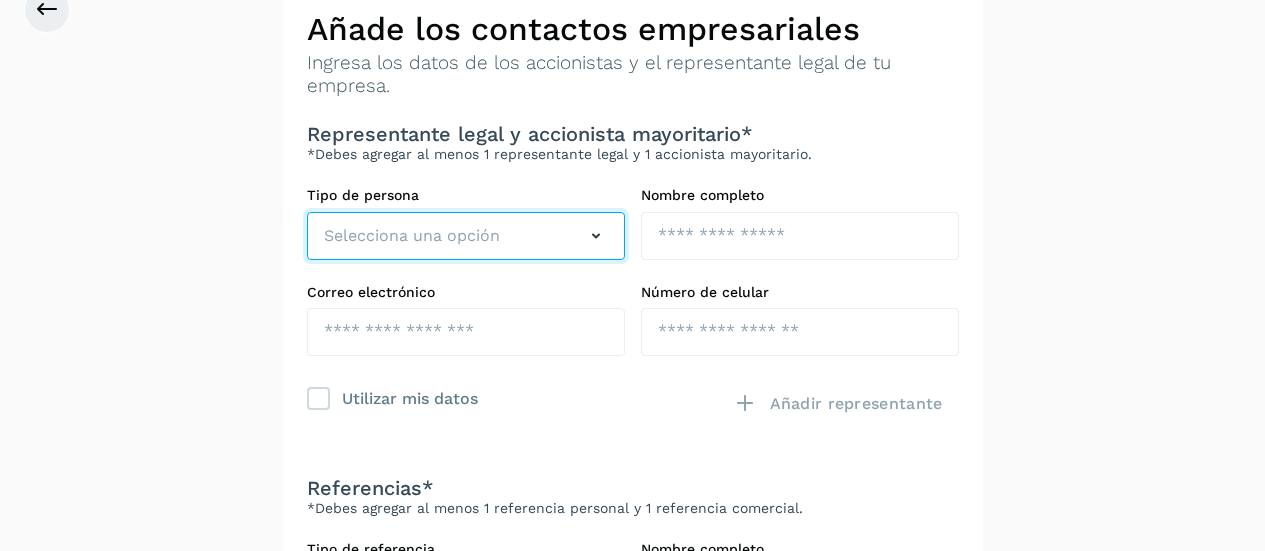 click on "Selecciona una opción" at bounding box center [466, 236] 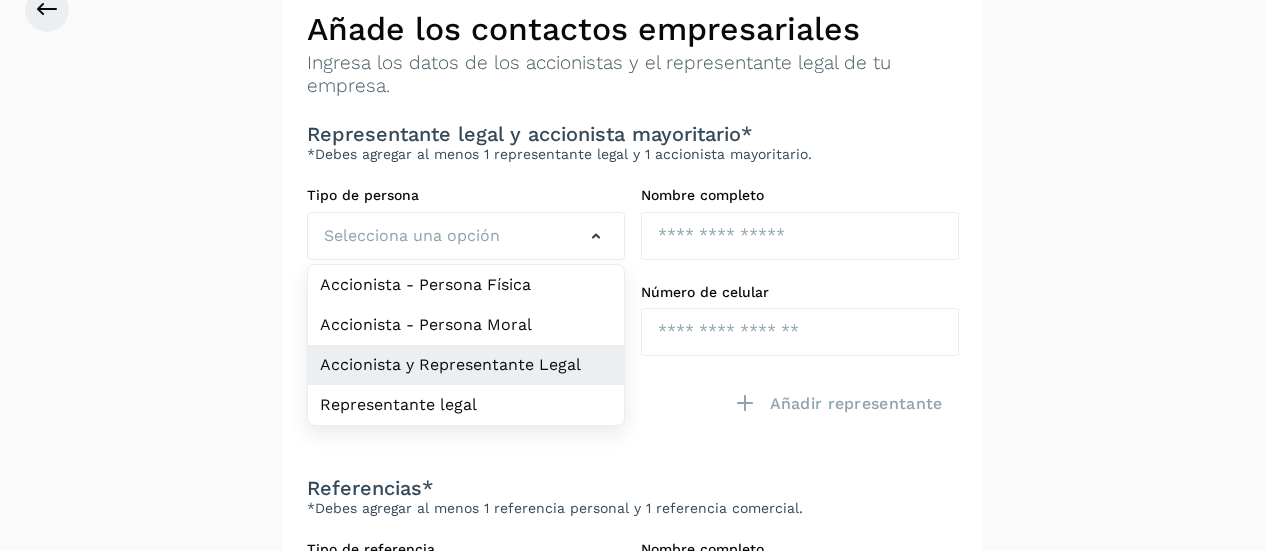click on "Accionista y Representante Legal" 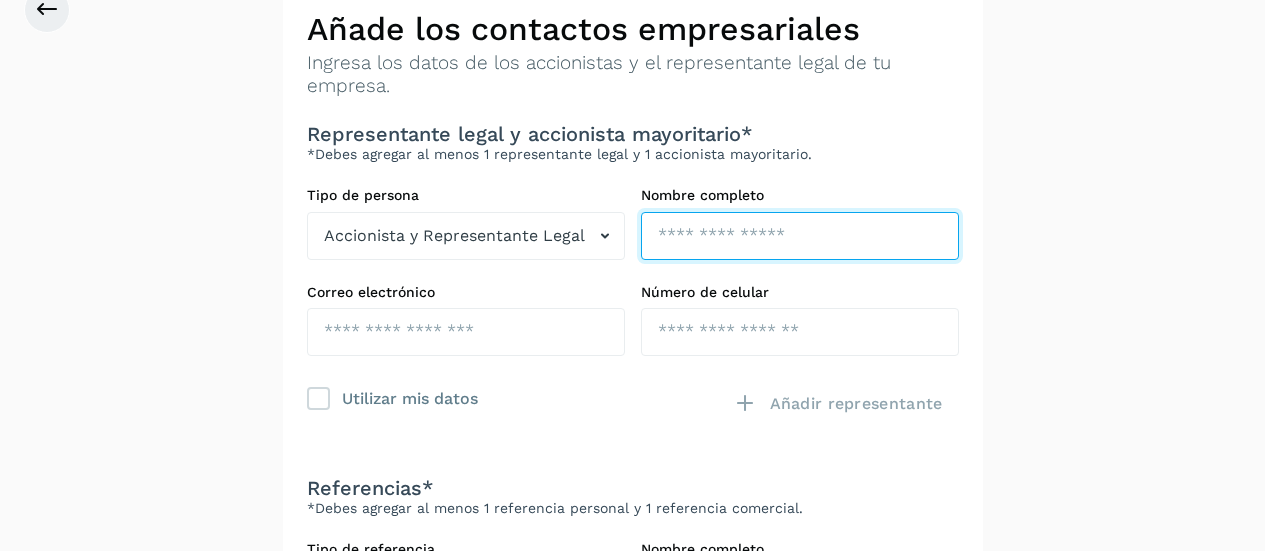 click at bounding box center (800, 236) 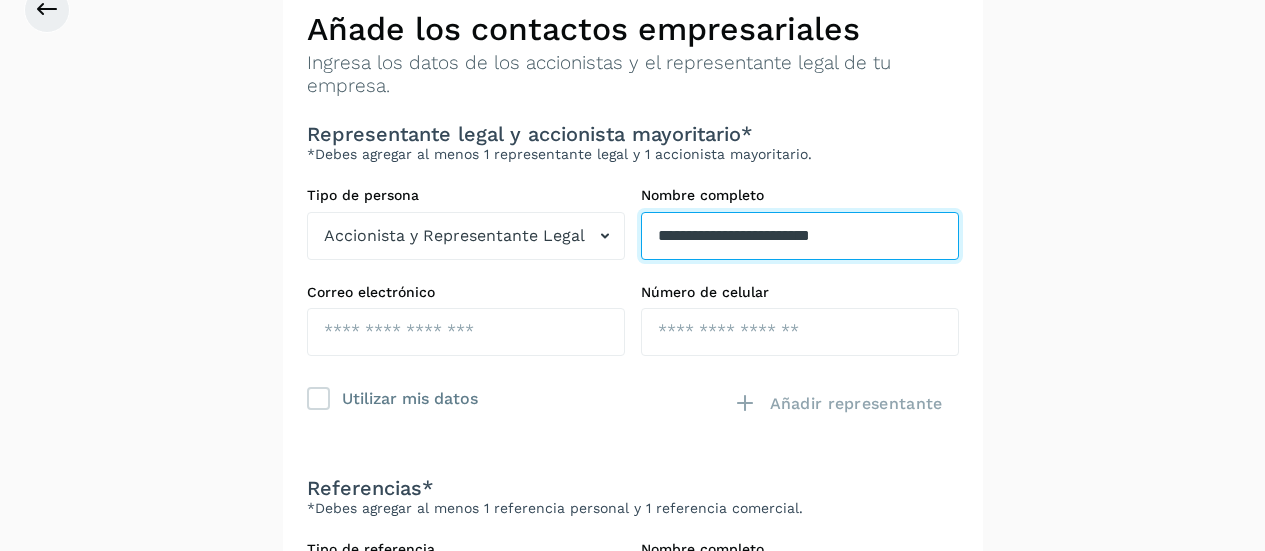 type on "**********" 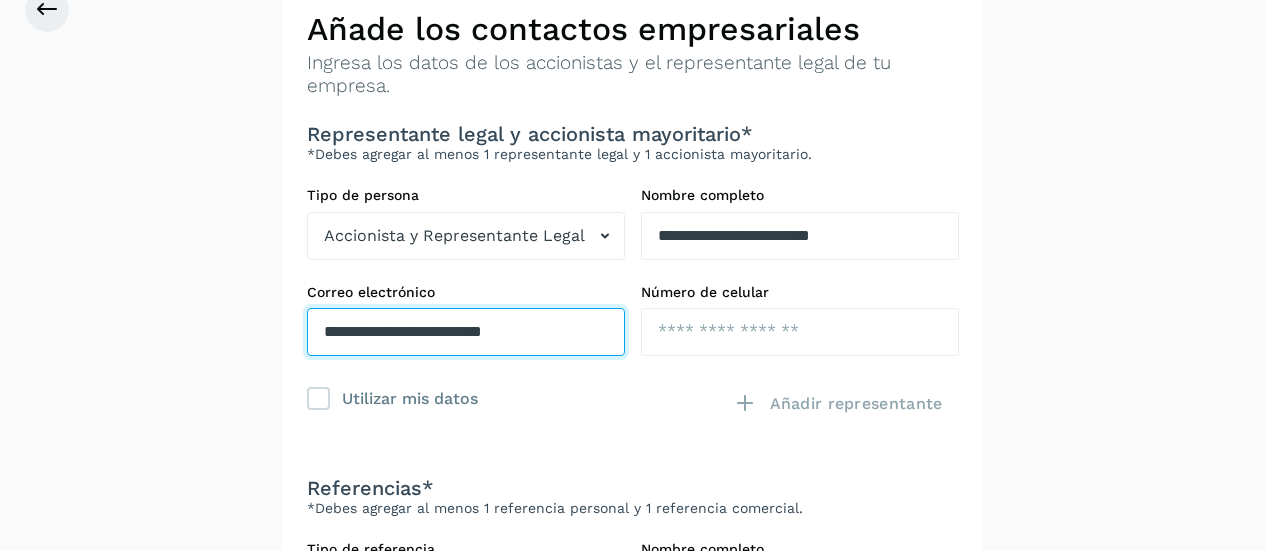 type on "**********" 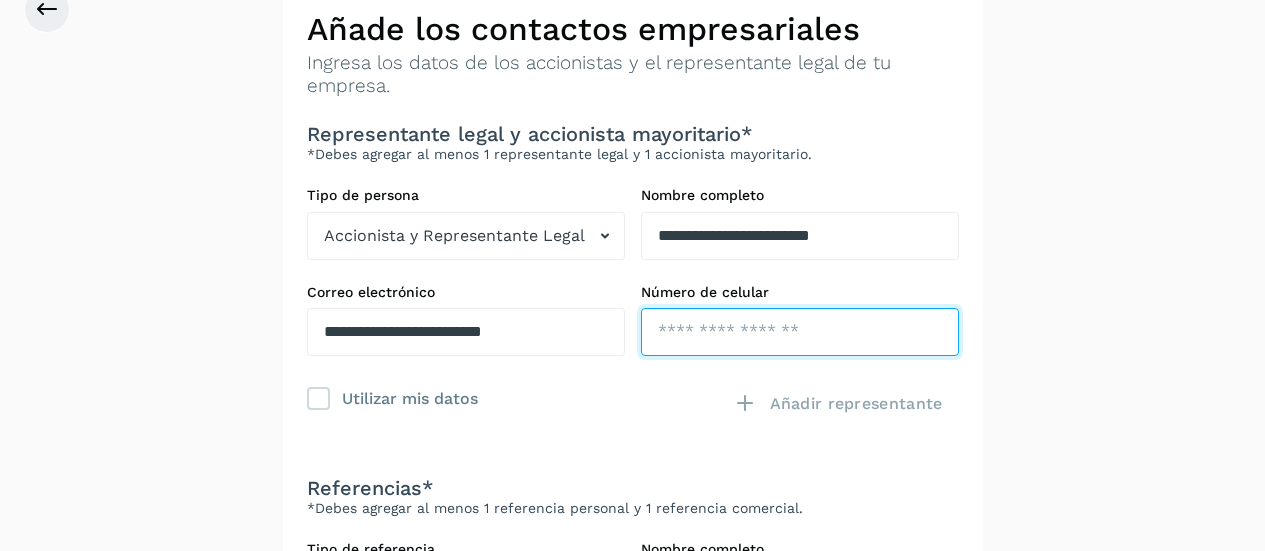 click at bounding box center [800, 332] 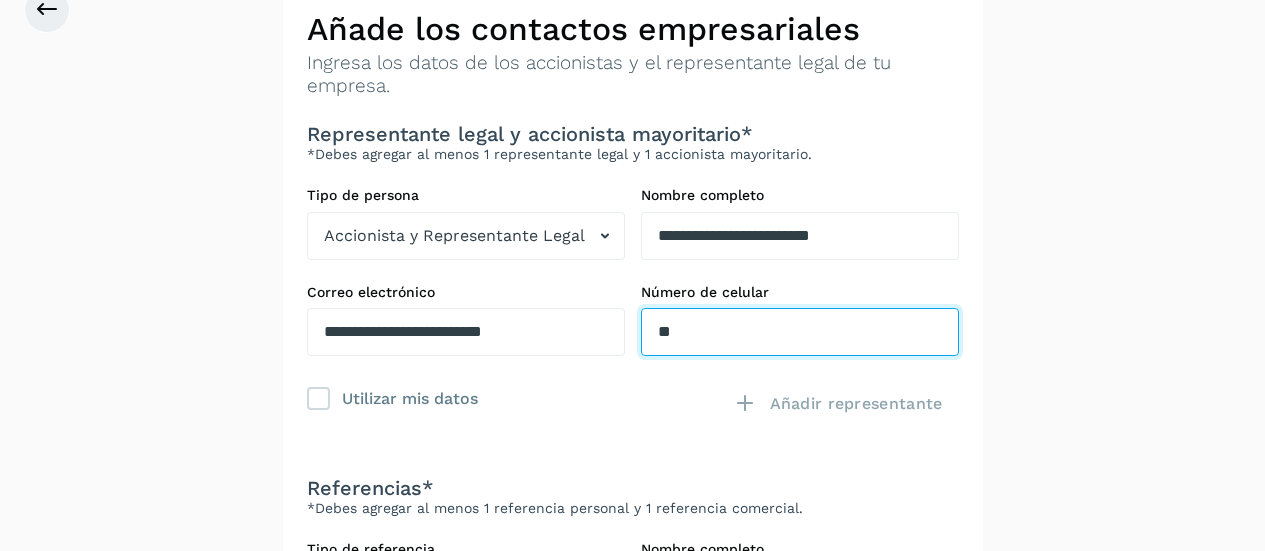 type on "*" 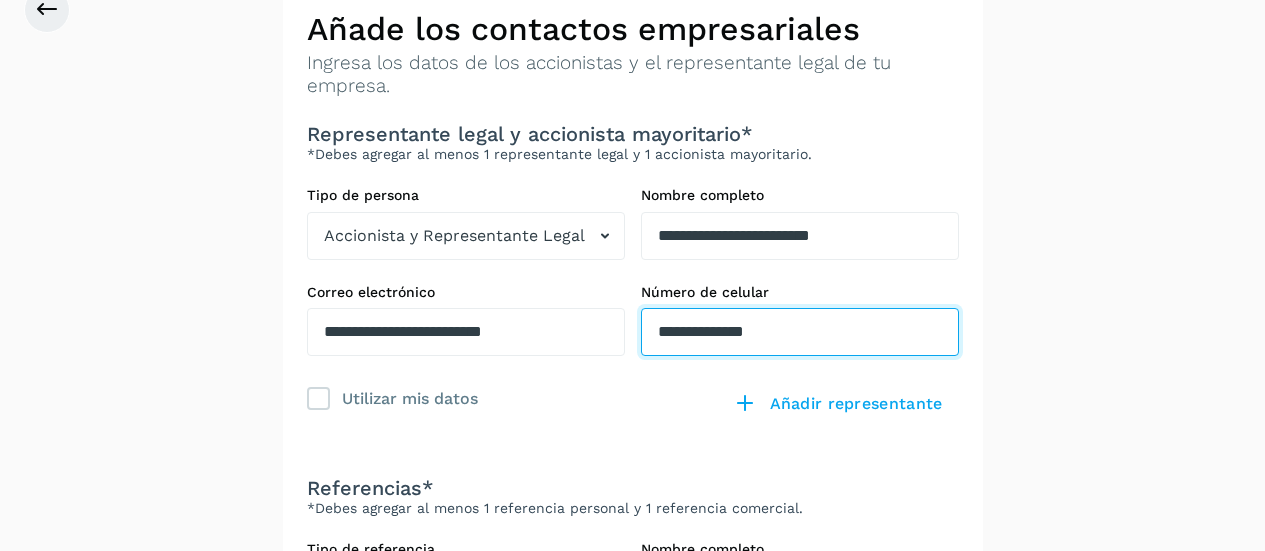type on "**********" 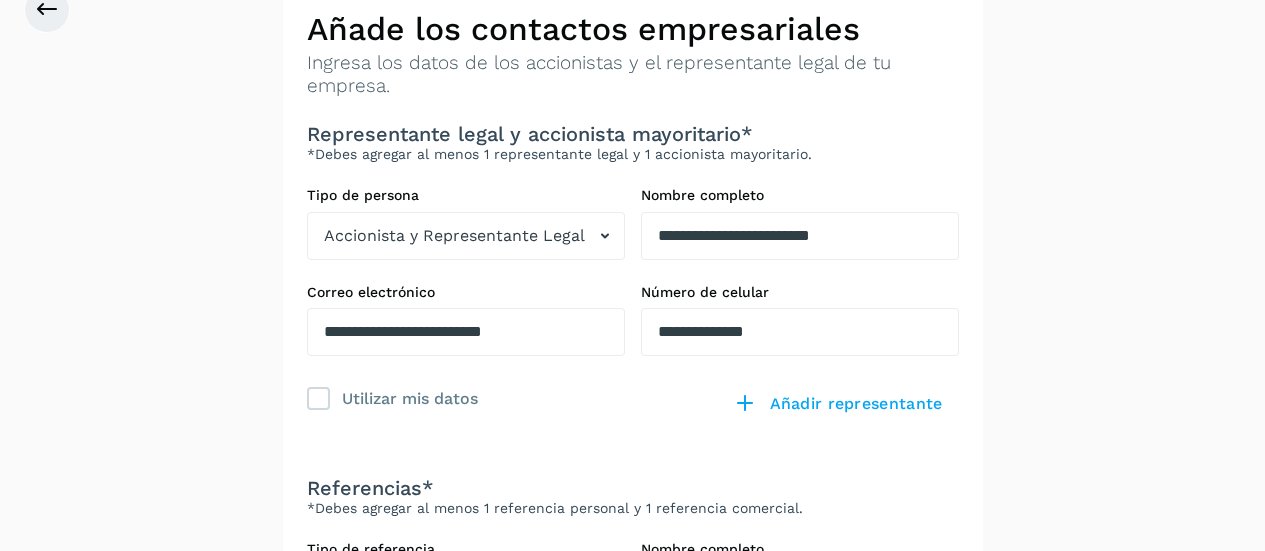 click on "**********" at bounding box center (633, 320) 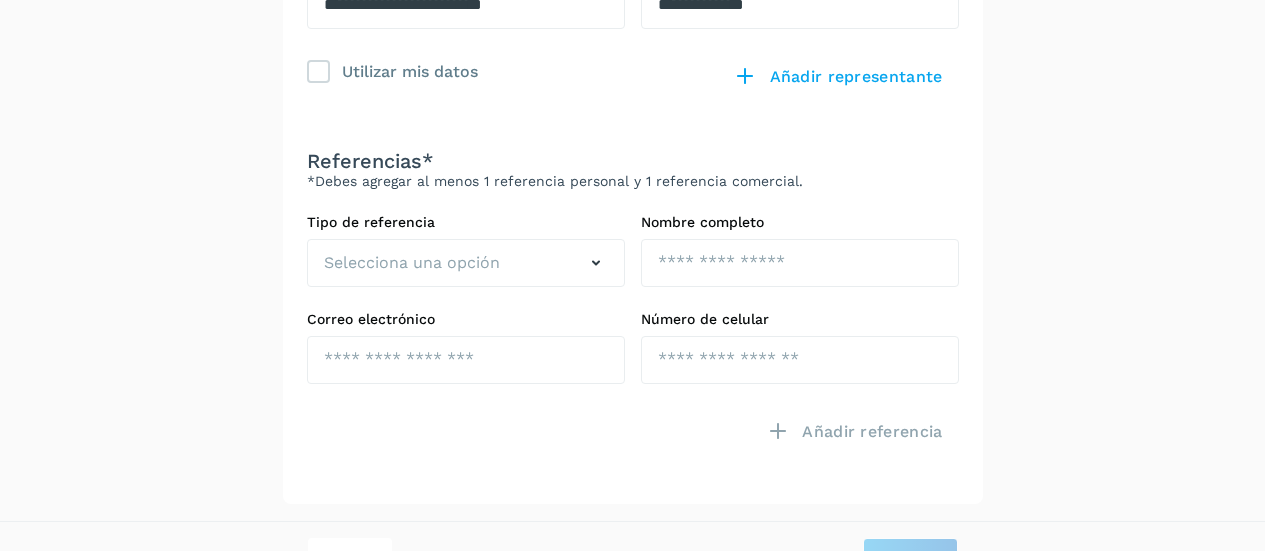 scroll, scrollTop: 476, scrollLeft: 0, axis: vertical 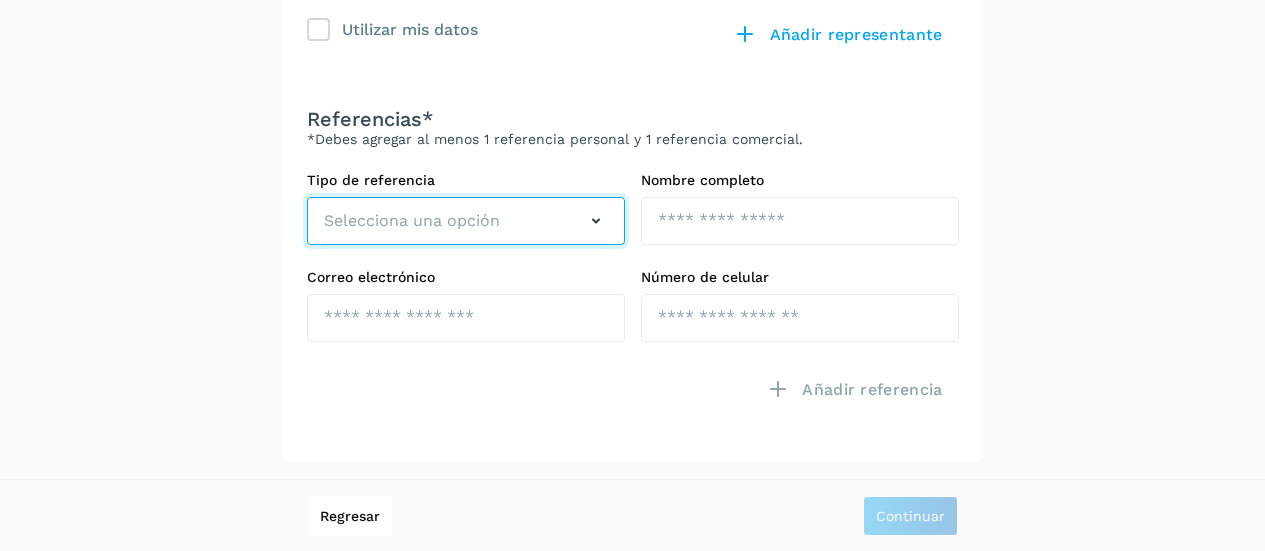 click on "Selecciona una opción" at bounding box center [412, 221] 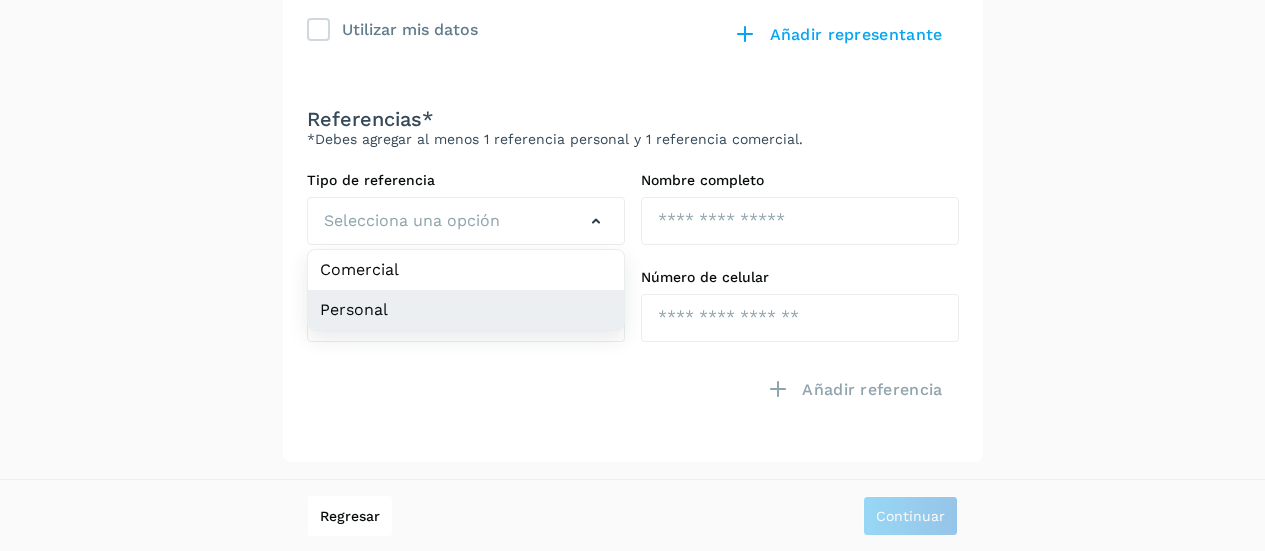 click on "Personal" 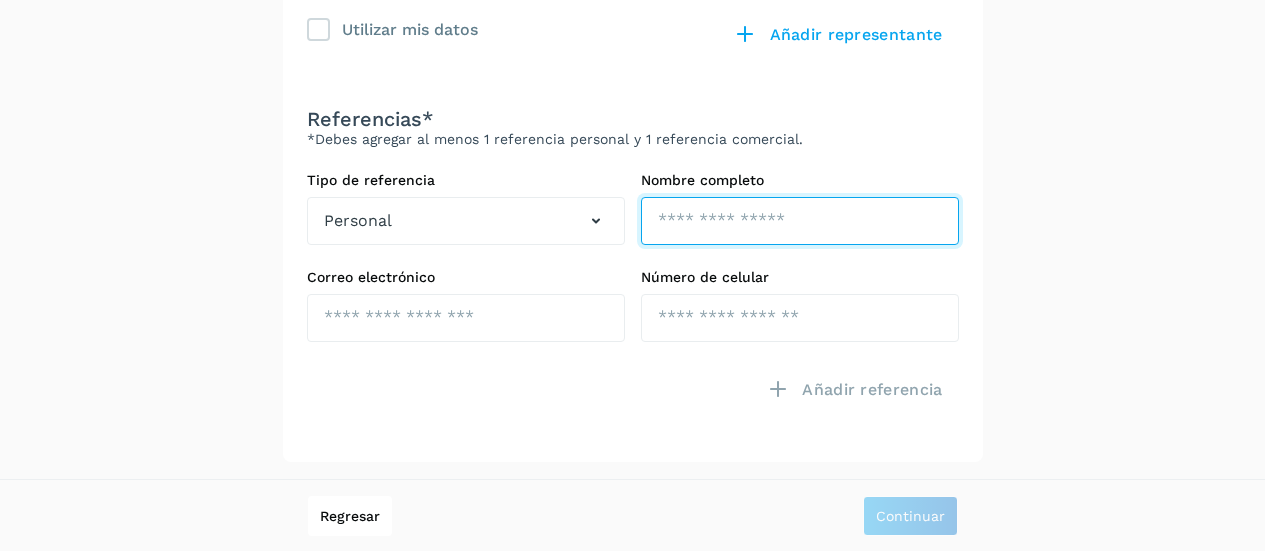 click at bounding box center [800, -133] 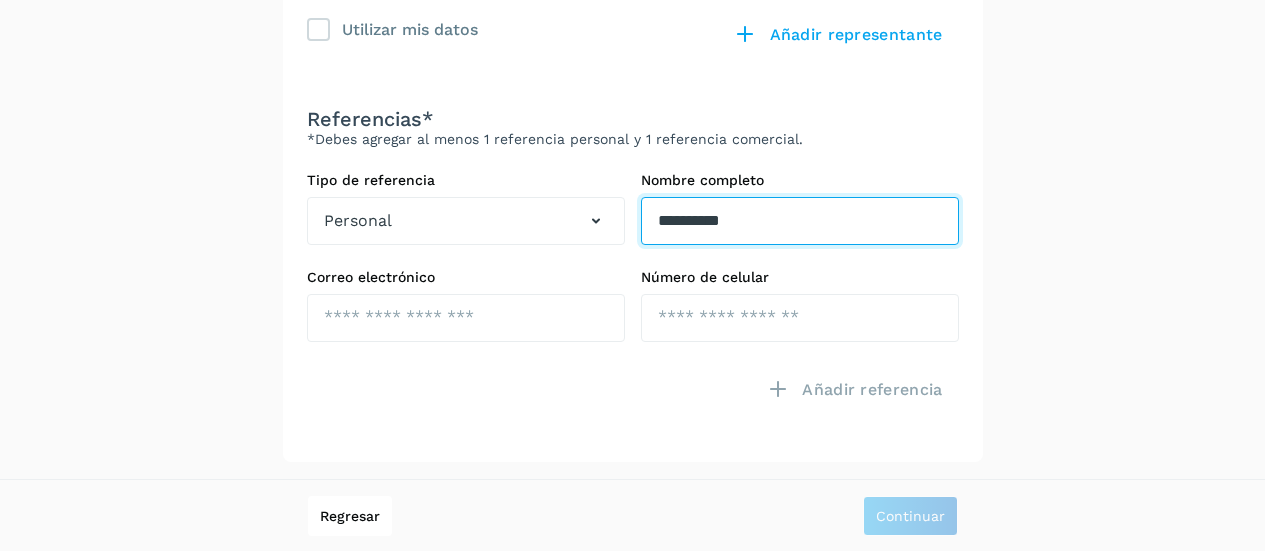 type on "**********" 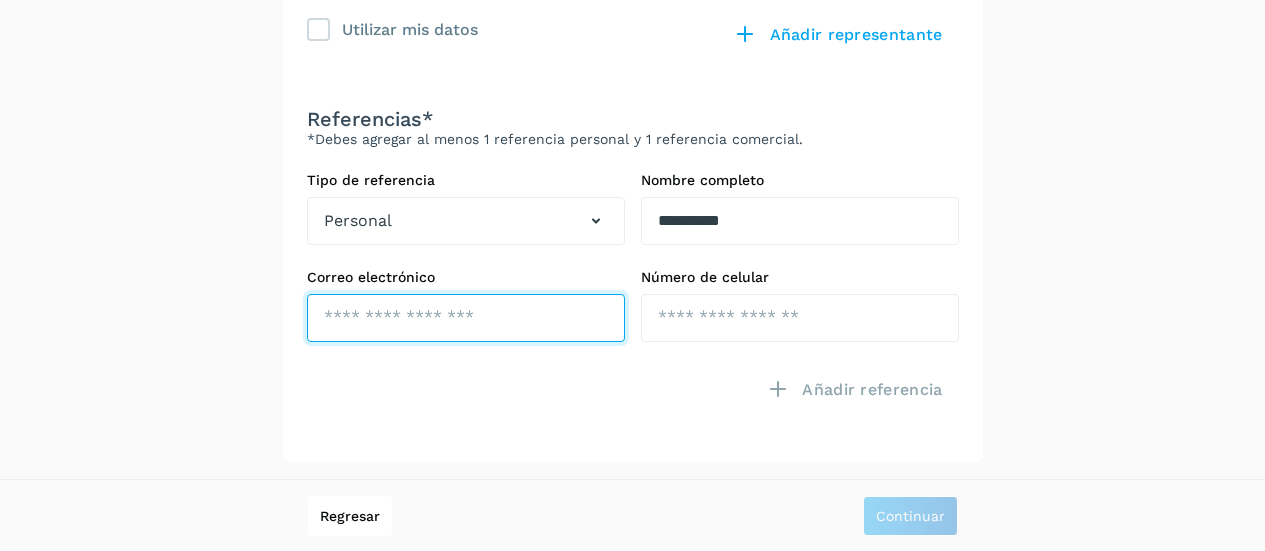click at bounding box center [466, -37] 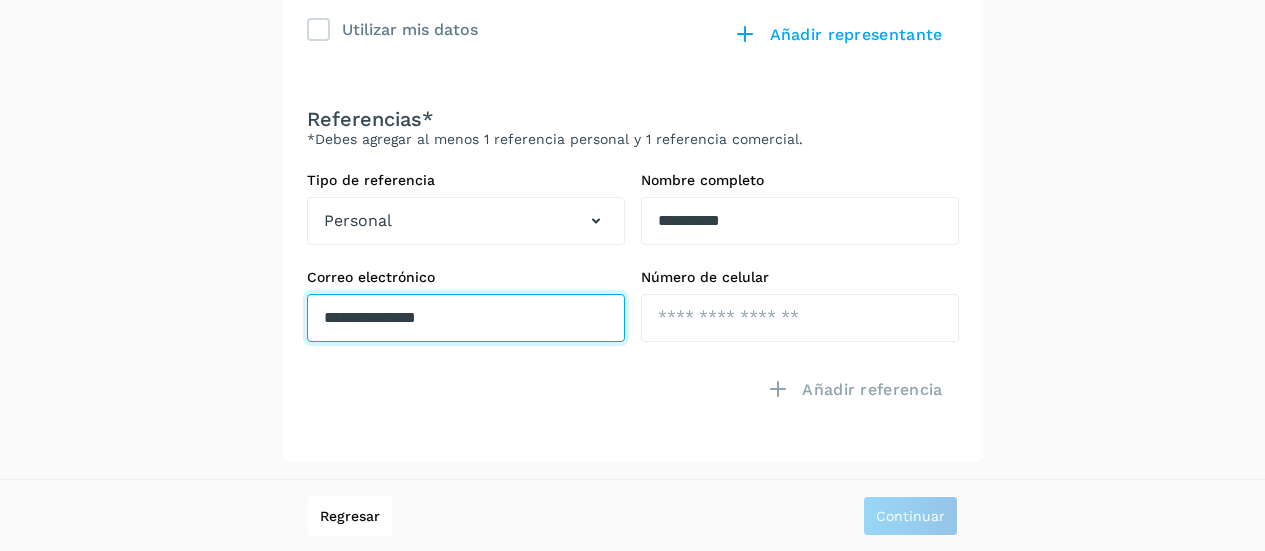 type on "**********" 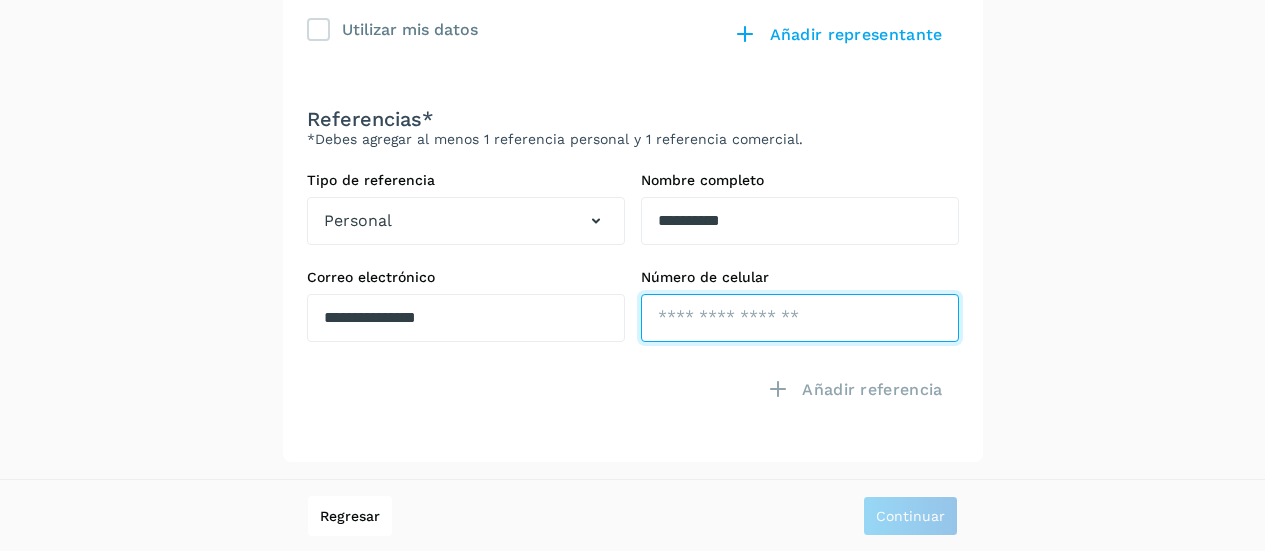 click at bounding box center (800, -37) 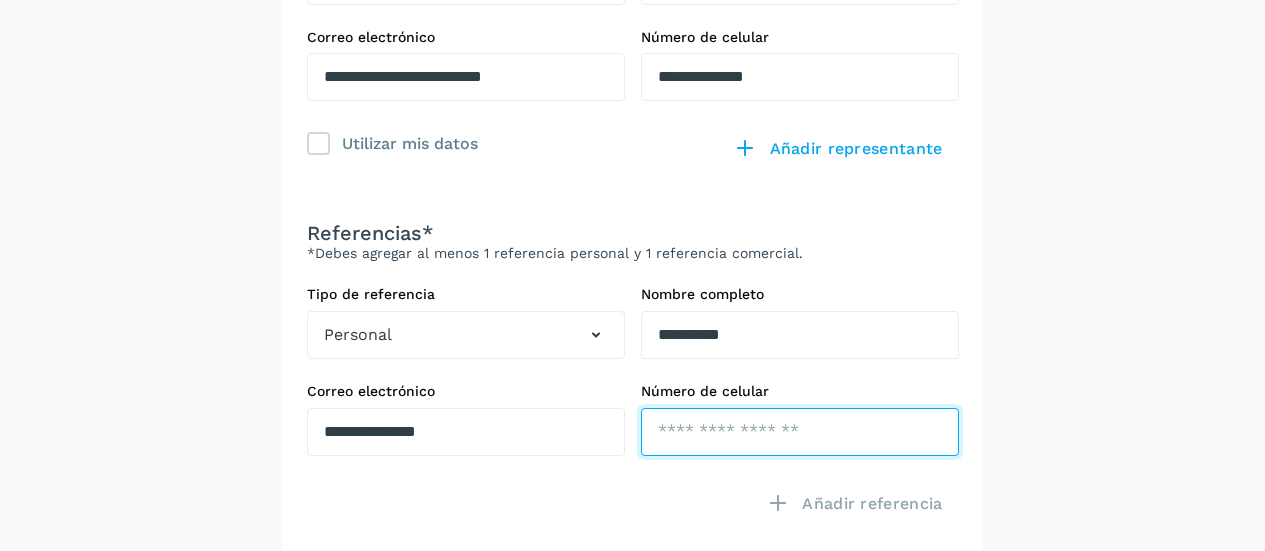 scroll, scrollTop: 304, scrollLeft: 0, axis: vertical 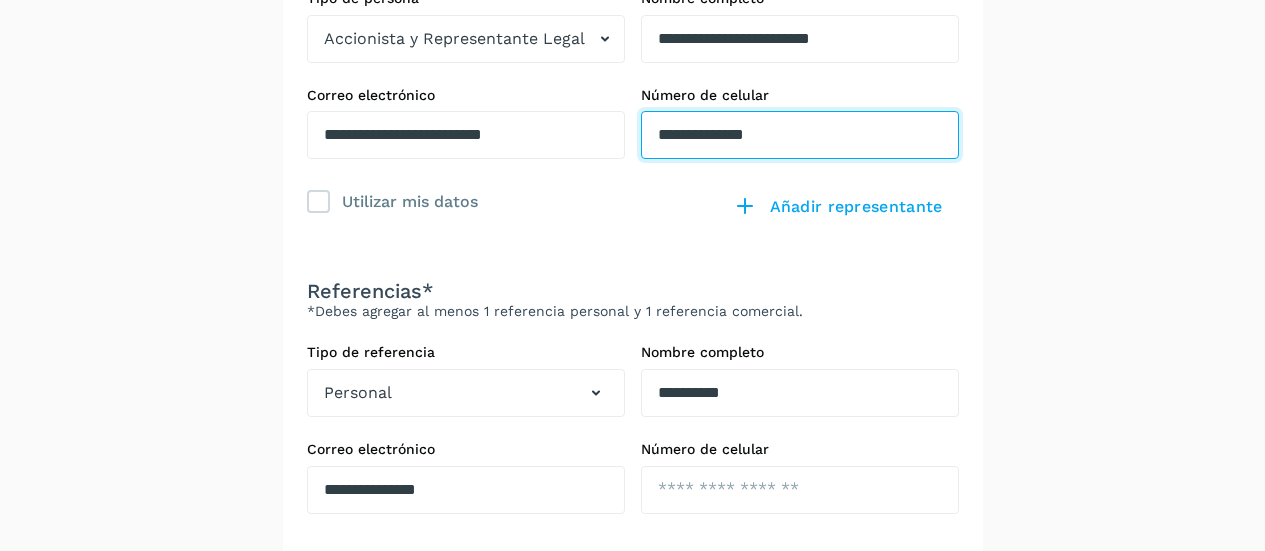 click on "**********" at bounding box center (800, 135) 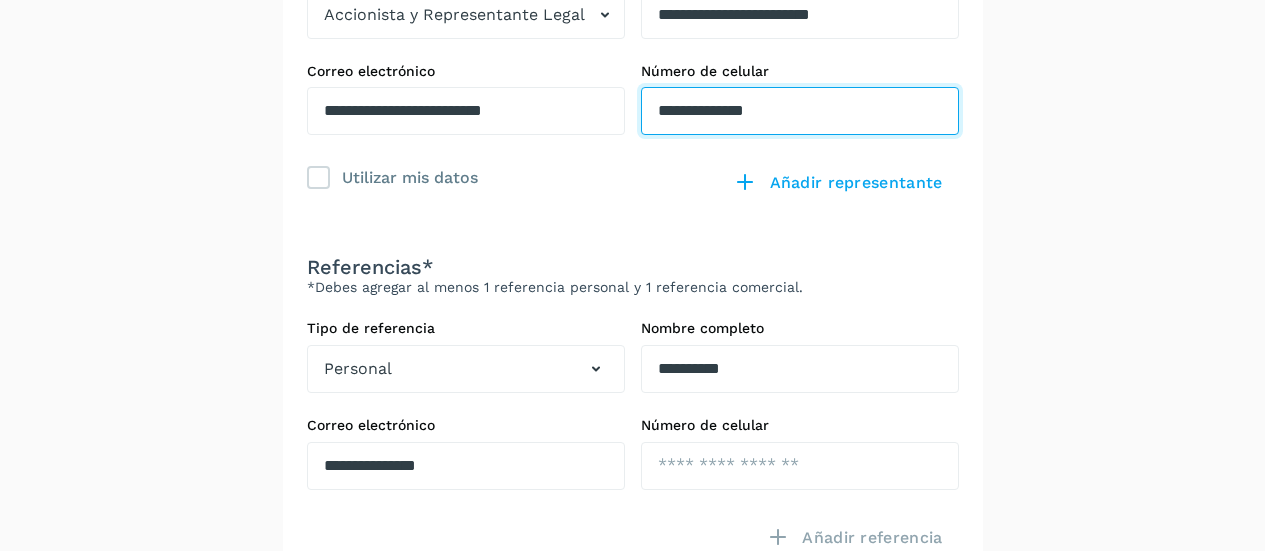 scroll, scrollTop: 476, scrollLeft: 0, axis: vertical 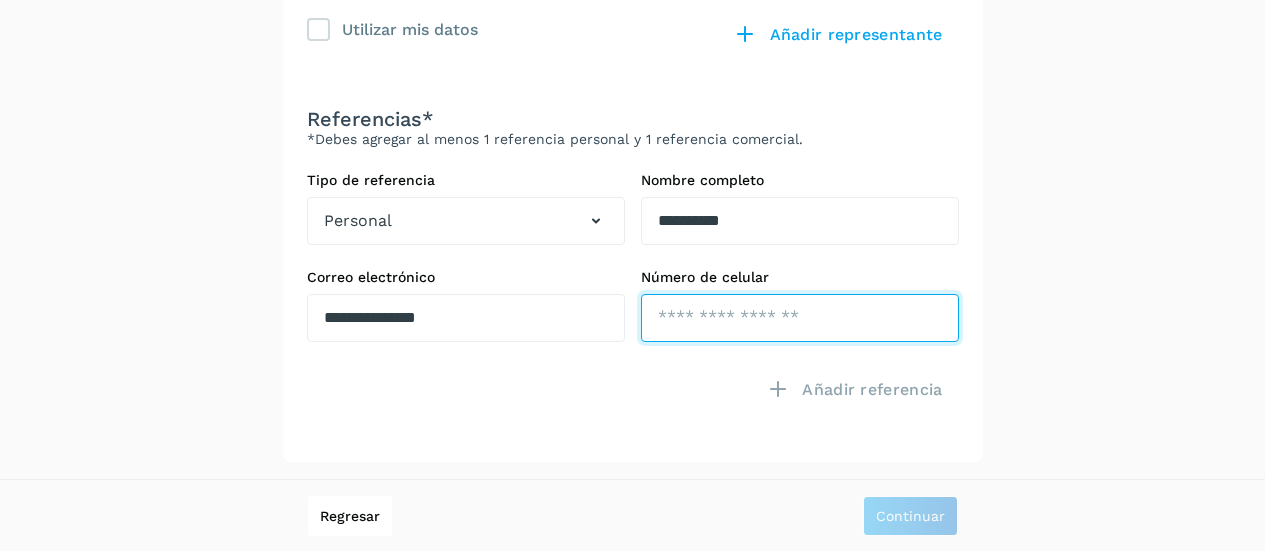 click at bounding box center (800, -37) 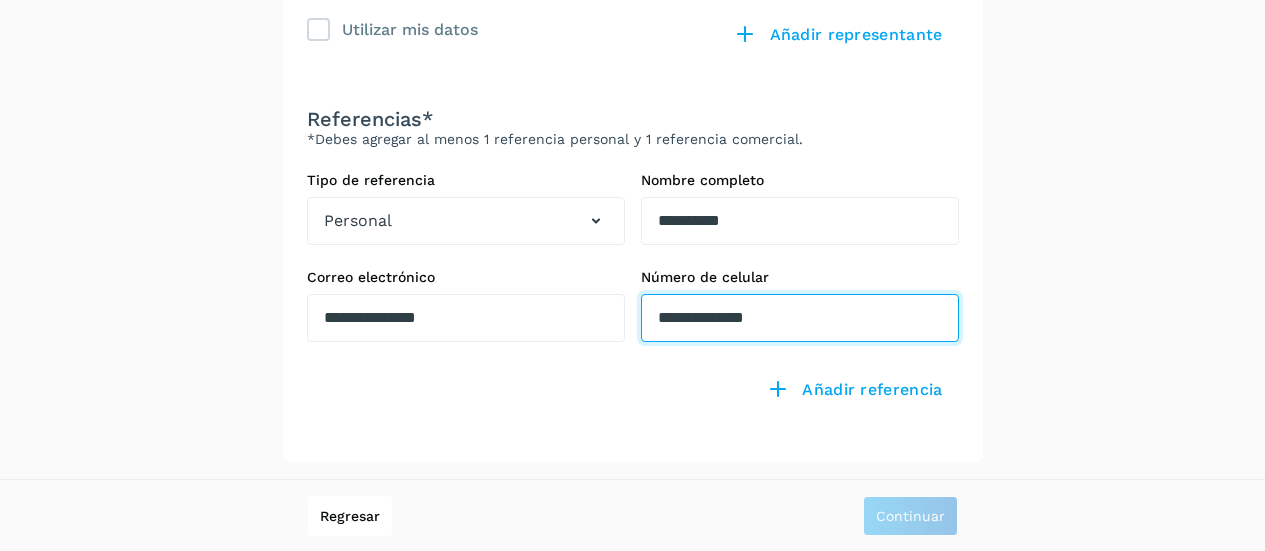 type on "**********" 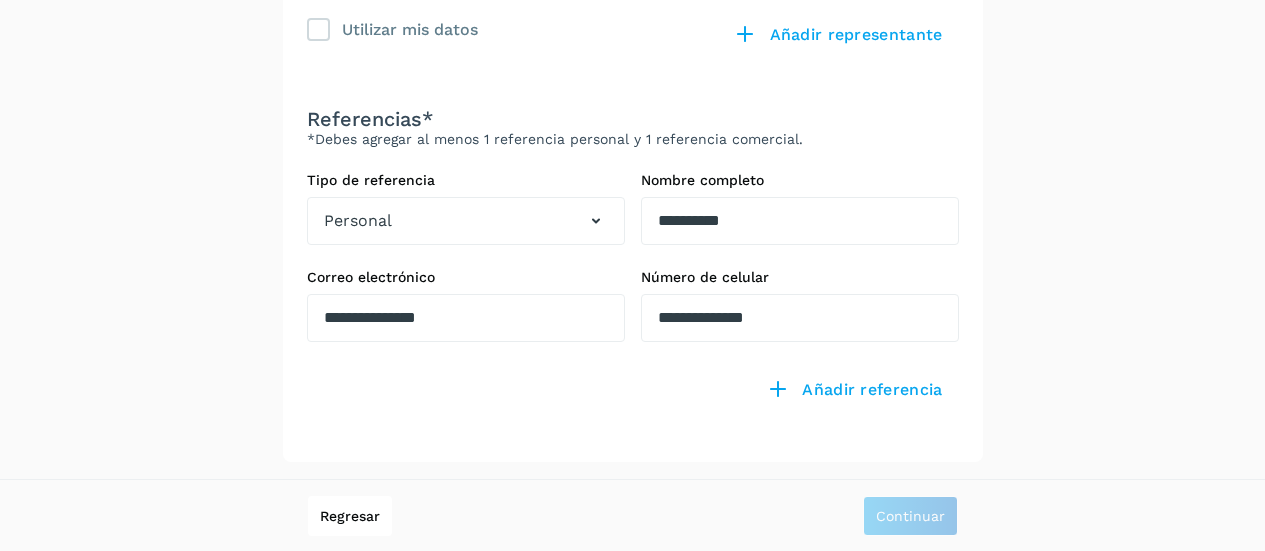 click on "**********" 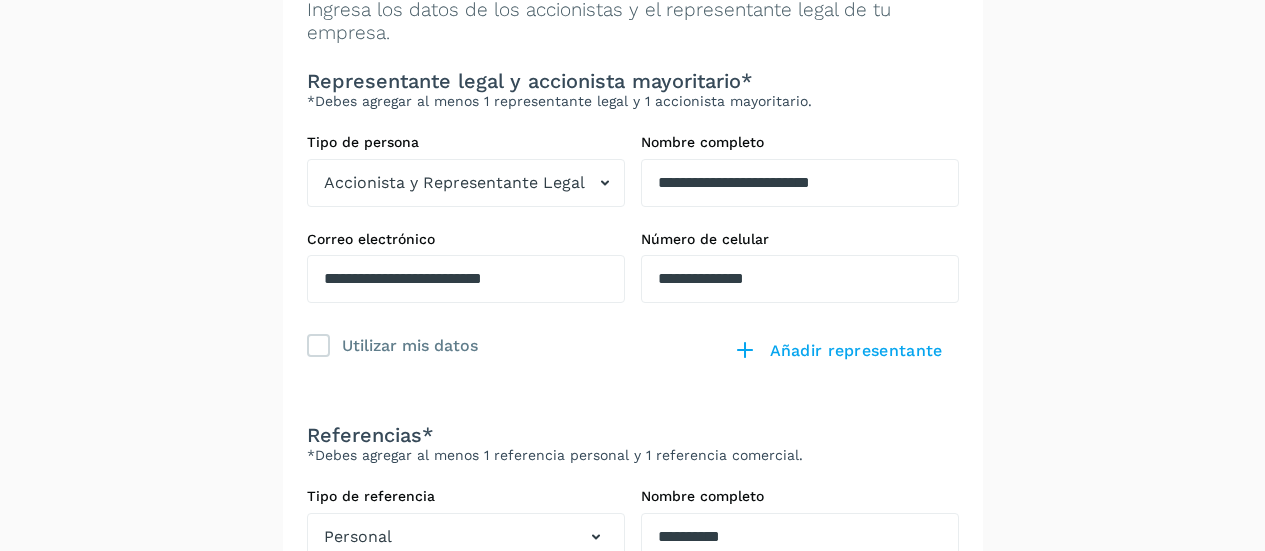 scroll, scrollTop: 161, scrollLeft: 0, axis: vertical 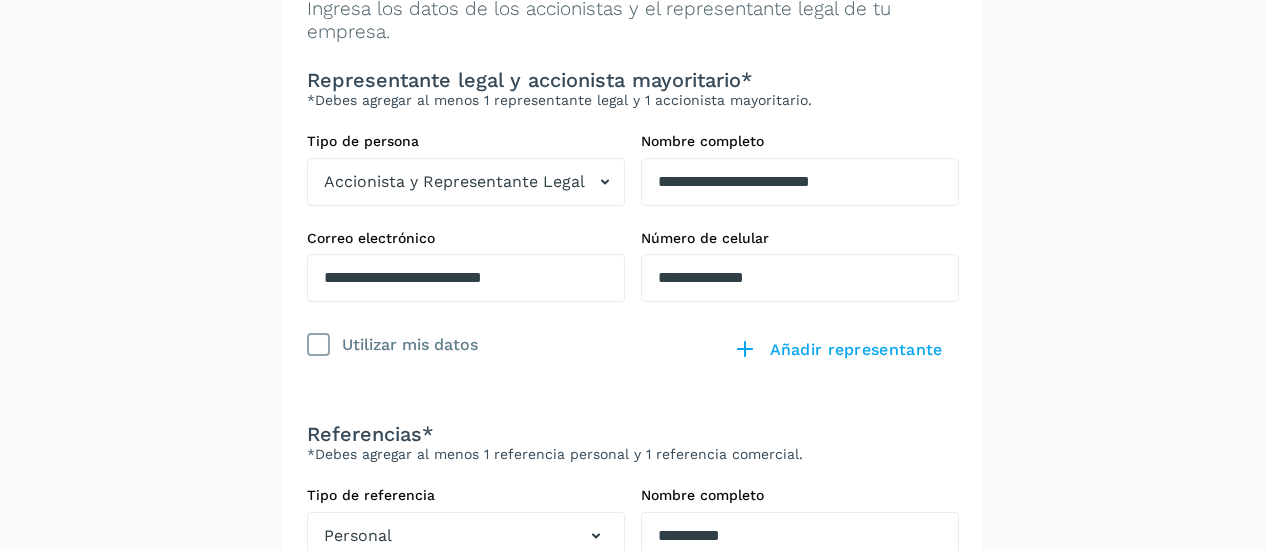click on "Utilizar mis datos" at bounding box center [466, 343] 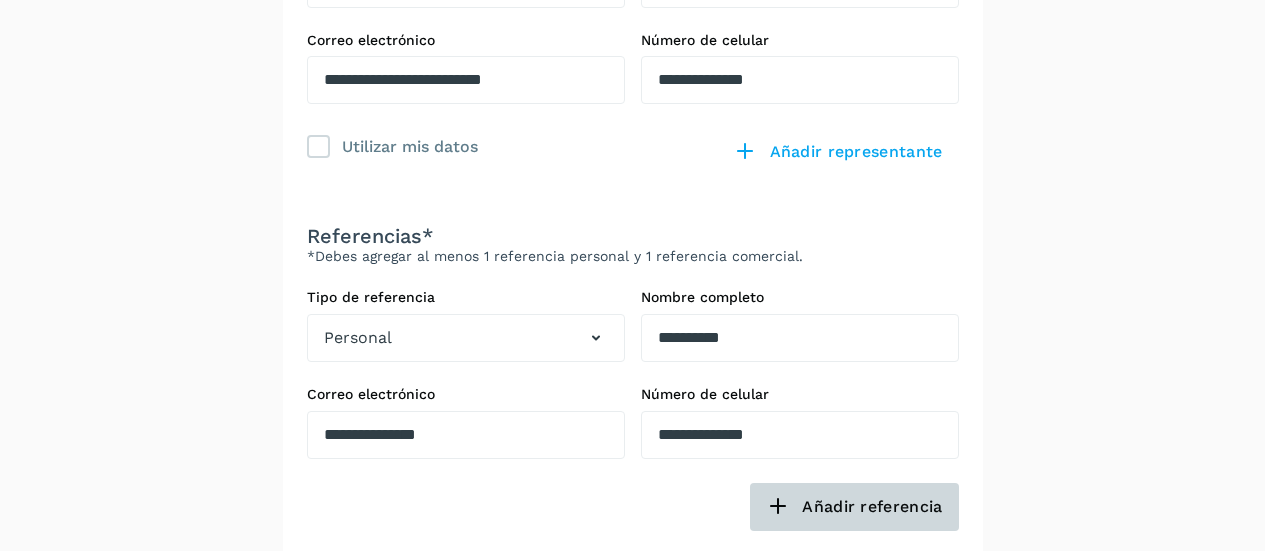 scroll, scrollTop: 377, scrollLeft: 0, axis: vertical 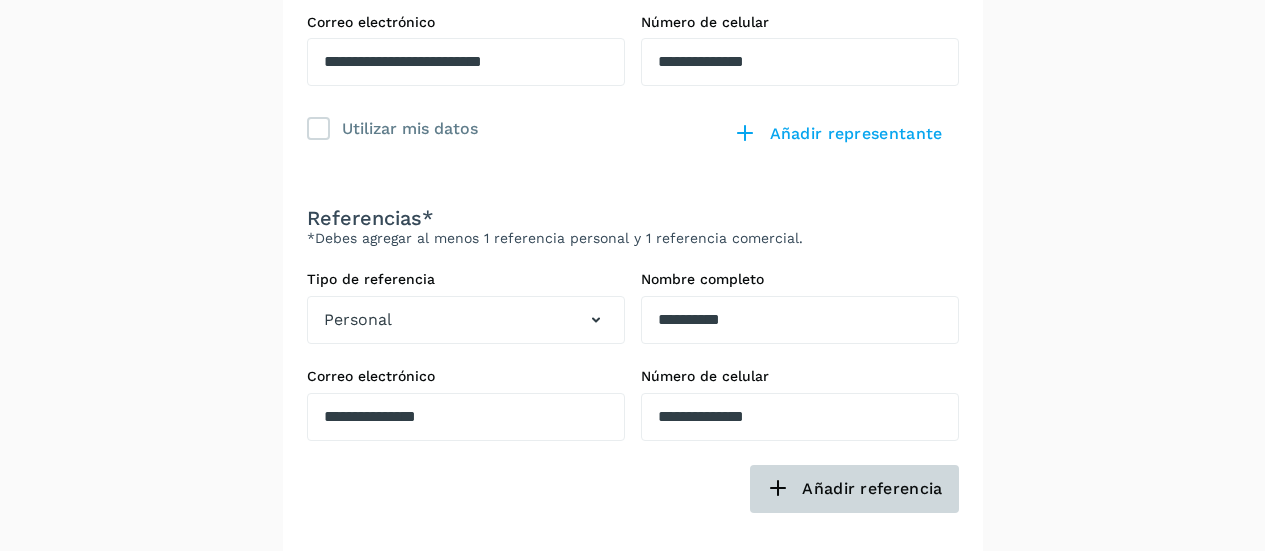 click on "Añadir referencia" at bounding box center [837, 134] 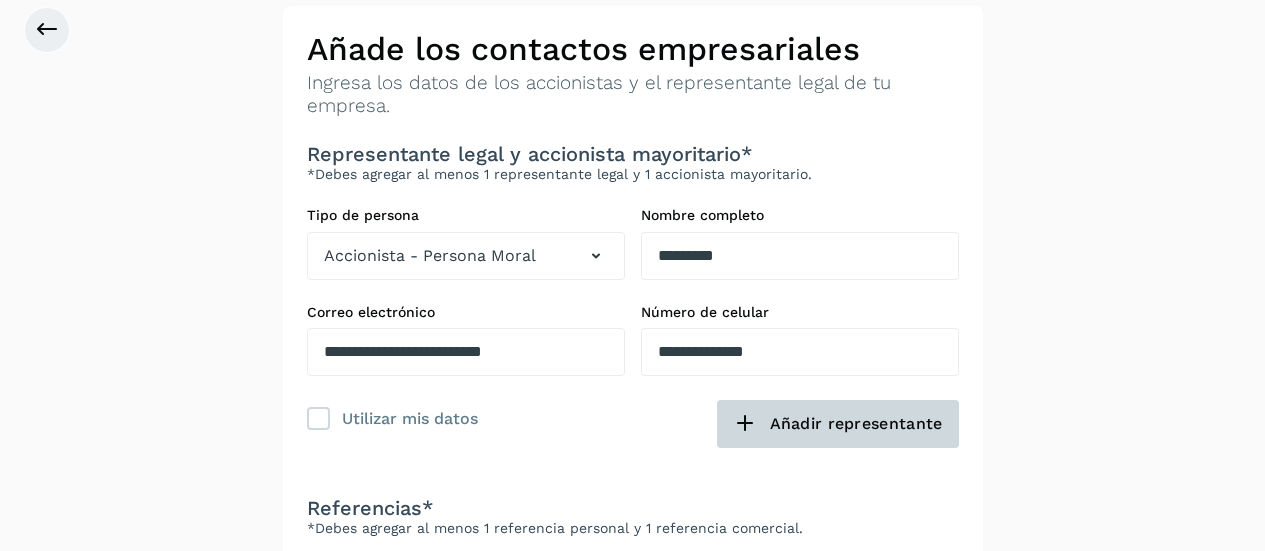 scroll, scrollTop: 89, scrollLeft: 0, axis: vertical 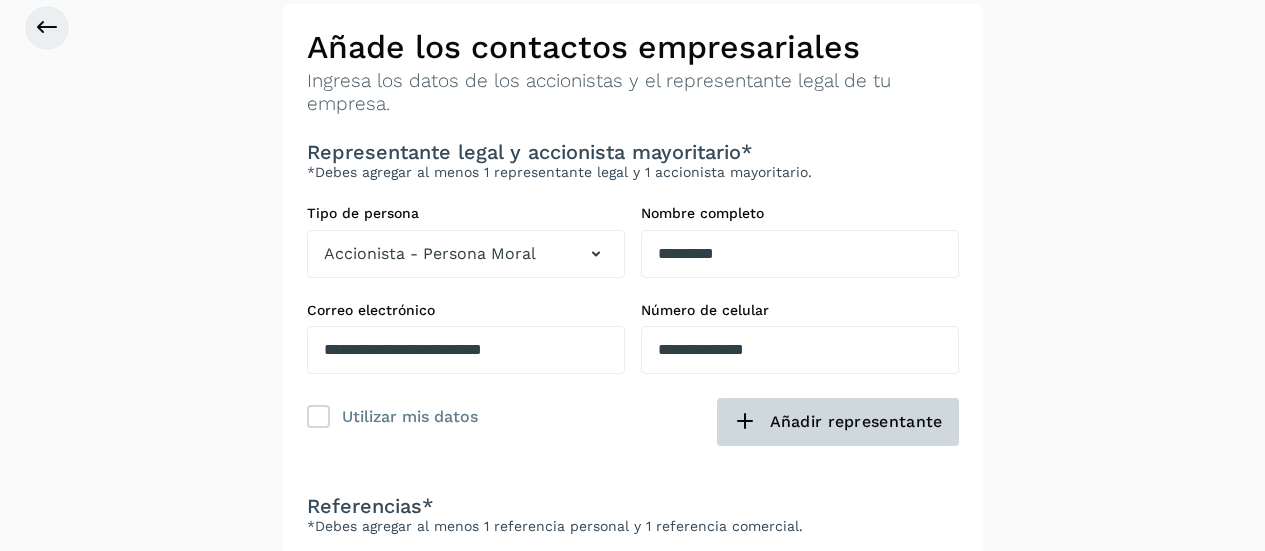 click on "Añadir representante" 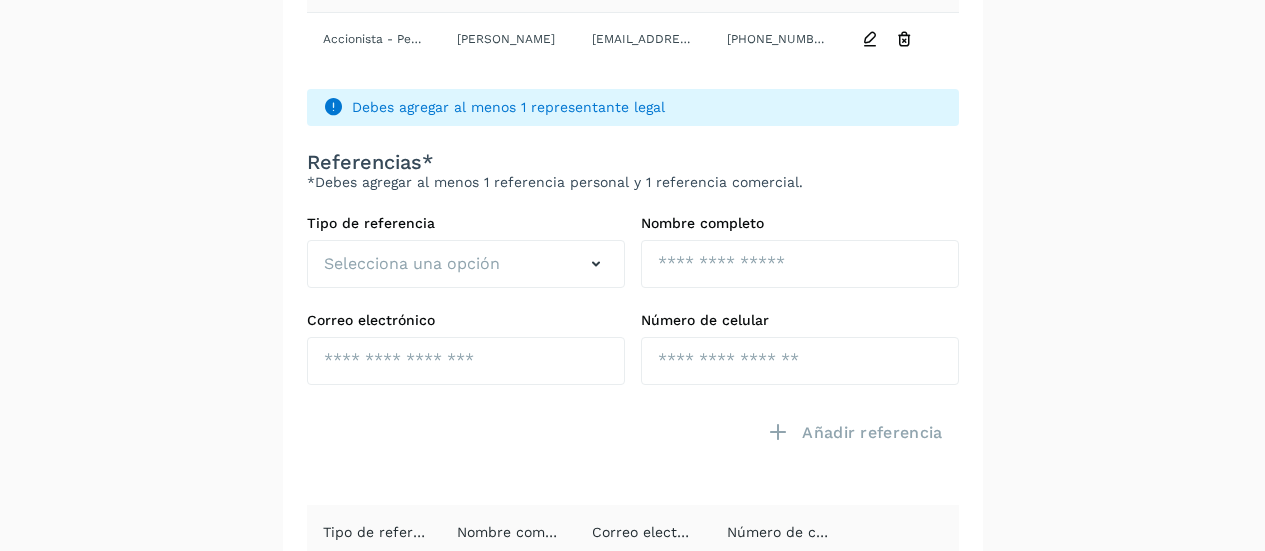 scroll, scrollTop: 625, scrollLeft: 0, axis: vertical 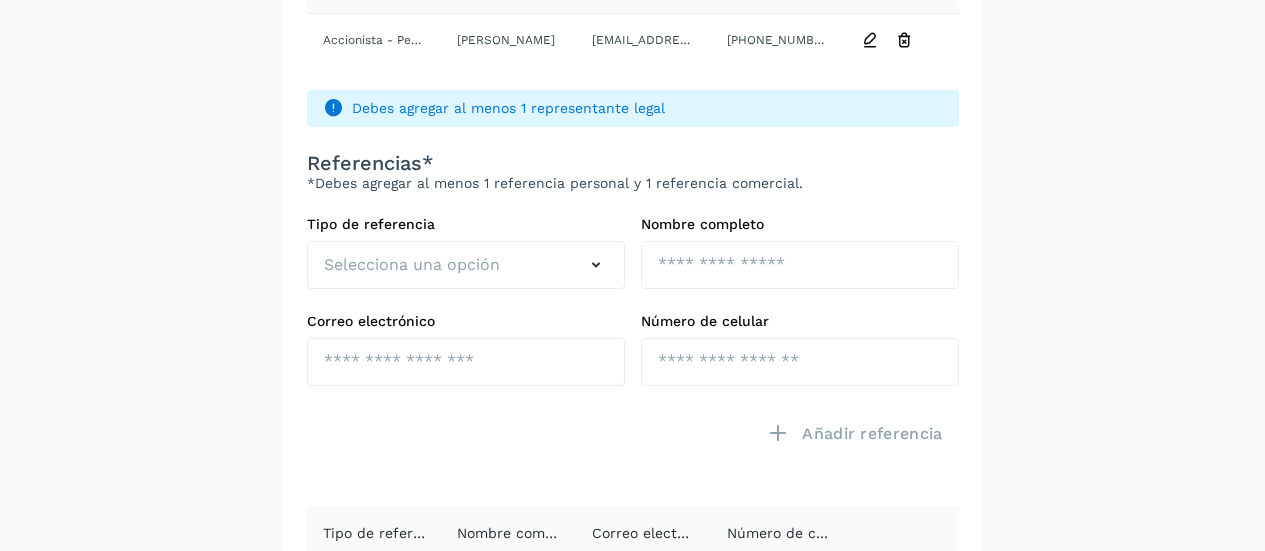 click on "Tipo de referencia  Selecciona una opción" at bounding box center (466, 252) 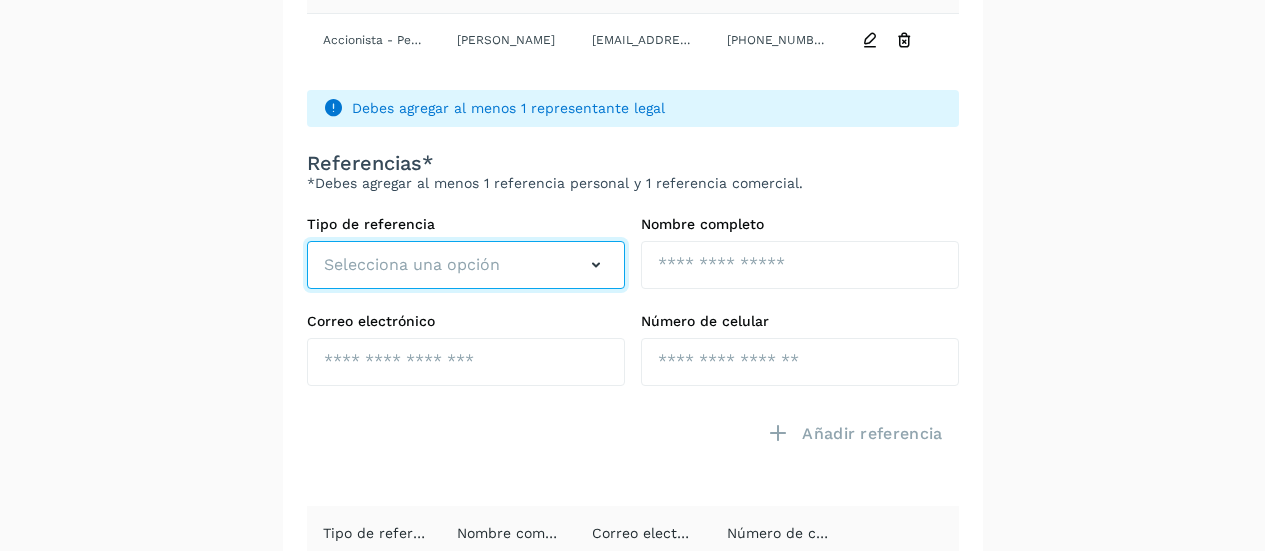 click on "Selecciona una opción" at bounding box center [466, 265] 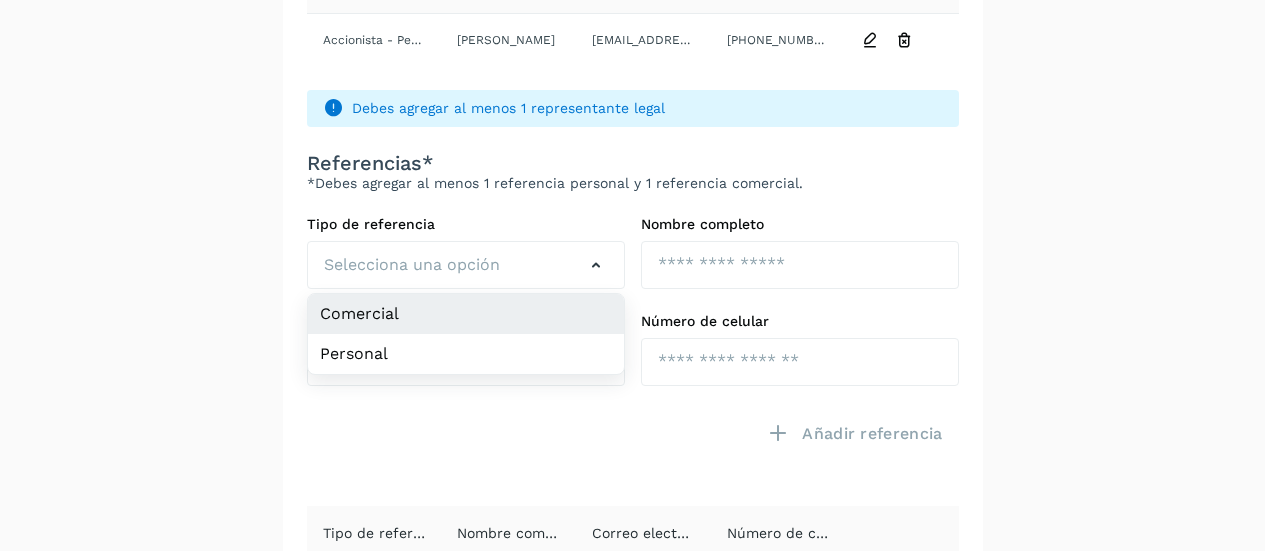 click on "Comercial" 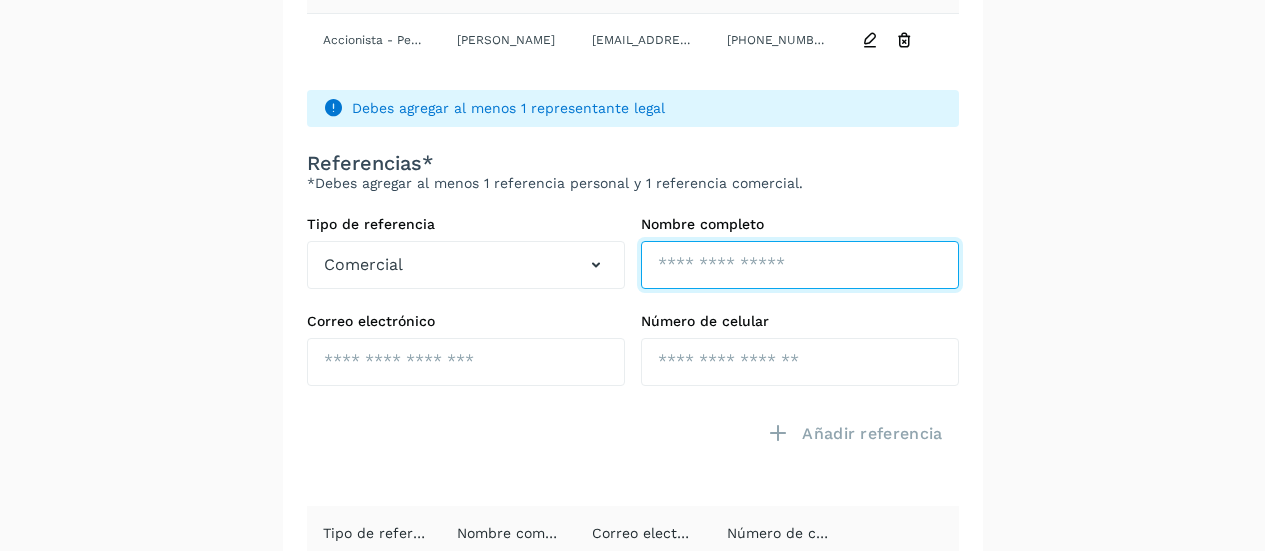 click at bounding box center [800, -282] 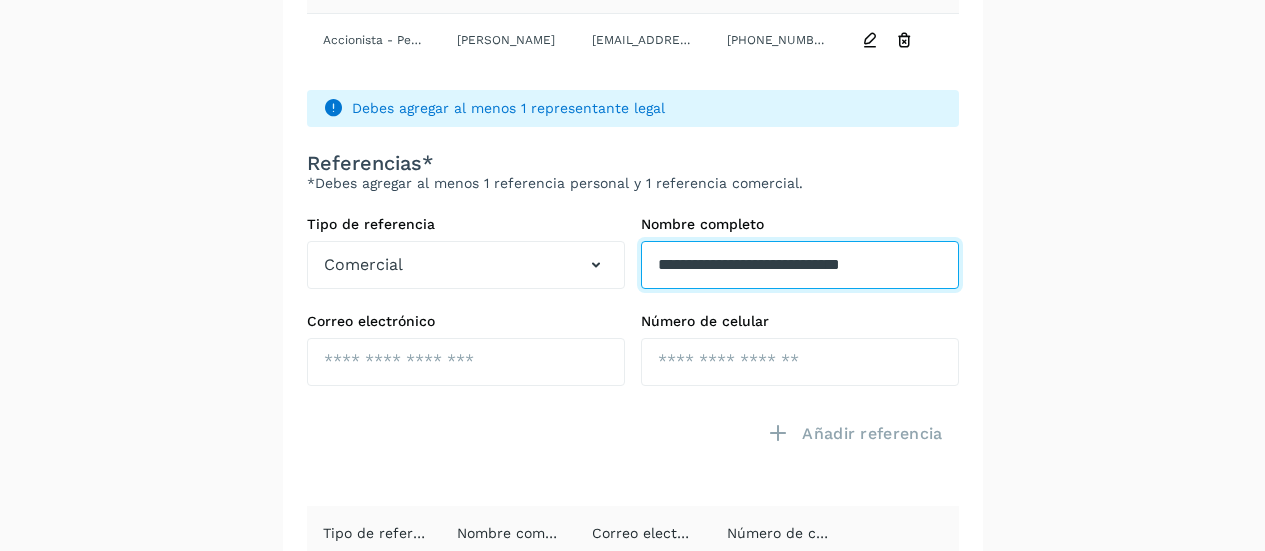 type on "**********" 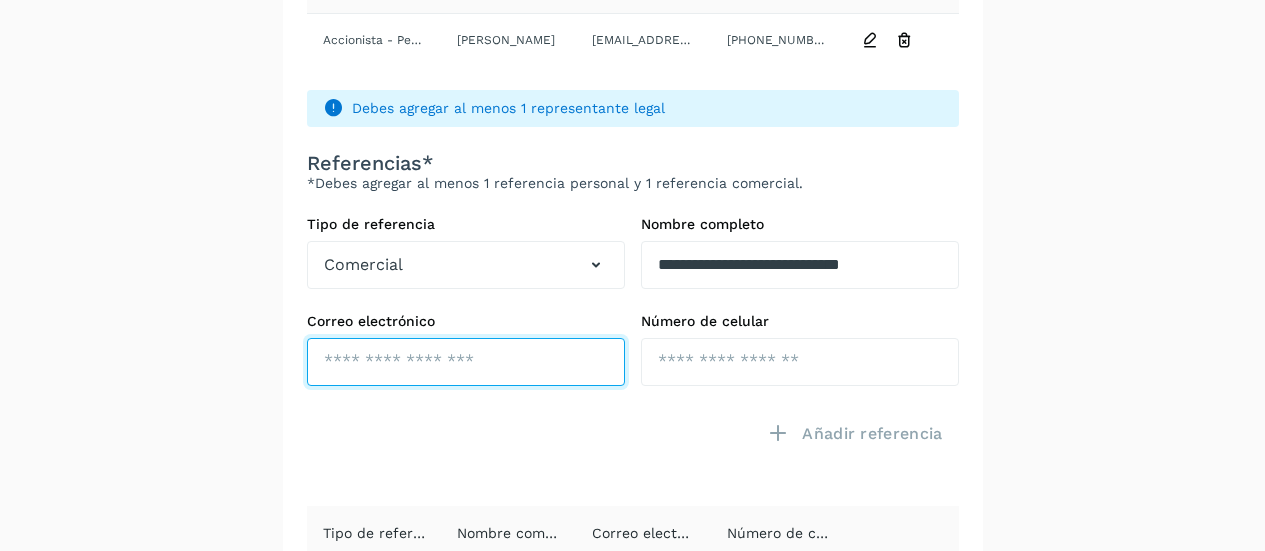click at bounding box center (466, -186) 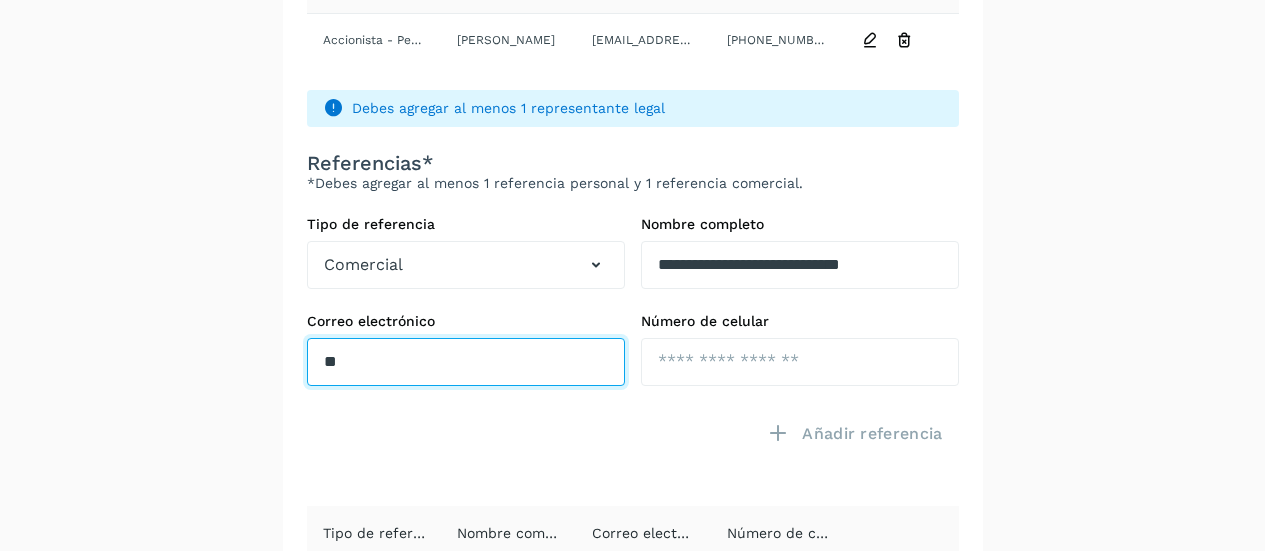 type on "*" 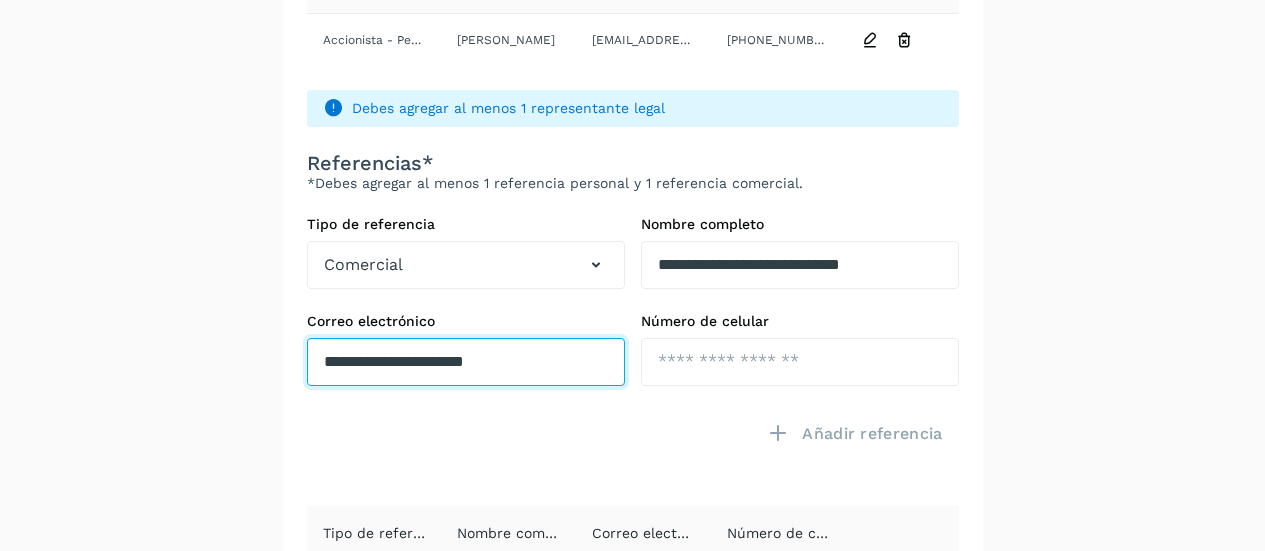 type on "**********" 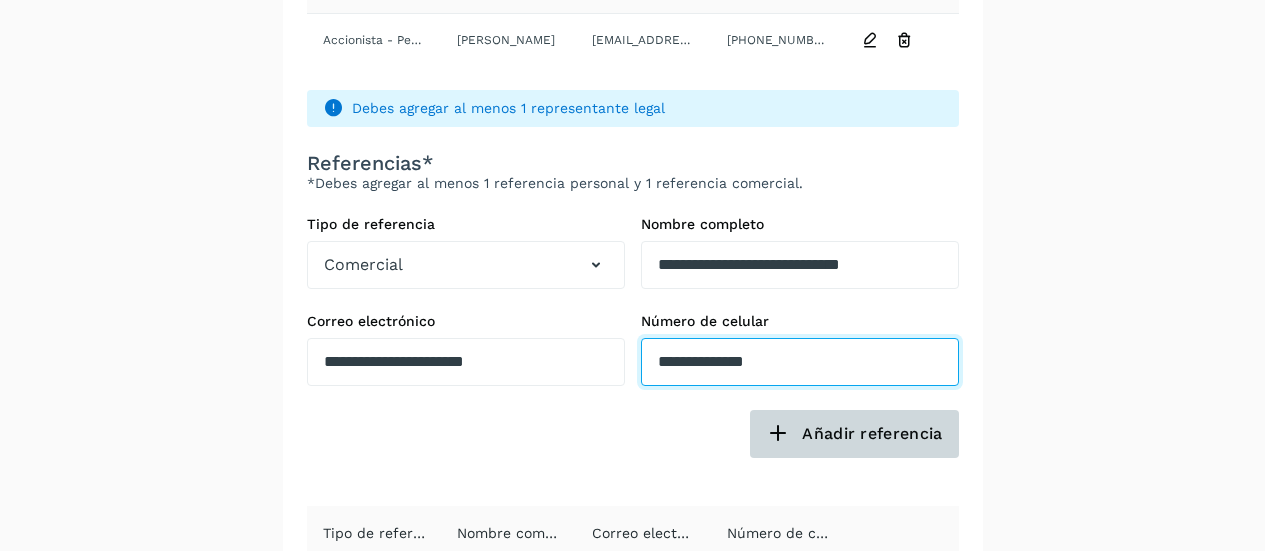 type on "**********" 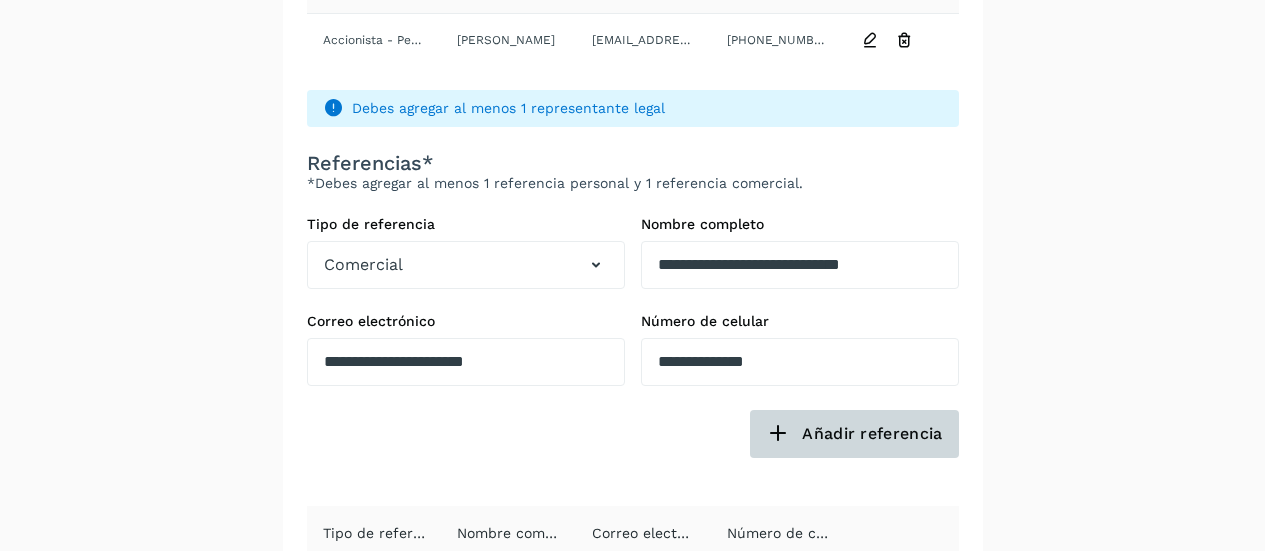 click on "Añadir referencia" 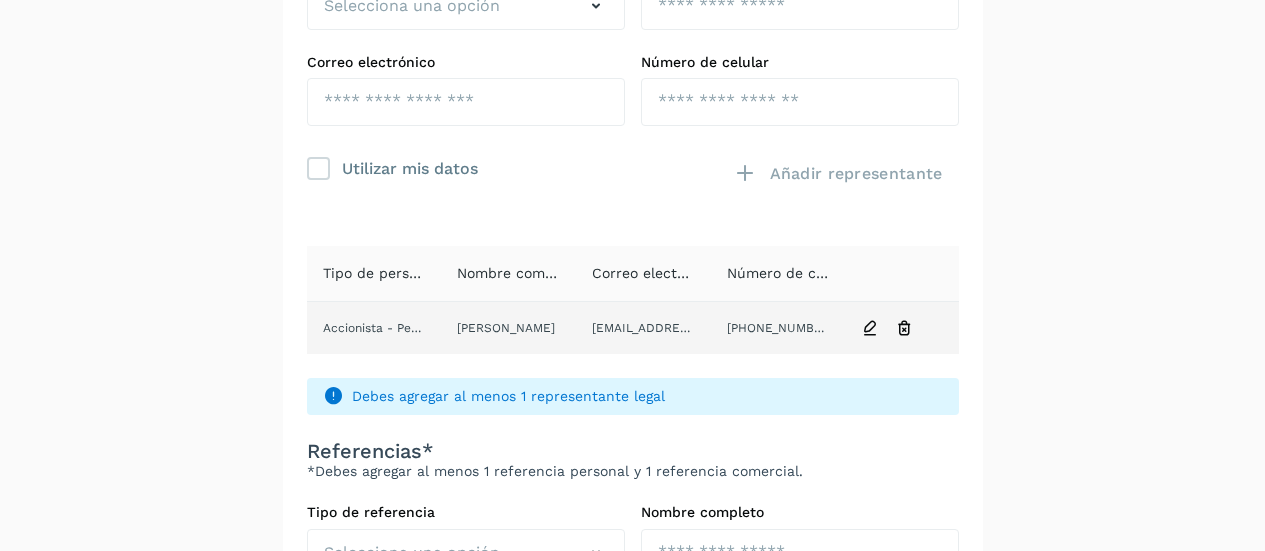 scroll, scrollTop: 339, scrollLeft: 0, axis: vertical 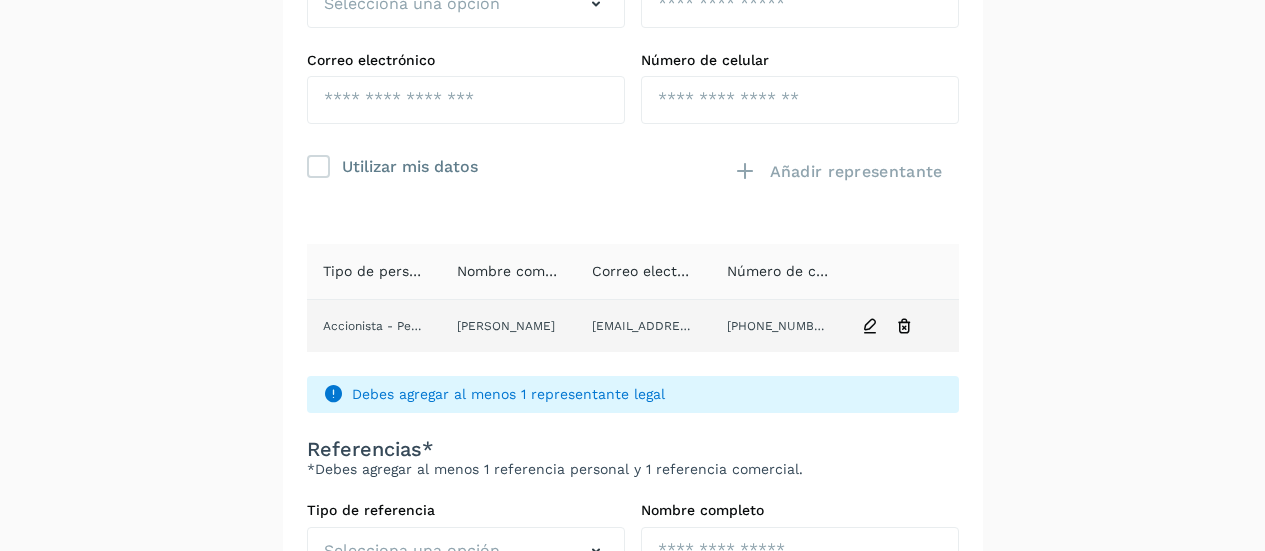 click on "Cristobal" 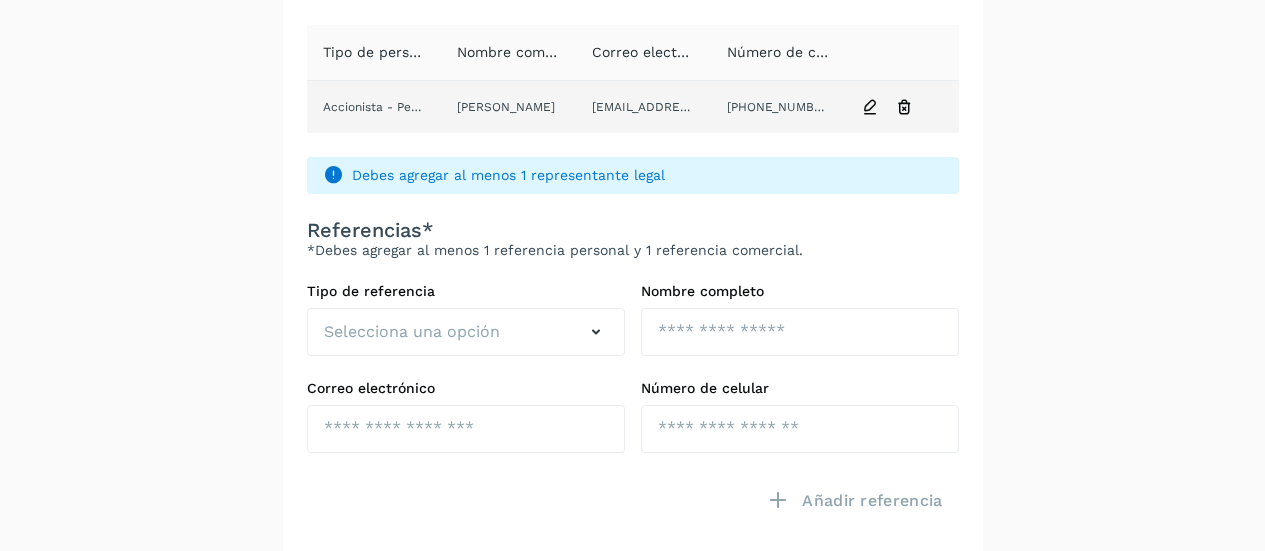 scroll, scrollTop: 431, scrollLeft: 0, axis: vertical 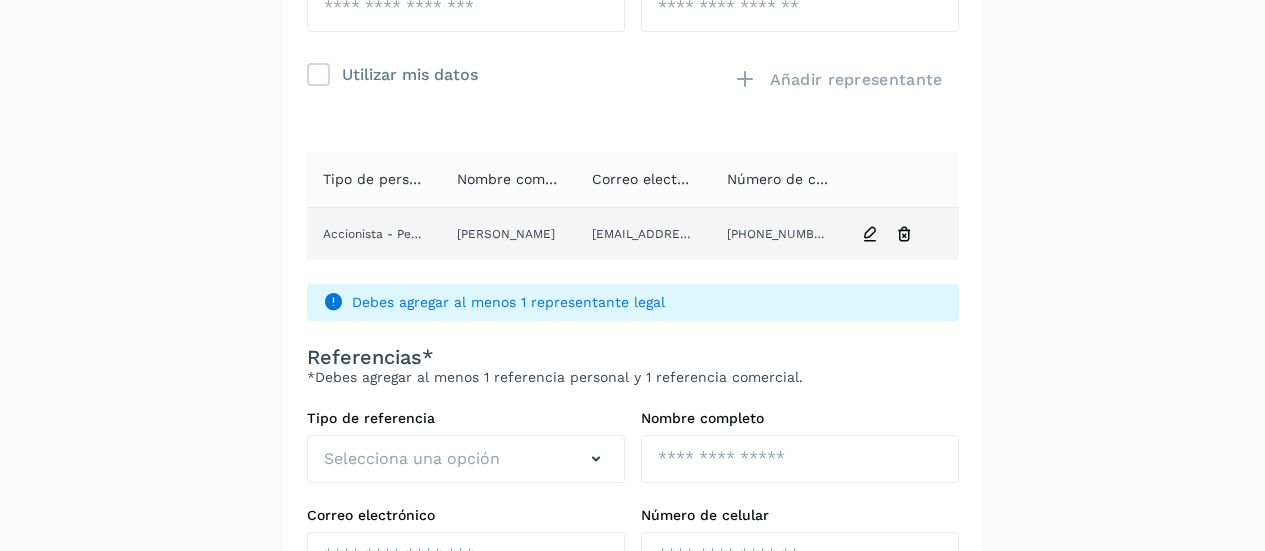 click at bounding box center [870, 234] 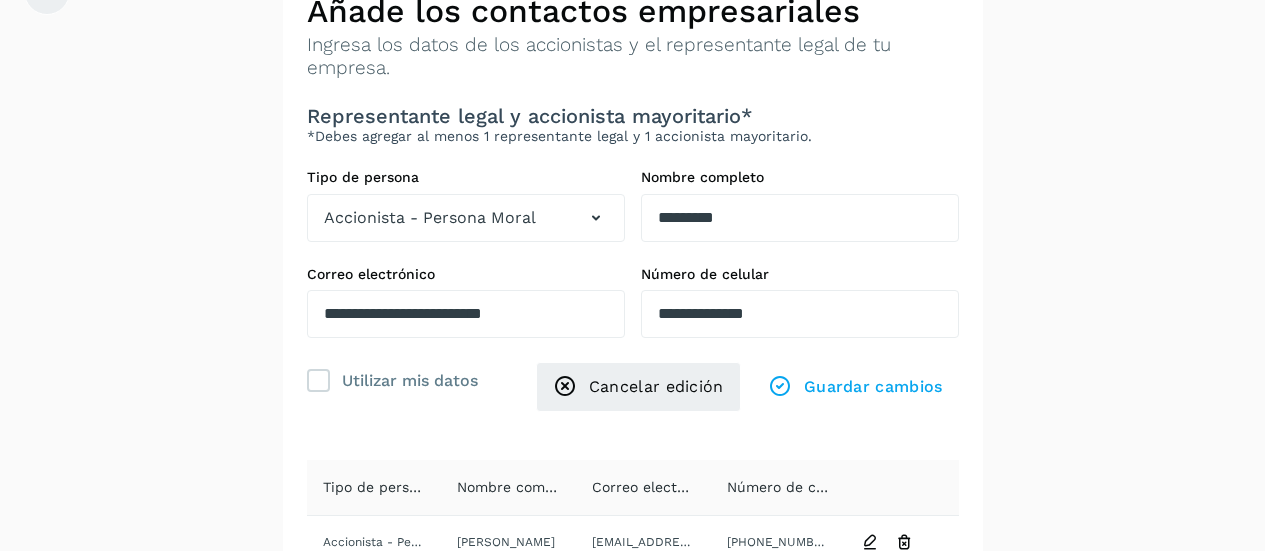 scroll, scrollTop: 0, scrollLeft: 0, axis: both 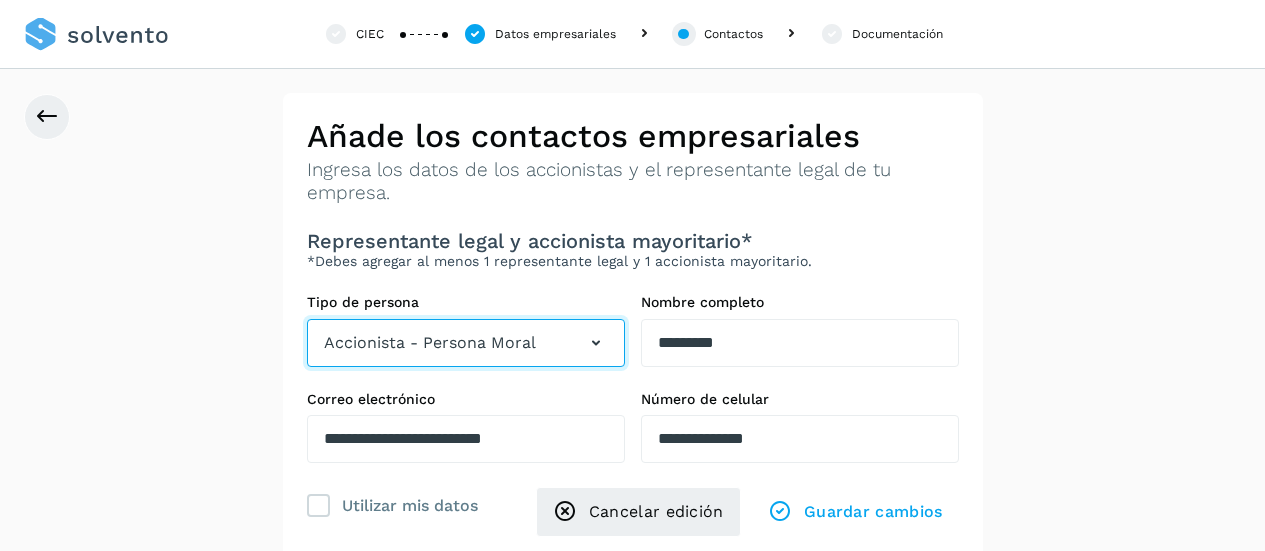 click on "Accionista - Persona Moral" at bounding box center [430, 343] 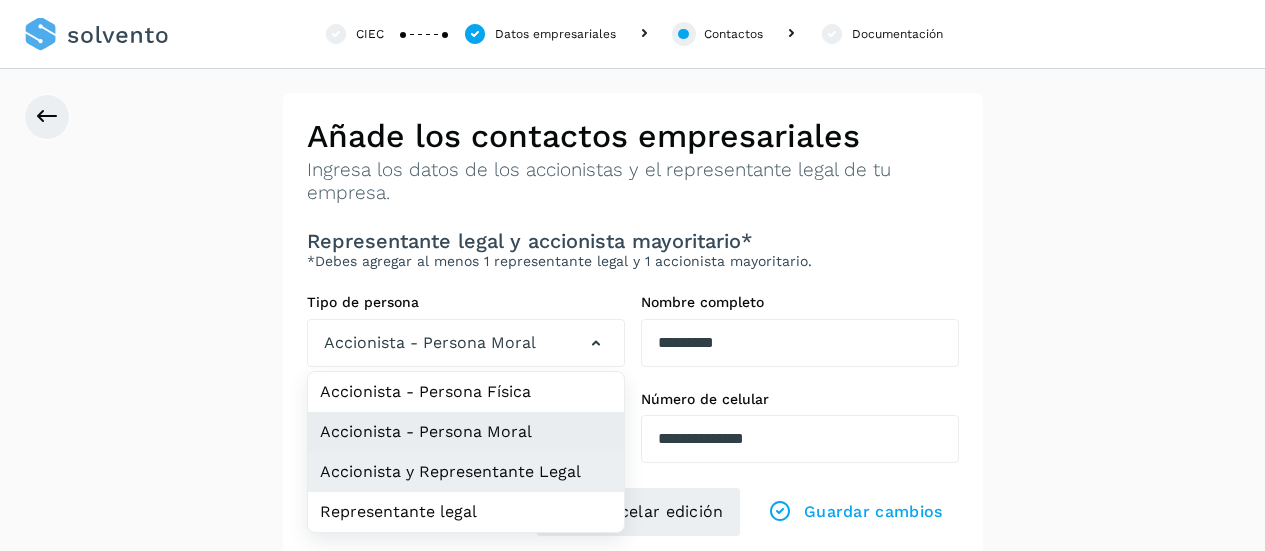 click on "Accionista y Representante Legal" 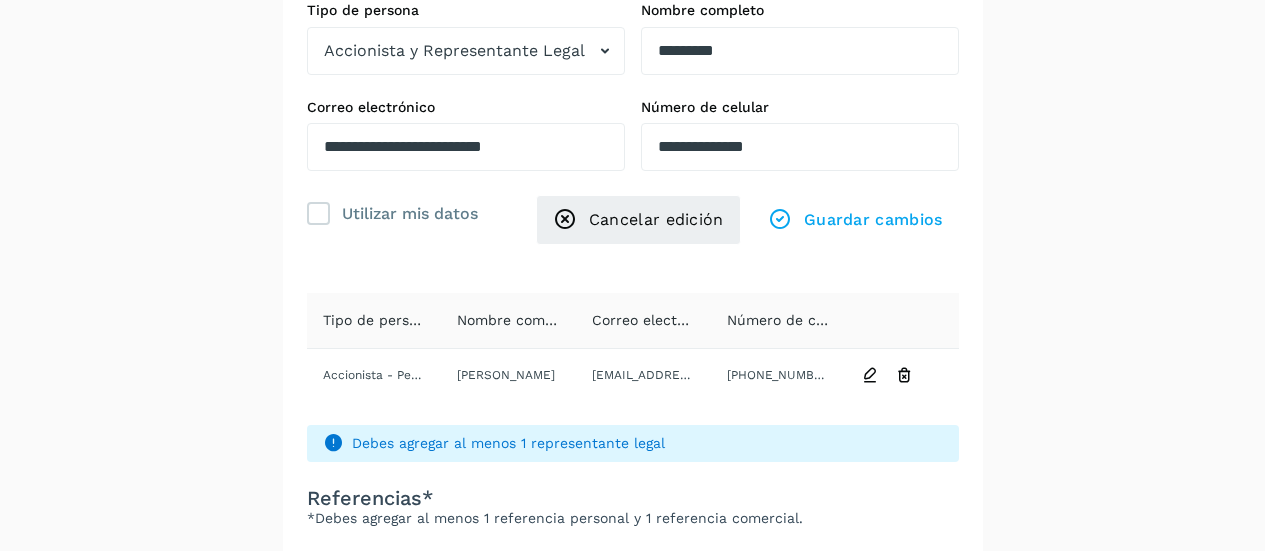 scroll, scrollTop: 315, scrollLeft: 0, axis: vertical 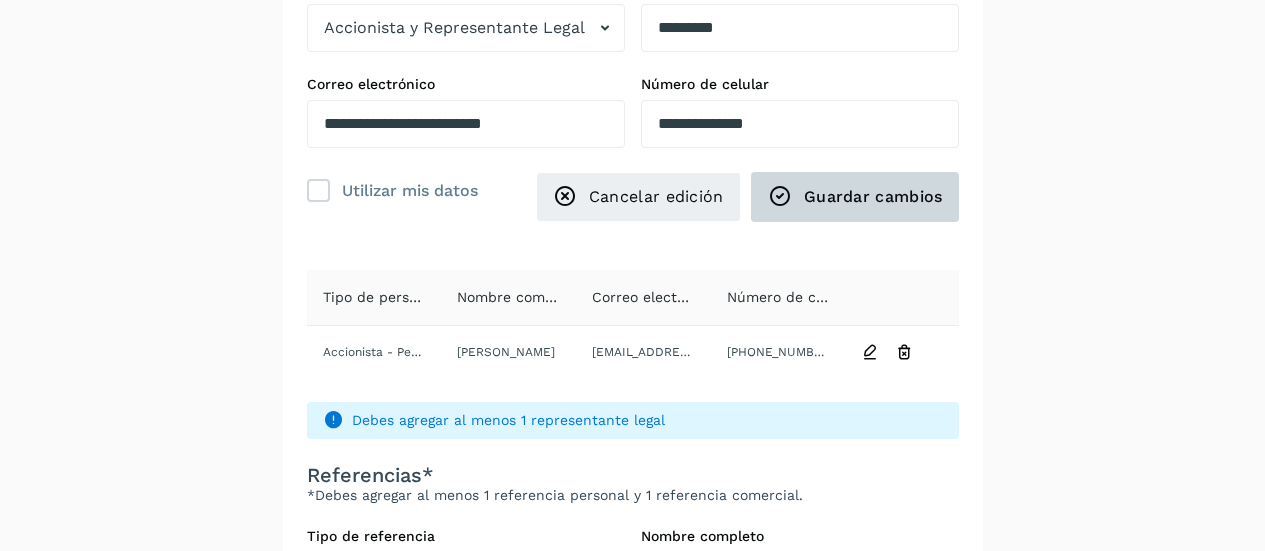 click on "Guardar cambios" 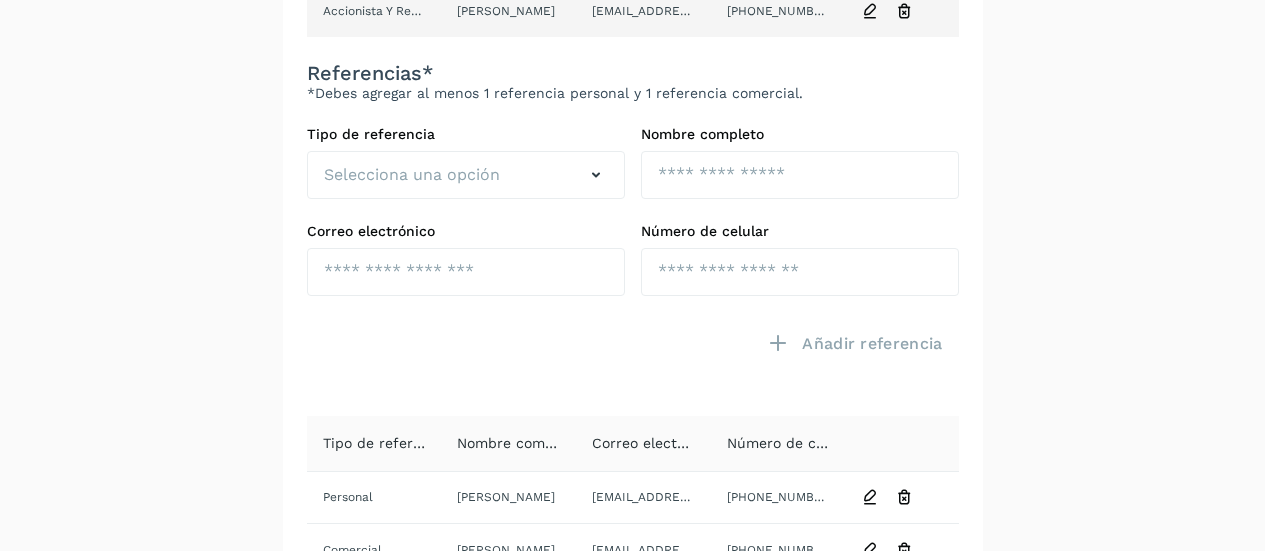 scroll, scrollTop: 792, scrollLeft: 0, axis: vertical 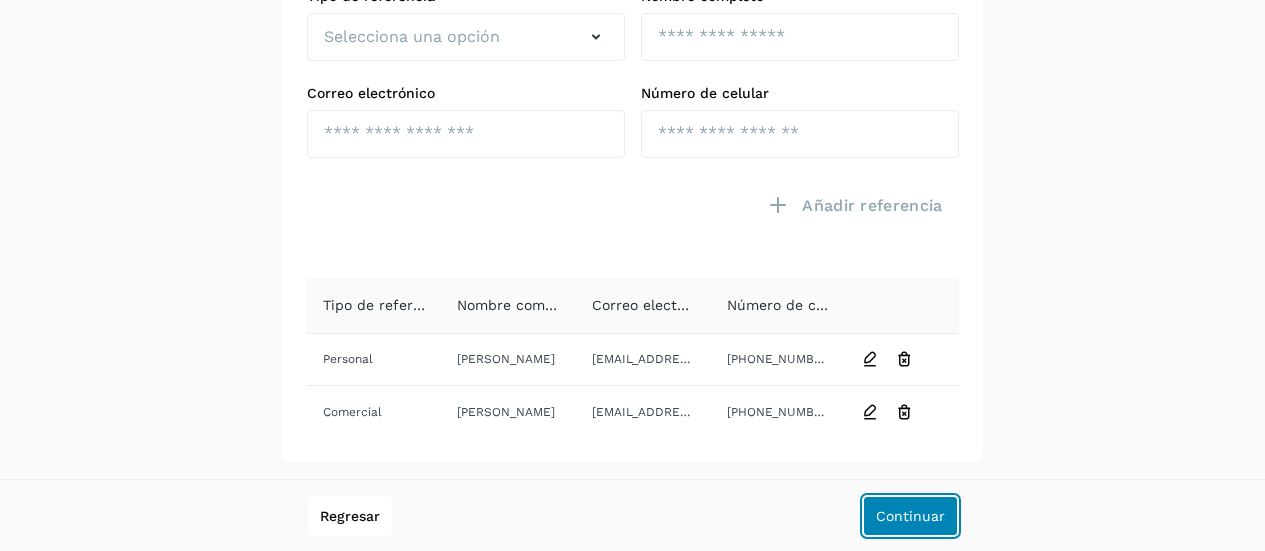 click on "Continuar" at bounding box center (910, 516) 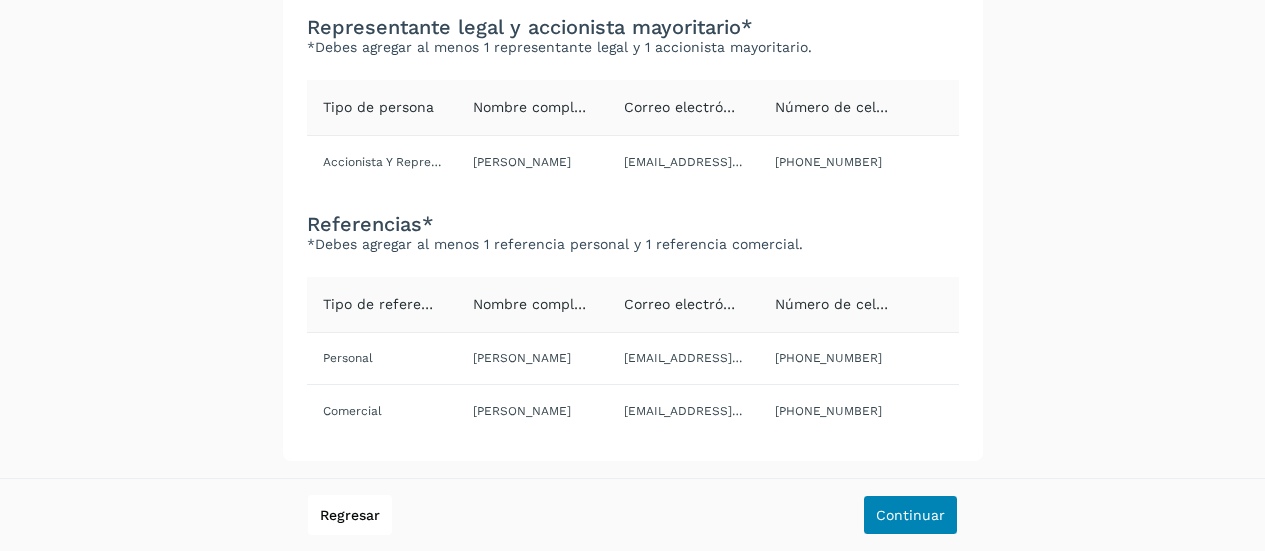 scroll, scrollTop: 213, scrollLeft: 0, axis: vertical 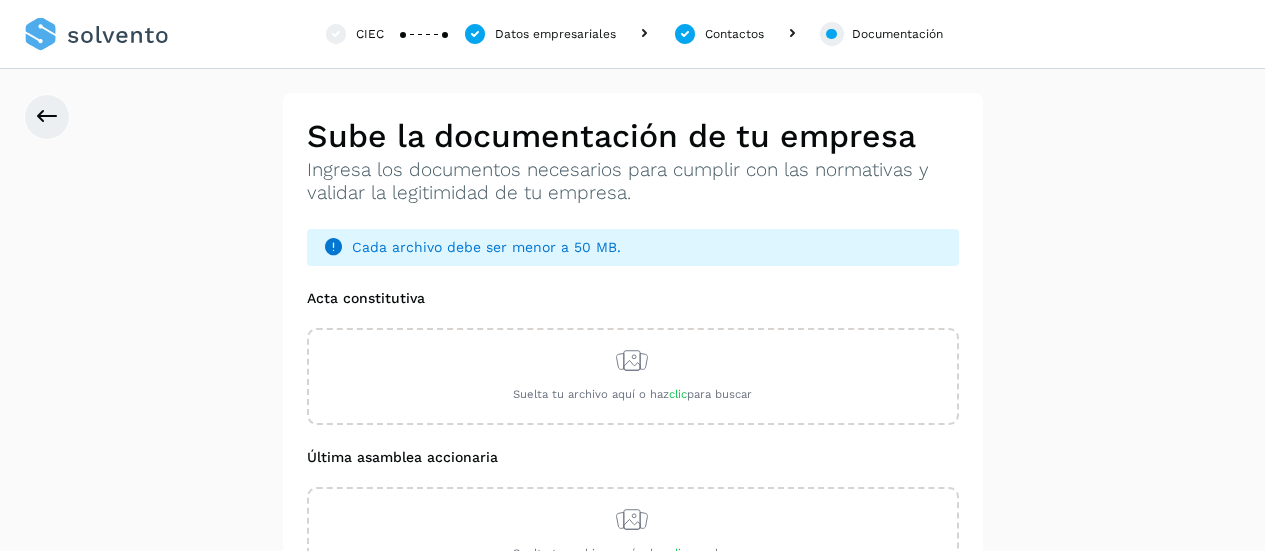 click on "**********" at bounding box center (632, 454) 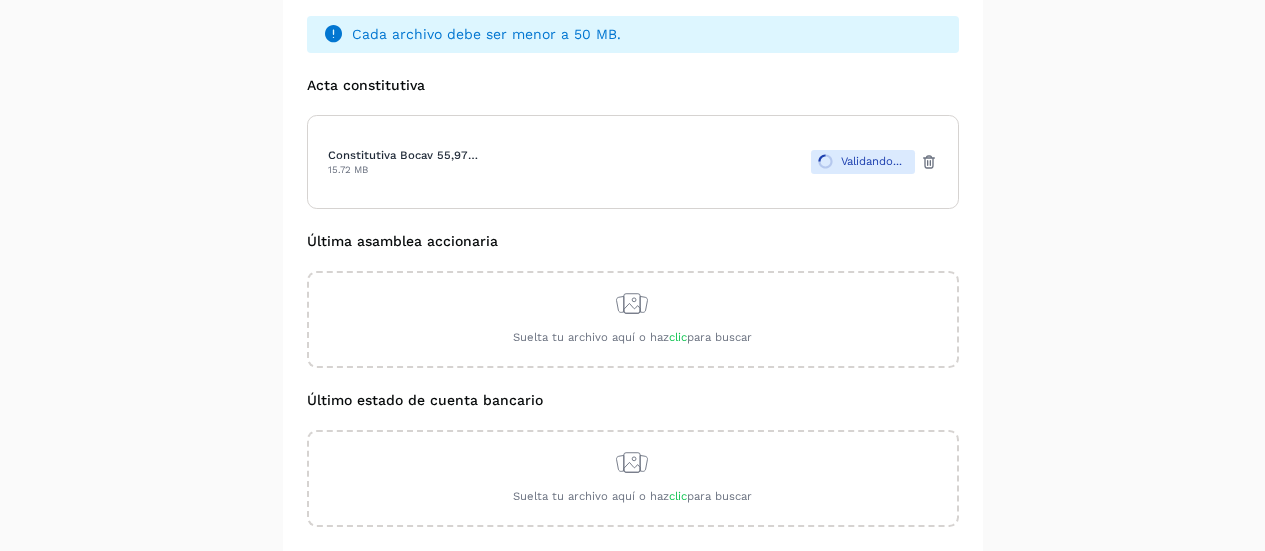 scroll, scrollTop: 214, scrollLeft: 0, axis: vertical 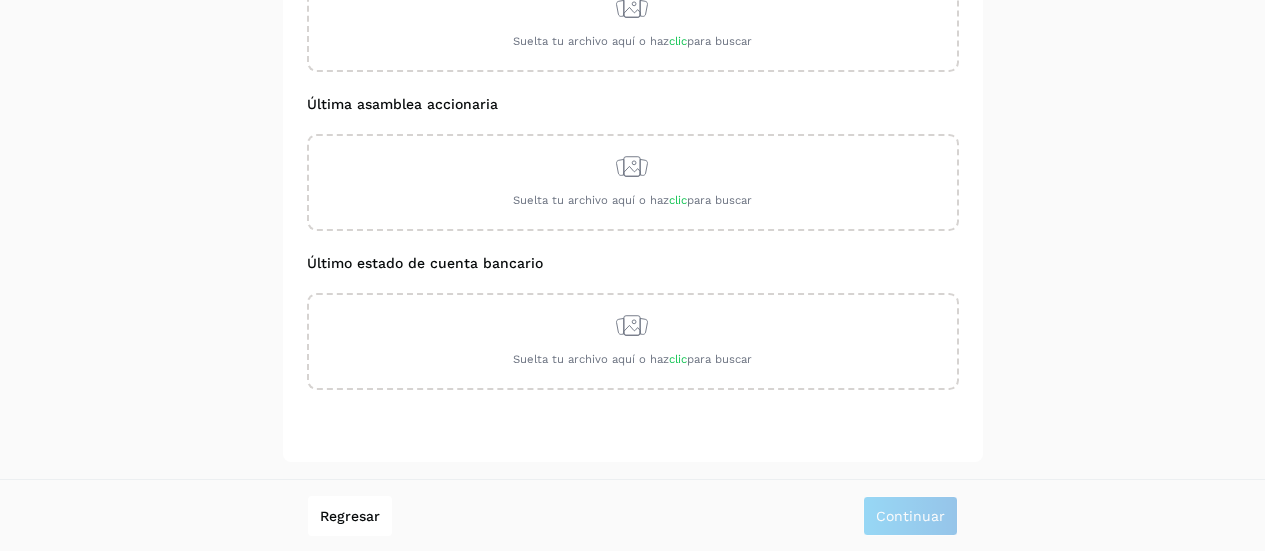 click on "**********" at bounding box center [632, 101] 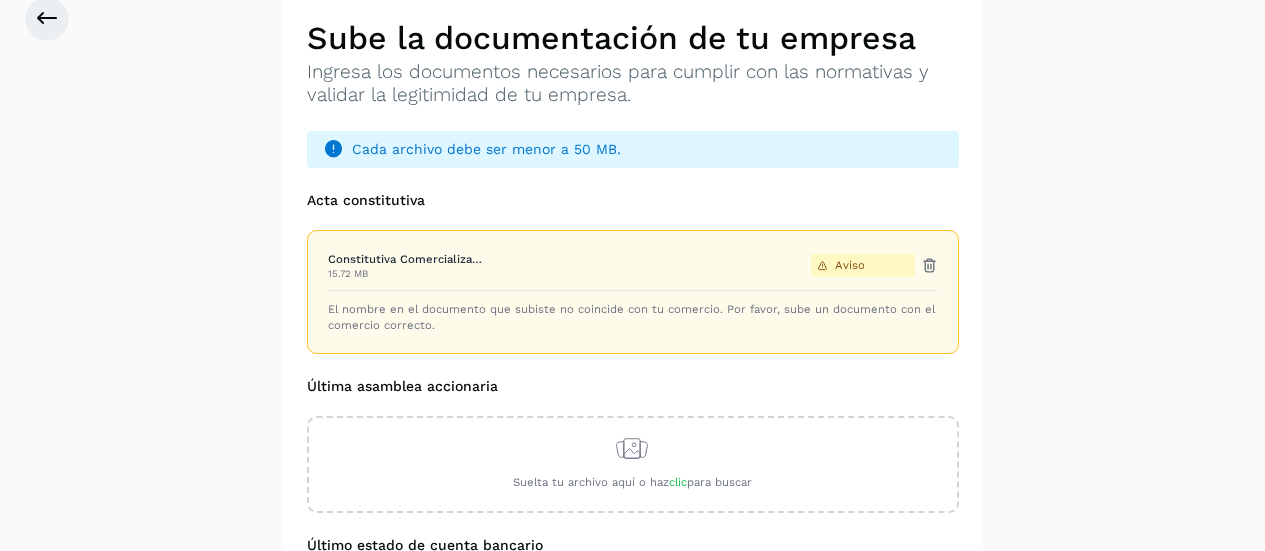 scroll, scrollTop: 0, scrollLeft: 0, axis: both 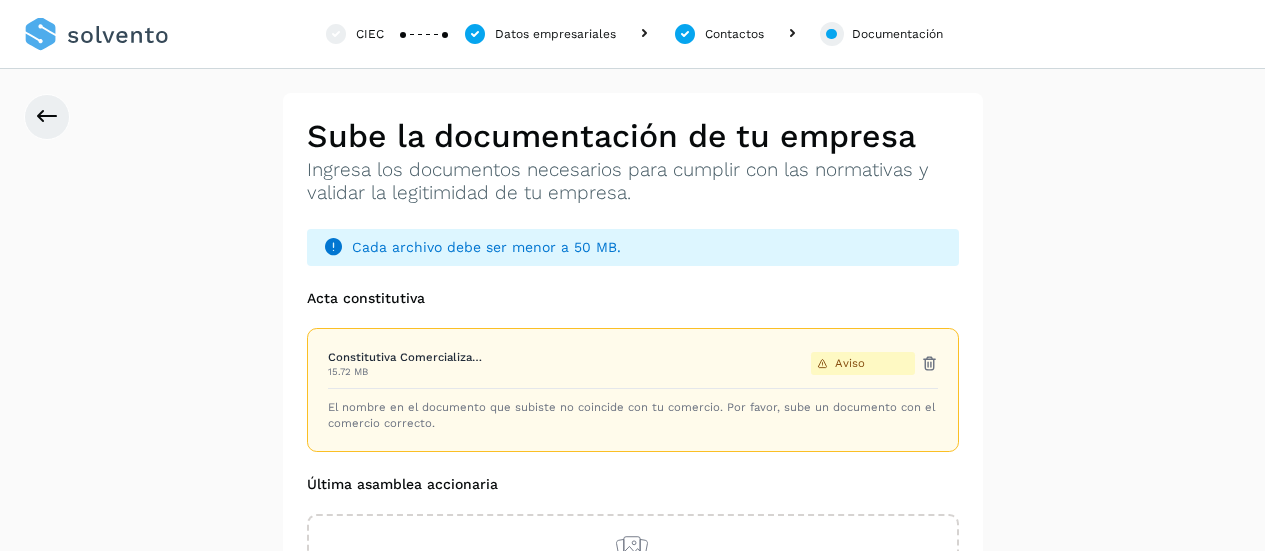 click on "**********" at bounding box center (632, 467) 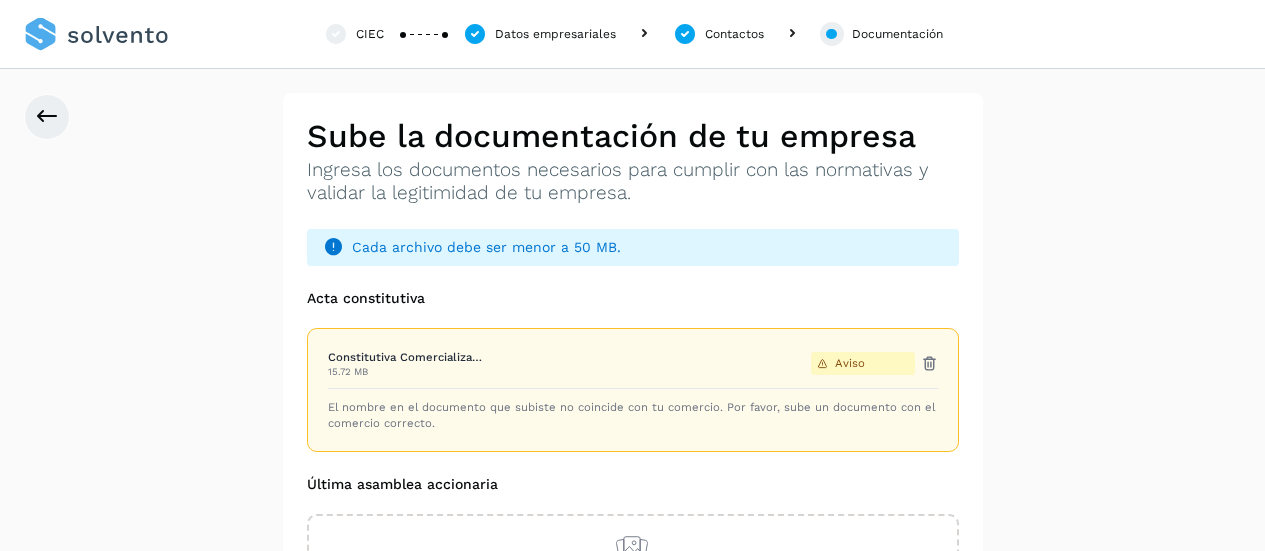 drag, startPoint x: 931, startPoint y: 356, endPoint x: 1037, endPoint y: 297, distance: 121.313644 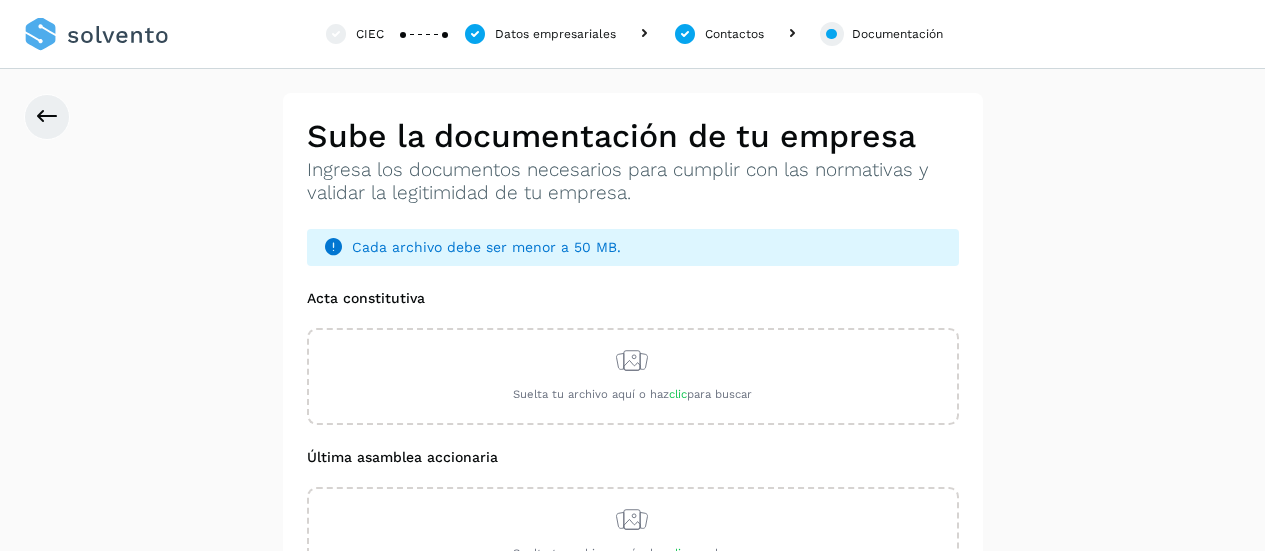 click on "Cada archivo debe ser menor a 50 MB. Acta constitutiva  Última asamblea accionaria  Último estado de cuenta bancario" at bounding box center [633, 498] 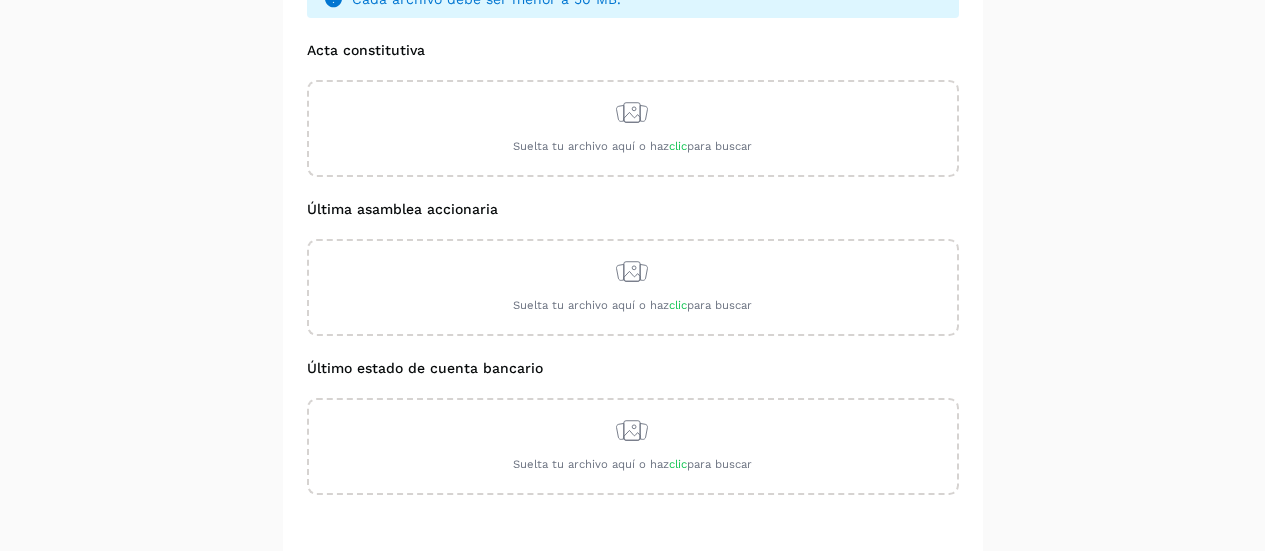 scroll, scrollTop: 353, scrollLeft: 0, axis: vertical 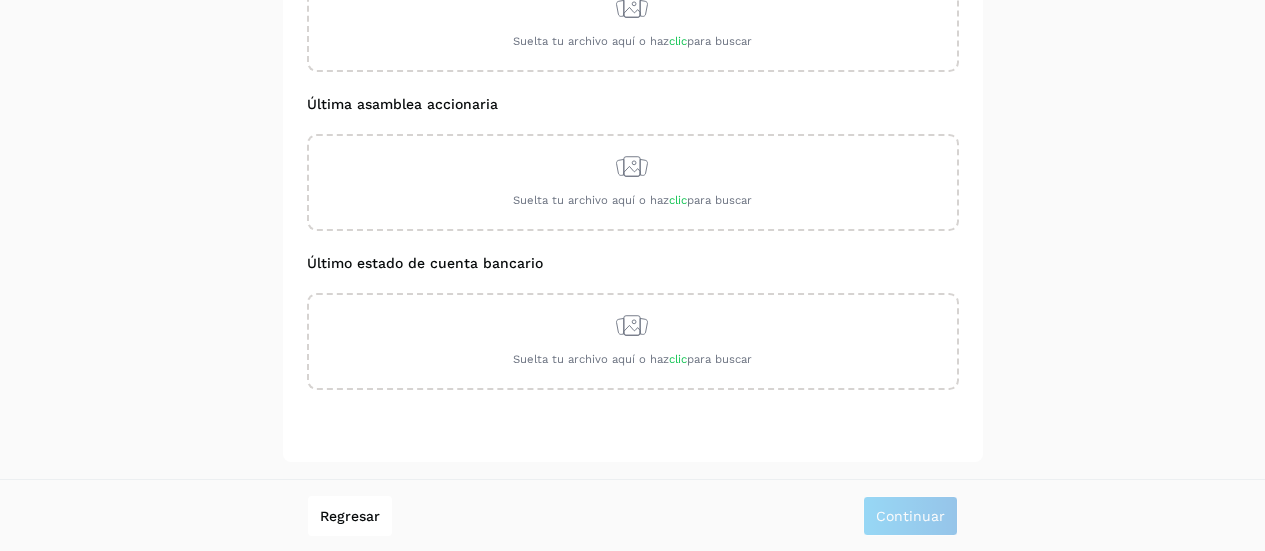 click on "Regresar Continuar" at bounding box center [632, 515] 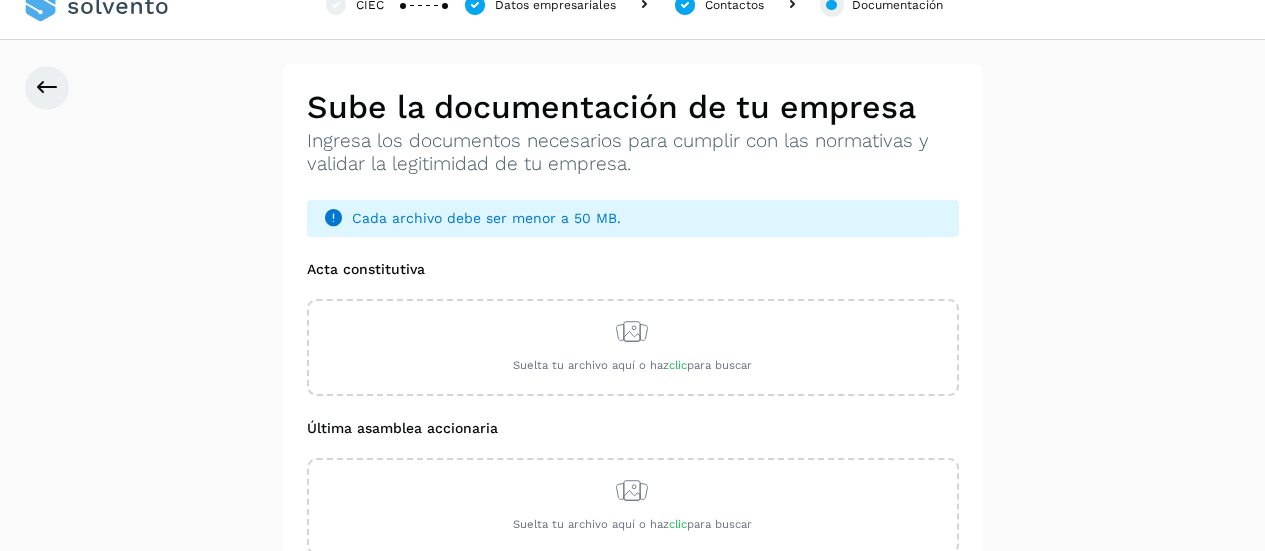 scroll, scrollTop: 0, scrollLeft: 0, axis: both 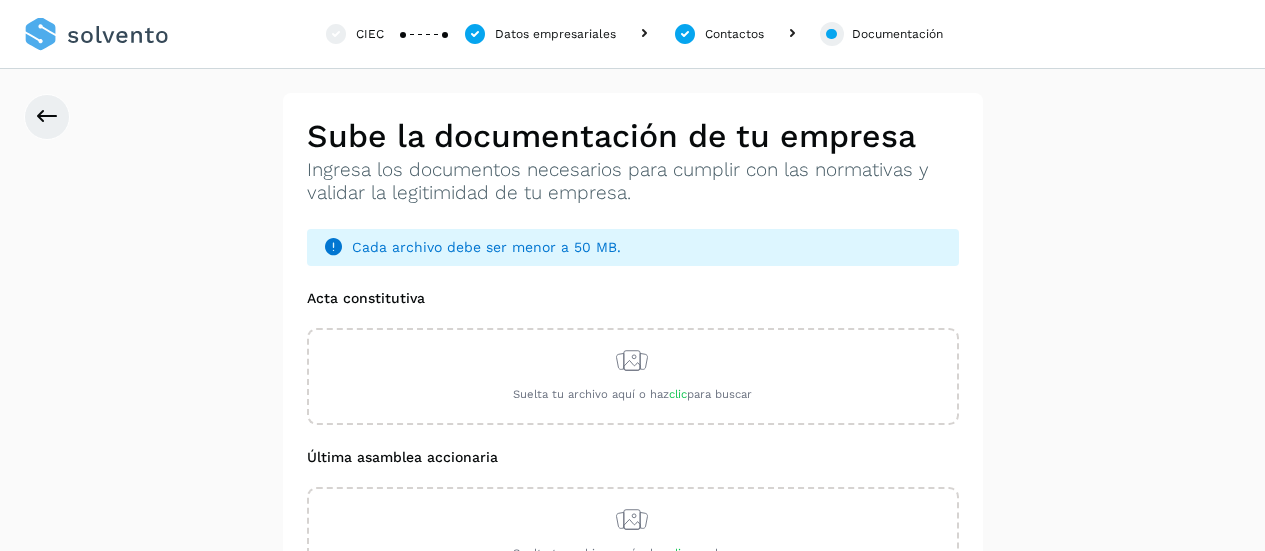 click on "**********" at bounding box center [632, 454] 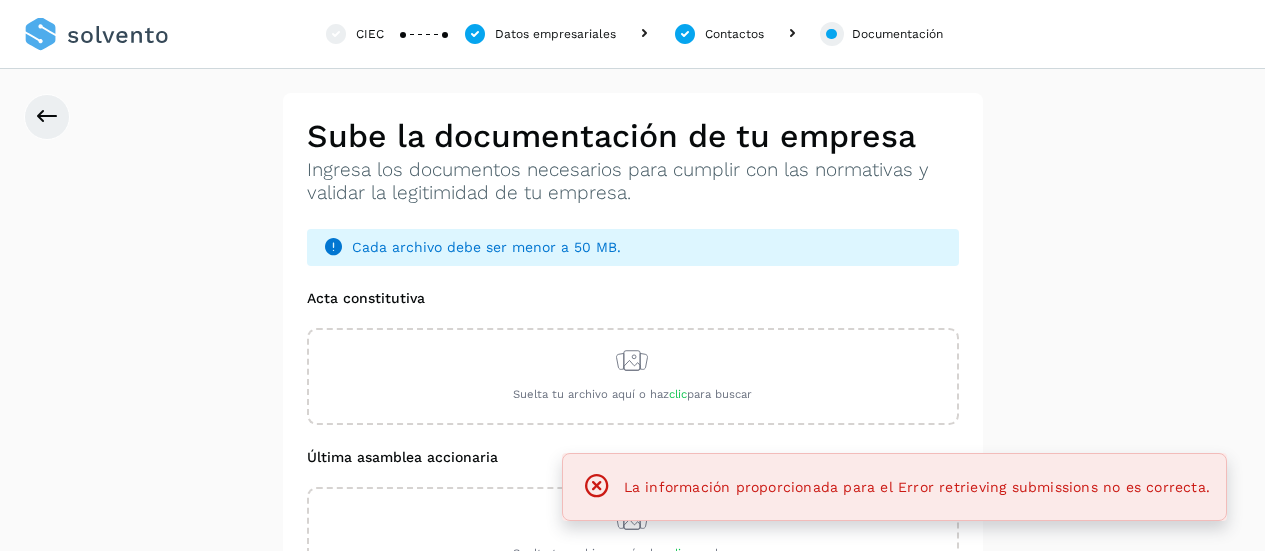 click on "Ingresa los documentos necesarios para cumplir con las normativas y validar la legitimidad de tu empresa." at bounding box center (633, 182) 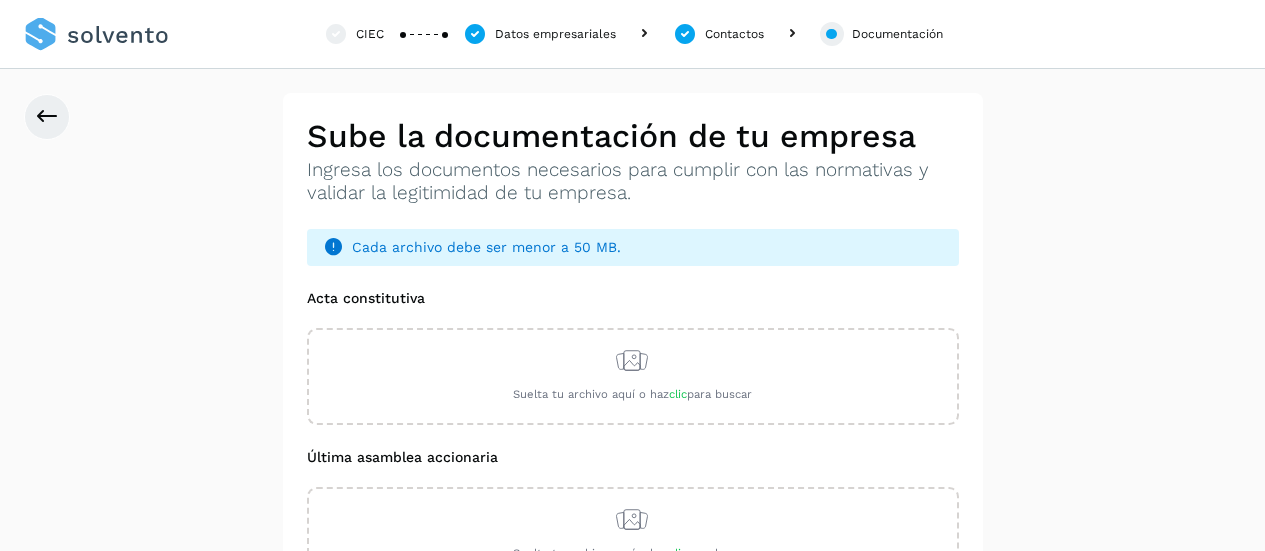 click at bounding box center [96, 34] 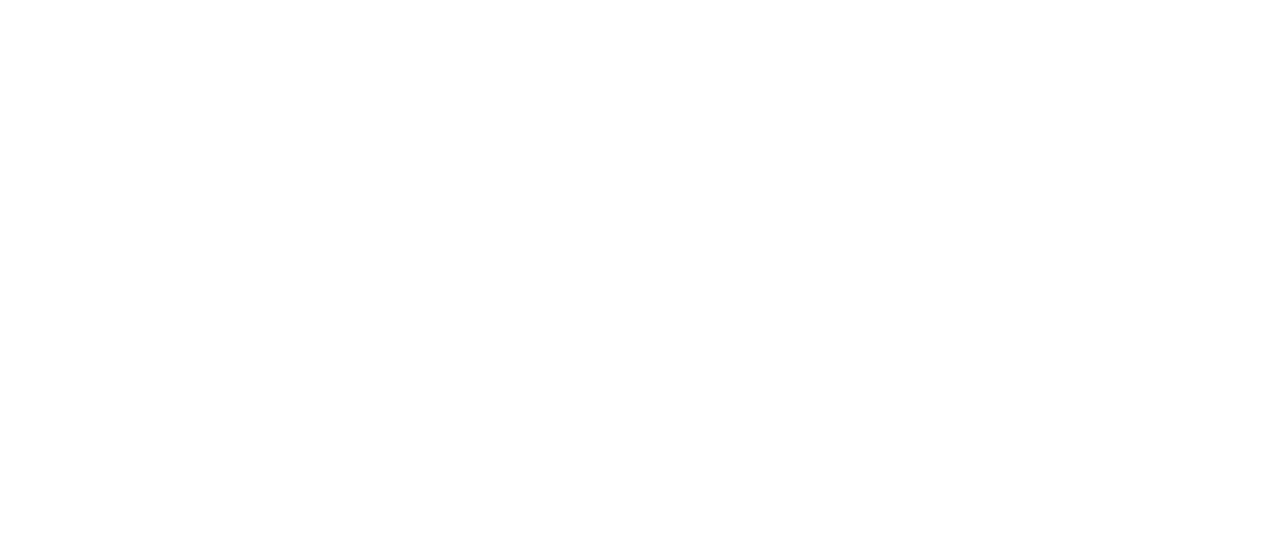 scroll, scrollTop: 0, scrollLeft: 0, axis: both 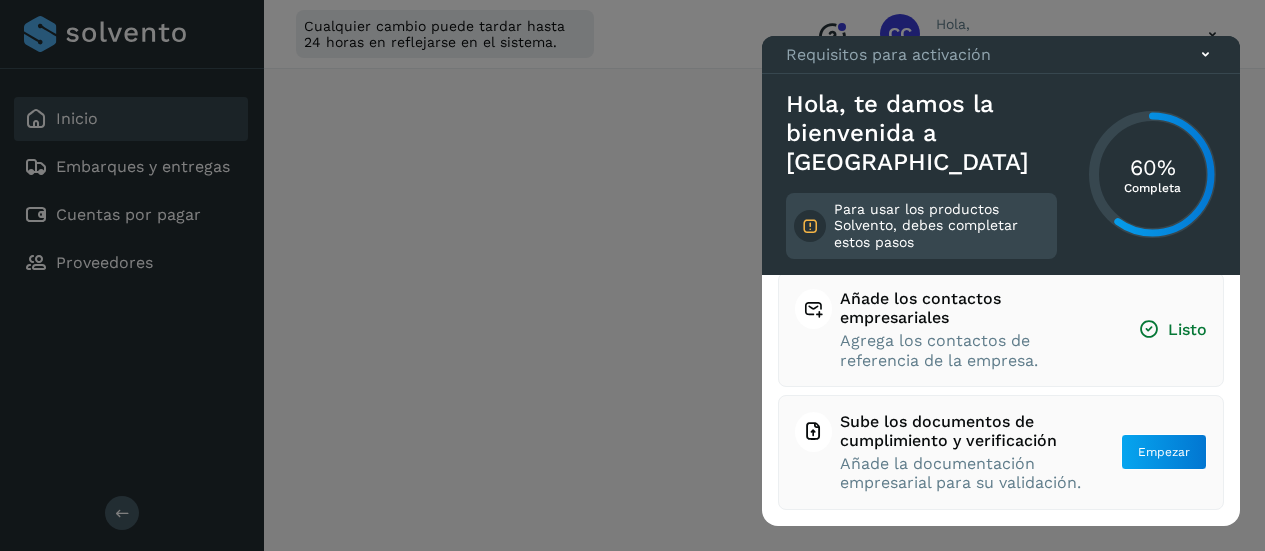 click 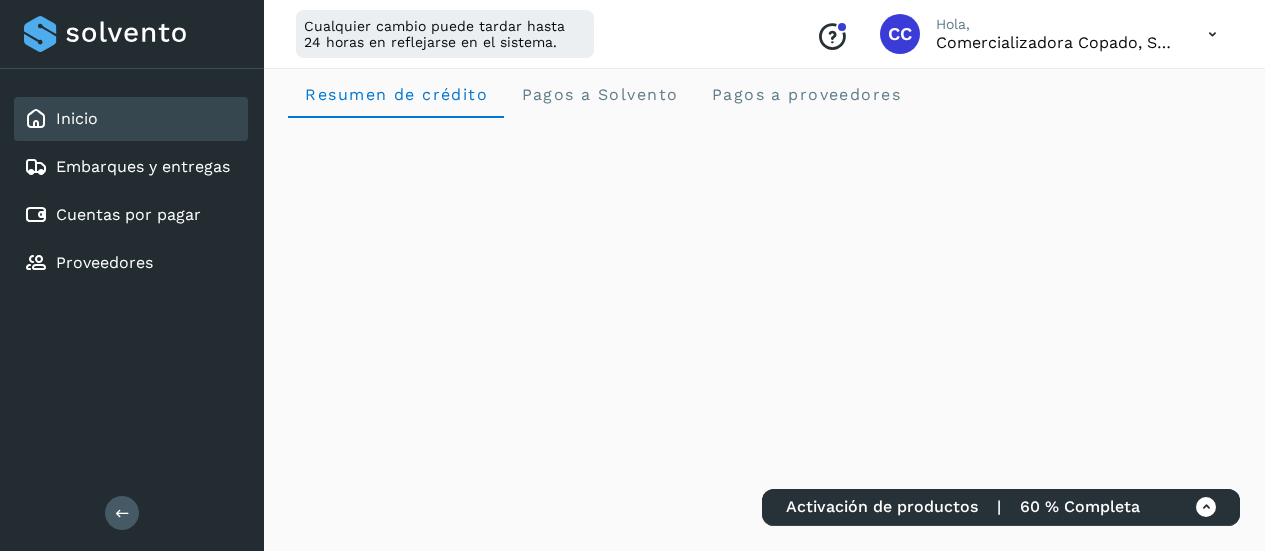 scroll, scrollTop: 0, scrollLeft: 0, axis: both 